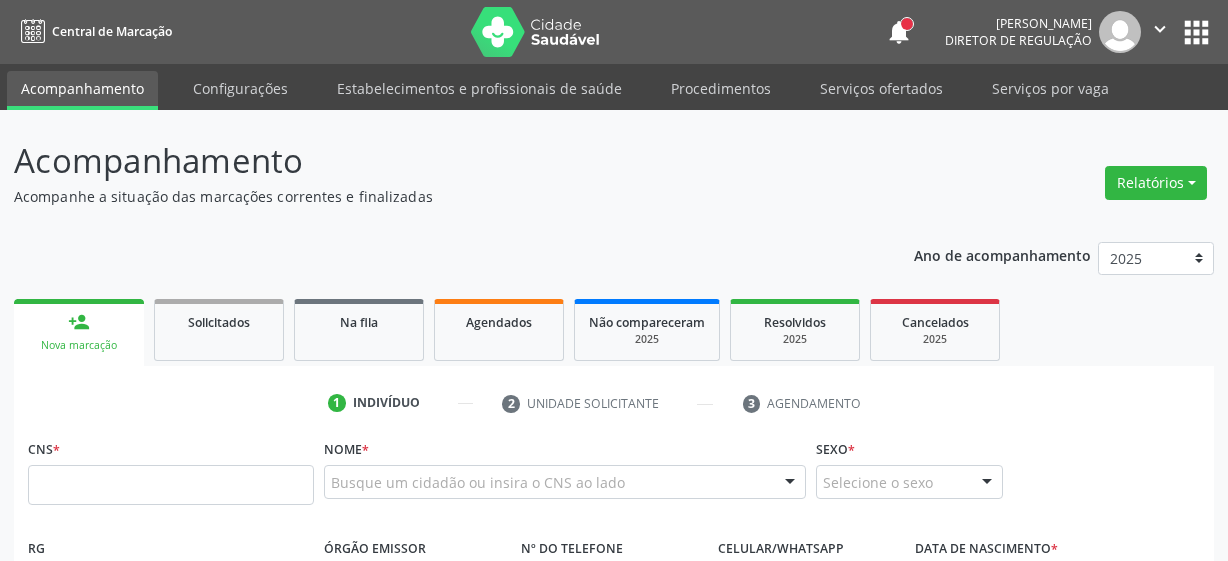 scroll, scrollTop: 0, scrollLeft: 0, axis: both 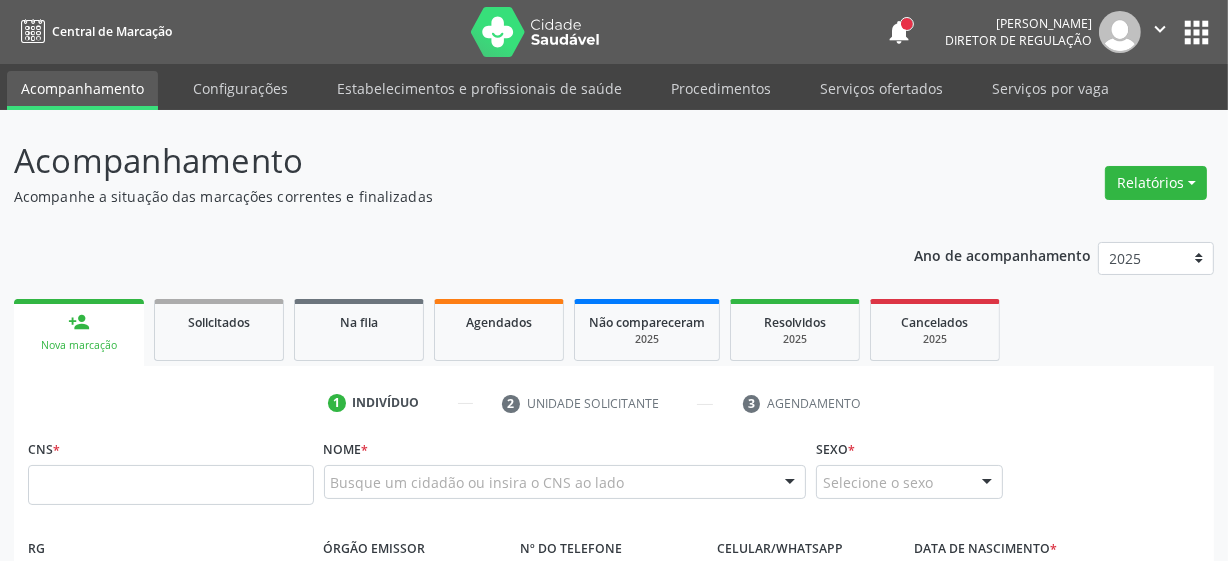 click on "Nova marcação" at bounding box center [79, 345] 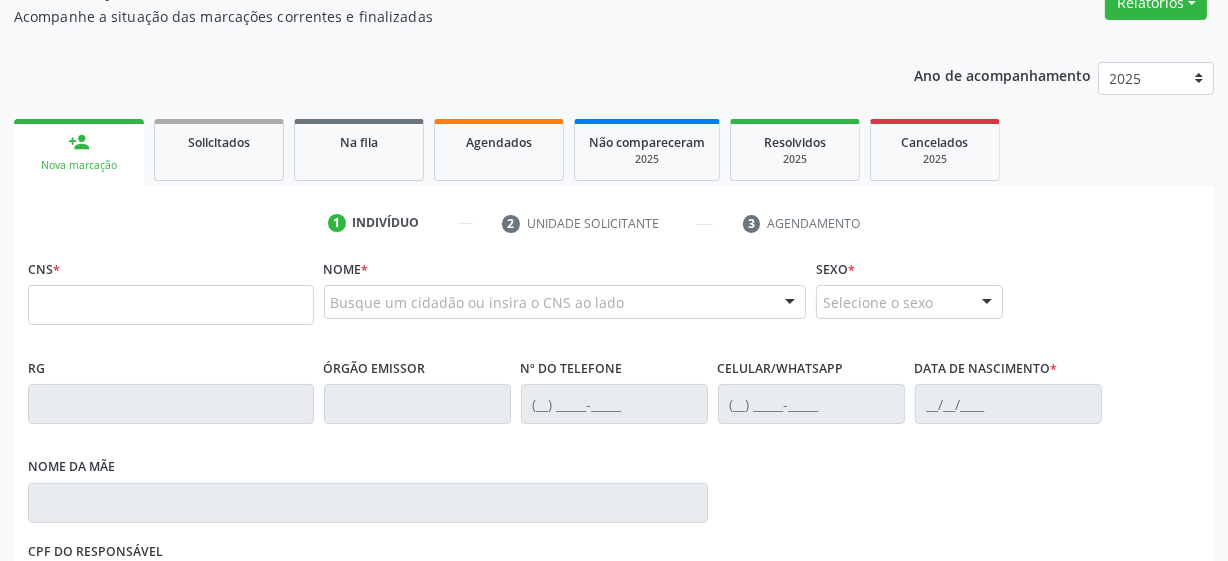 scroll, scrollTop: 181, scrollLeft: 0, axis: vertical 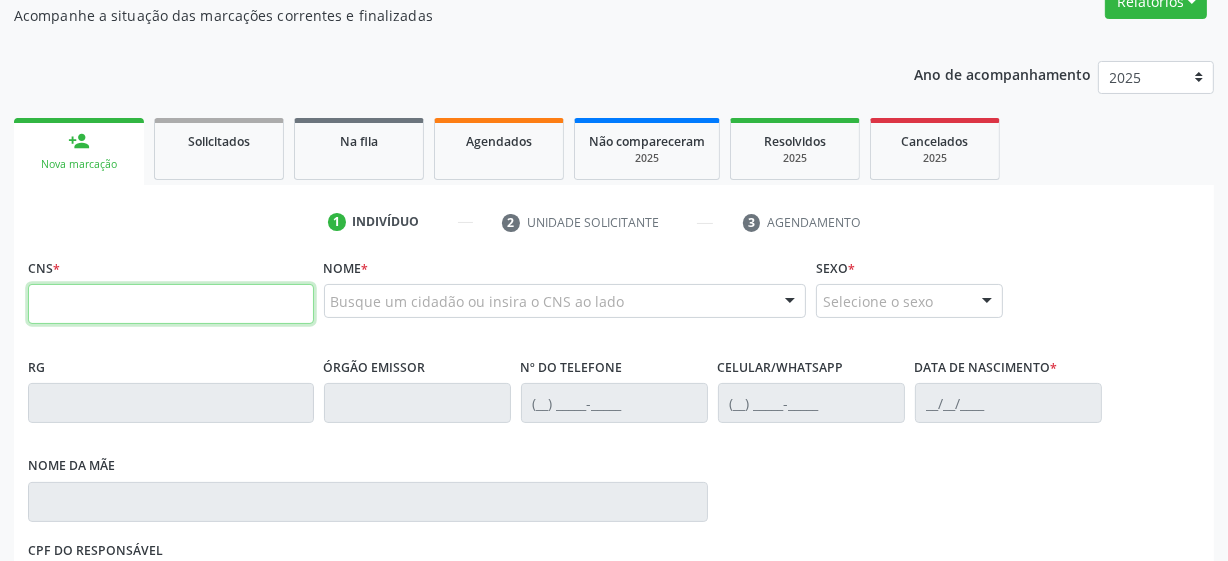 click at bounding box center [171, 304] 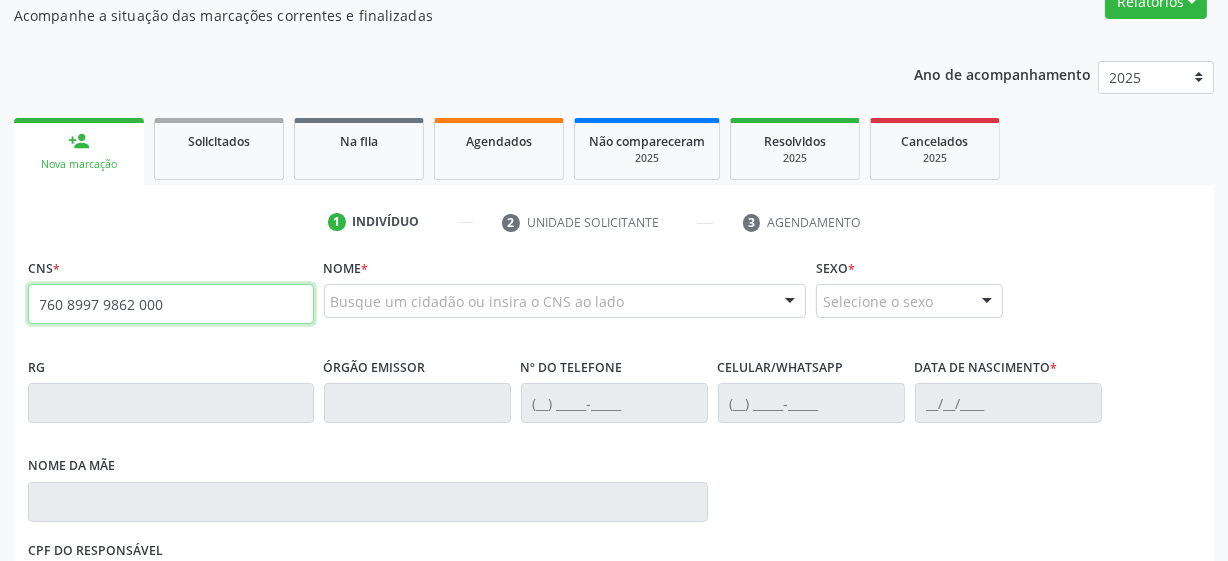 type on "760 8997 9862 0005" 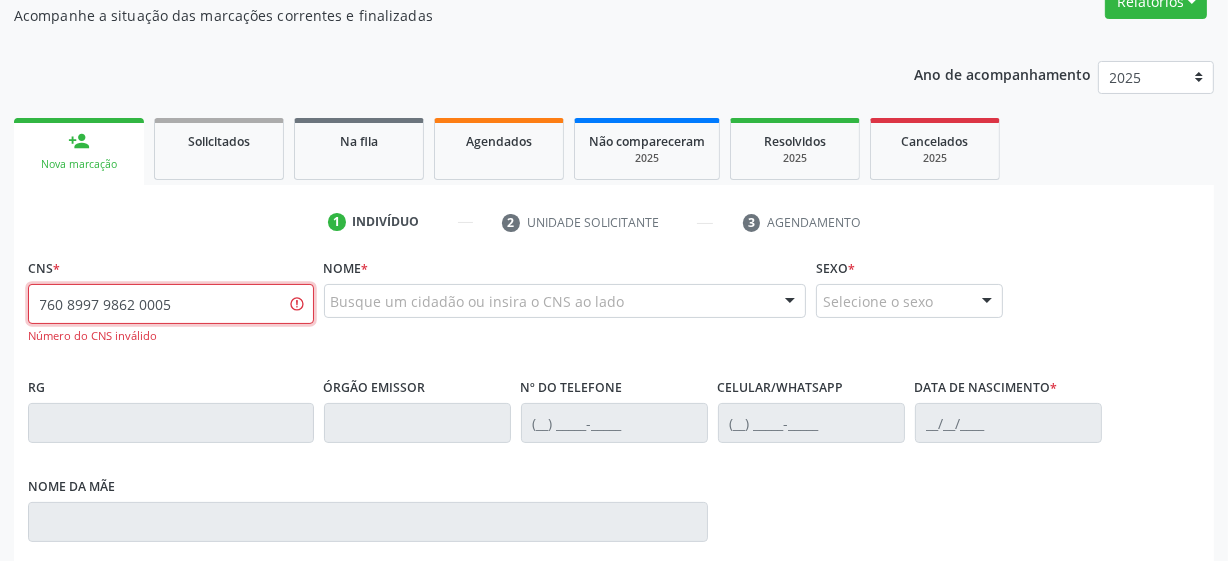 click on "760 8997 9862 0005" at bounding box center [171, 304] 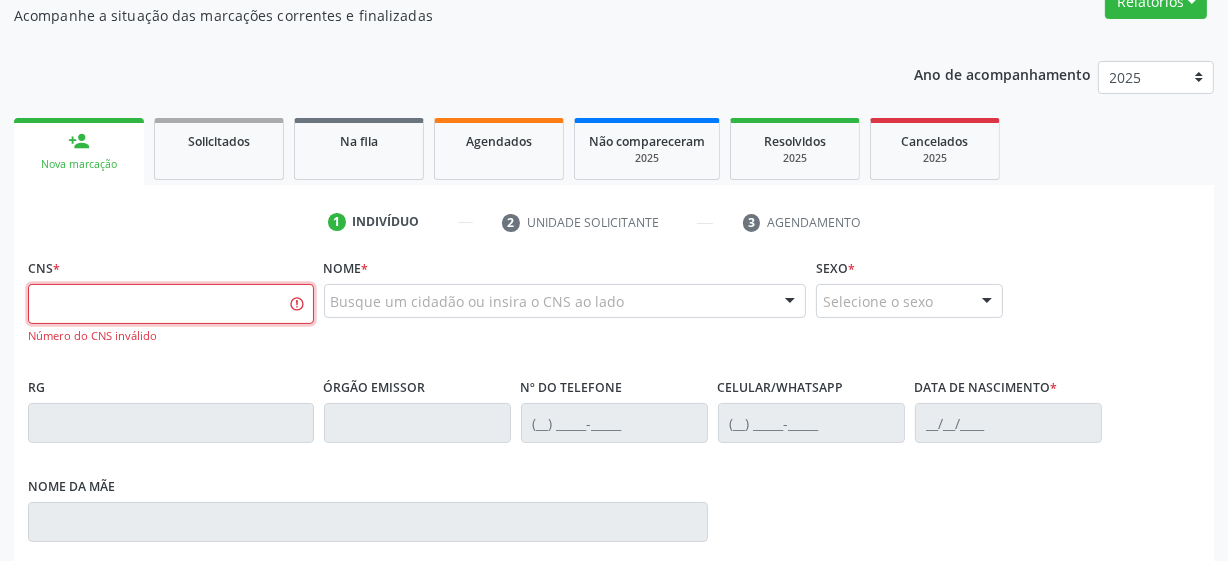 type 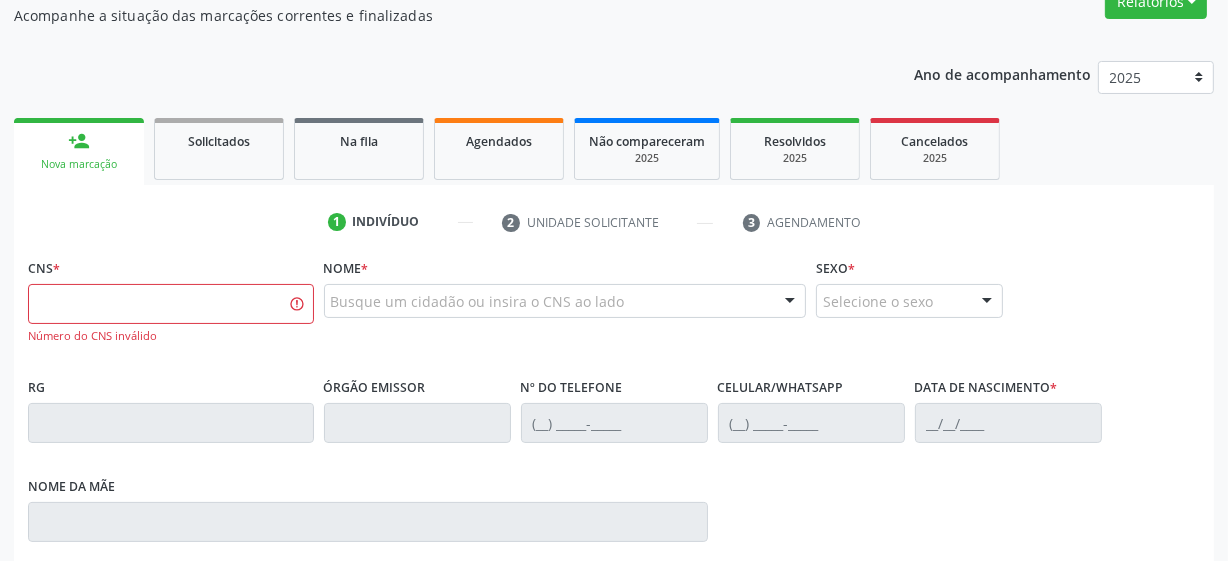 click on "Busque um cidadão ou insira o CNS ao lado" at bounding box center [565, 301] 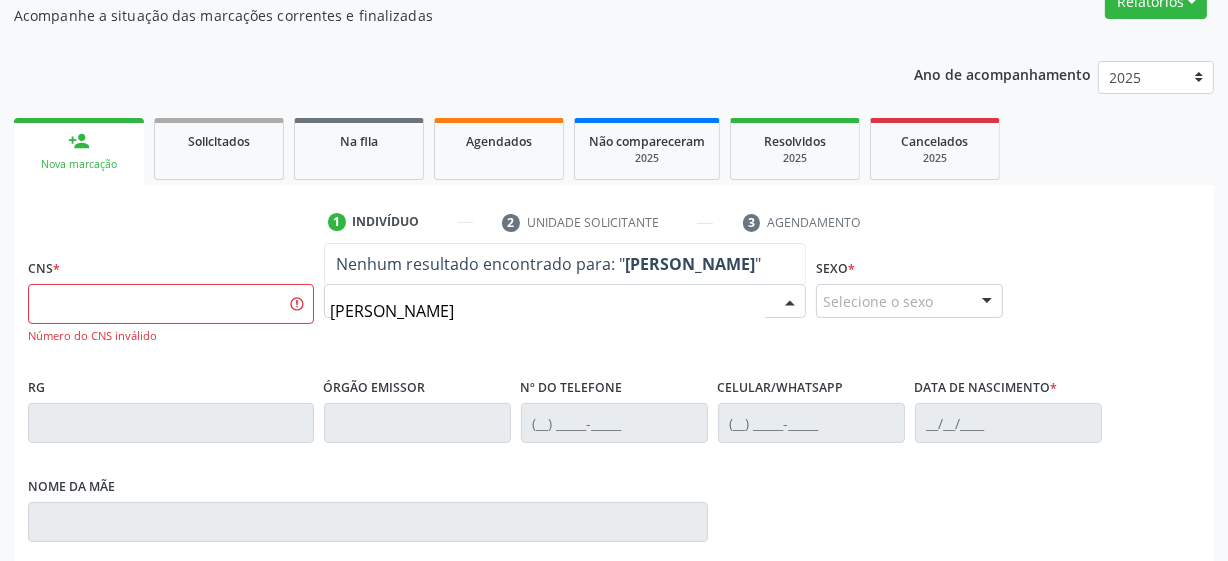 type on "ANTONIO DA SILVA ME" 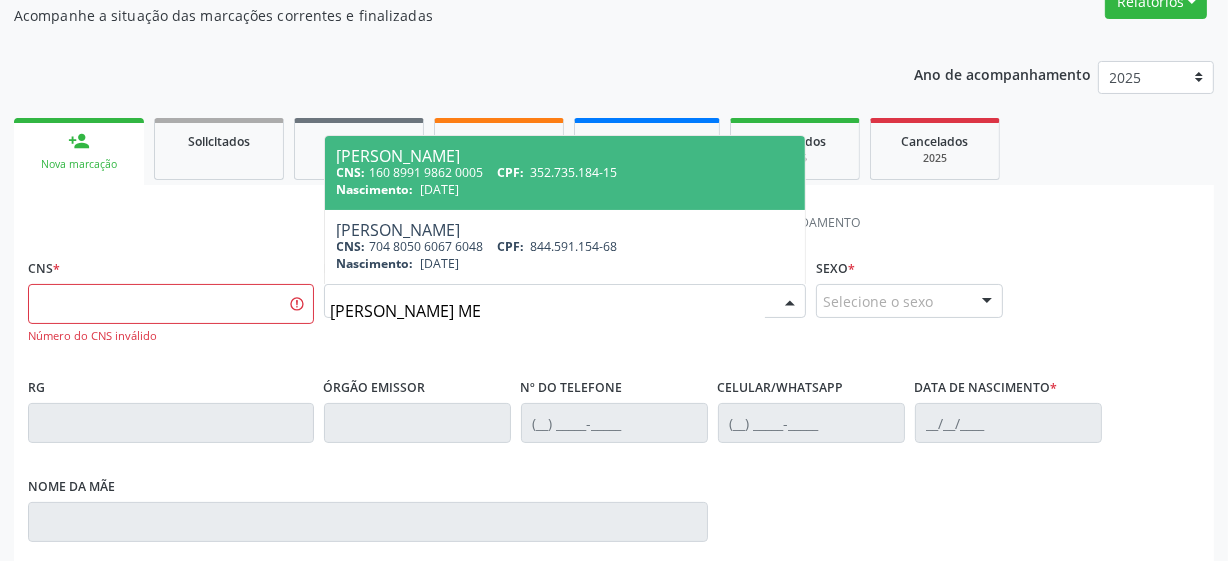 scroll, scrollTop: 272, scrollLeft: 0, axis: vertical 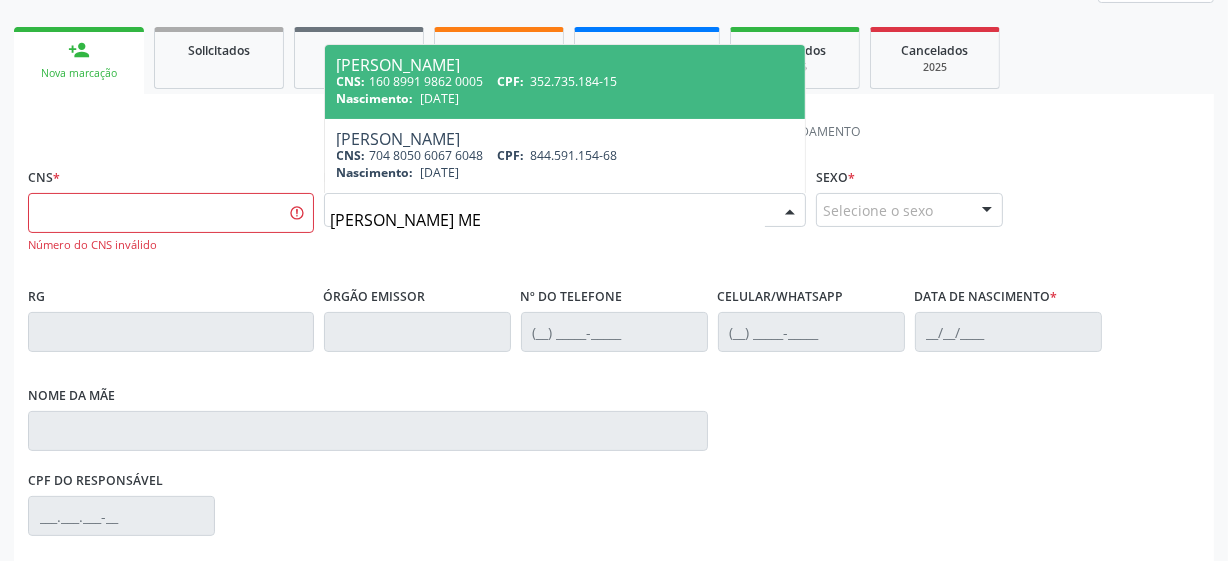 click on "Nascimento:
02/04/1961" at bounding box center [565, 98] 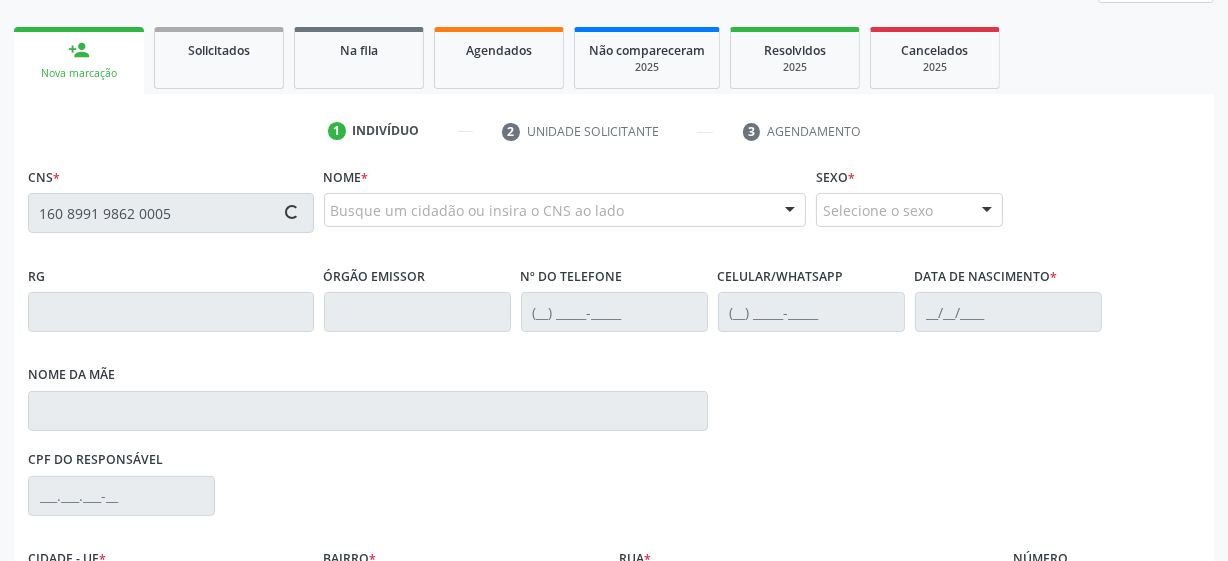 type on "160 8991 9862 0005" 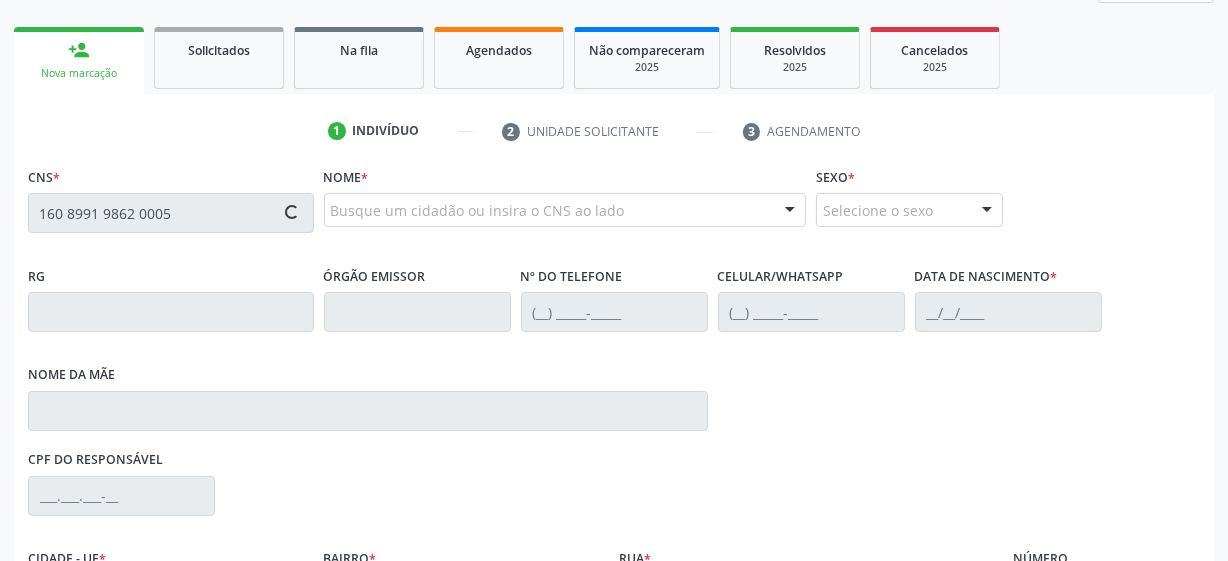 type 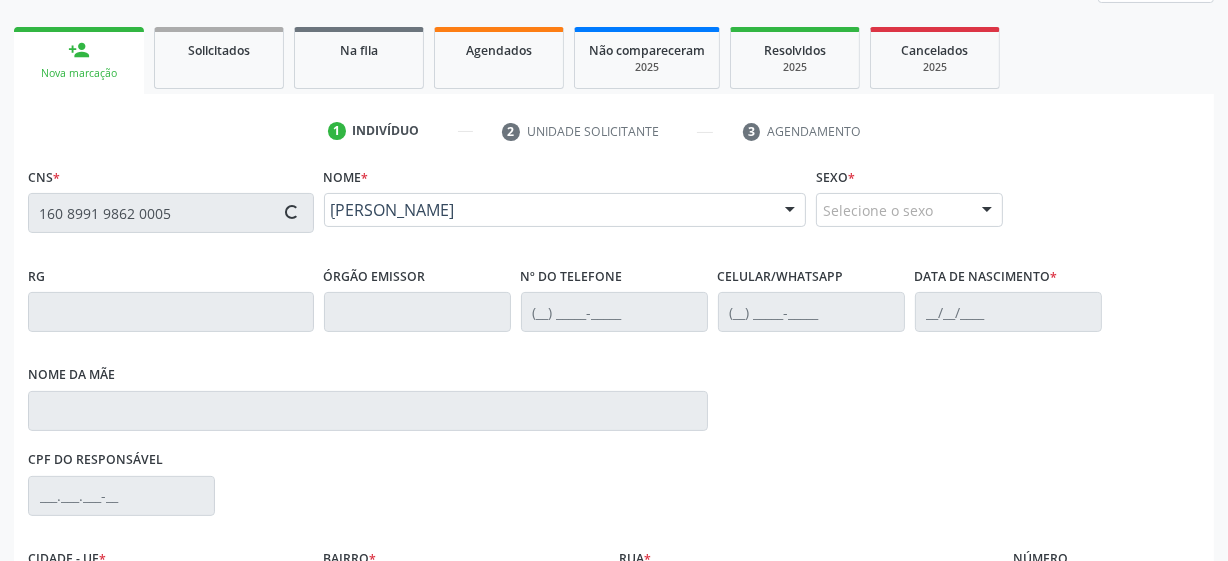 type on "(99) 99999-9999" 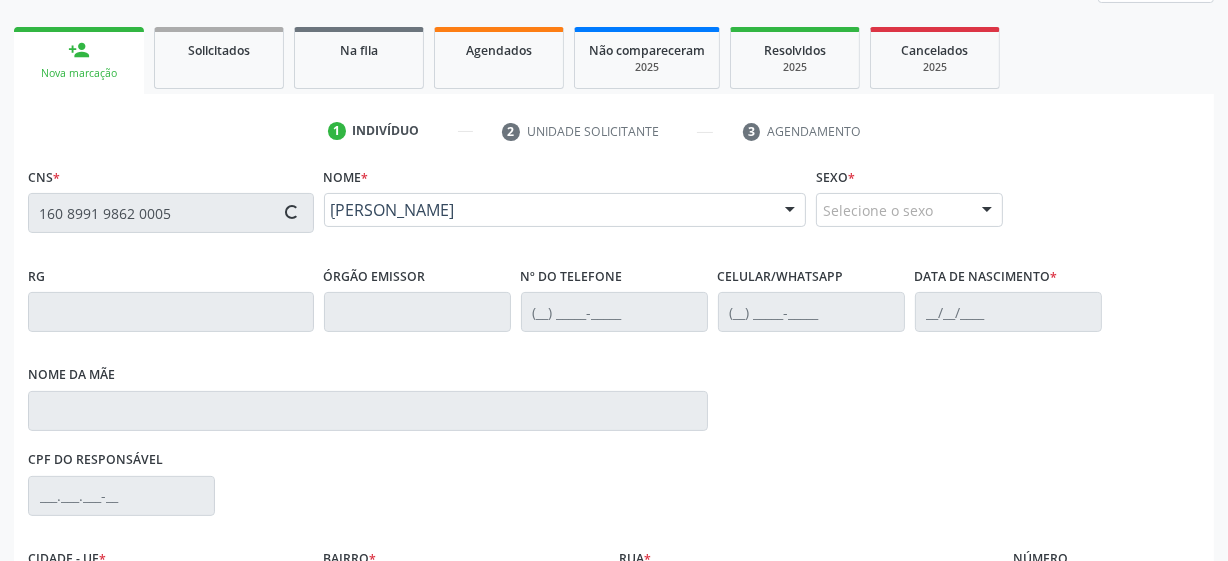 type on "02/04/1961" 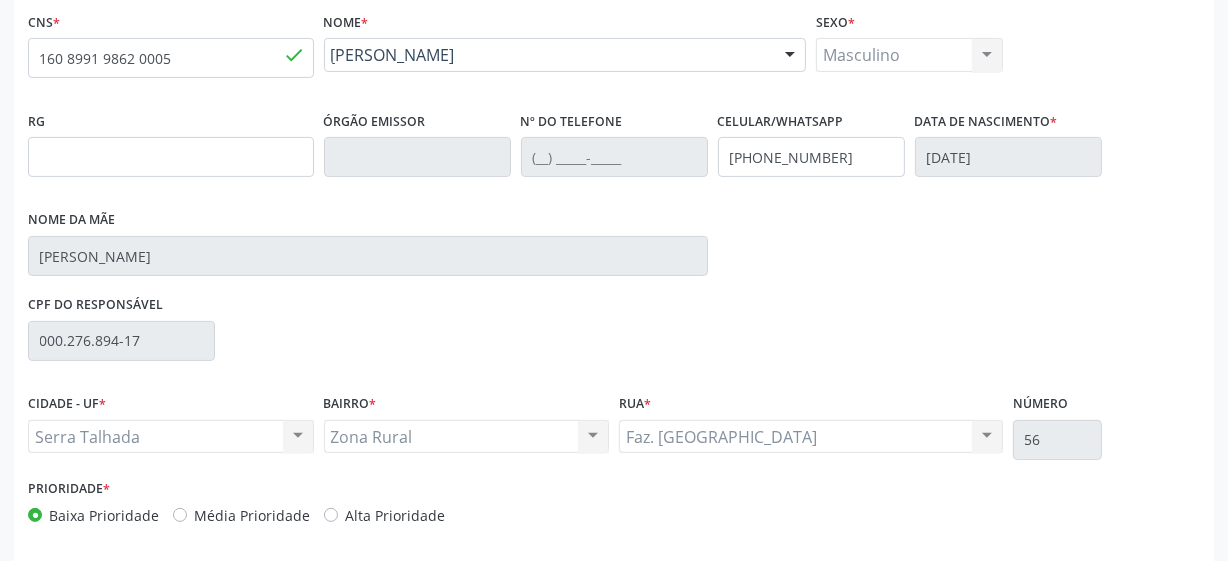 scroll, scrollTop: 508, scrollLeft: 0, axis: vertical 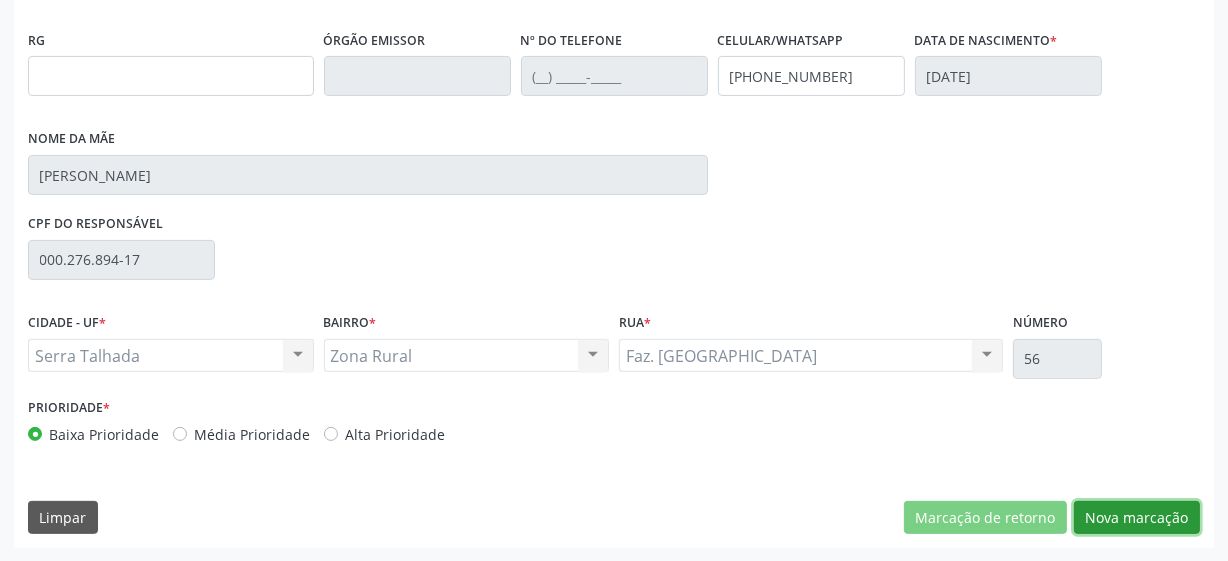 click on "Nova marcação" at bounding box center (1137, 518) 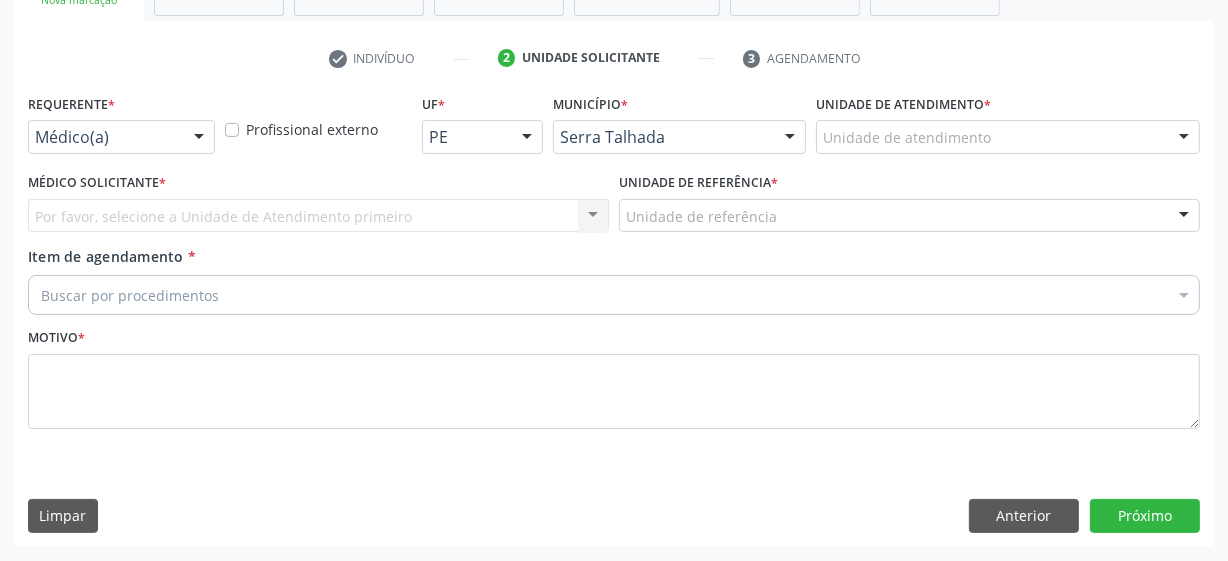 scroll, scrollTop: 343, scrollLeft: 0, axis: vertical 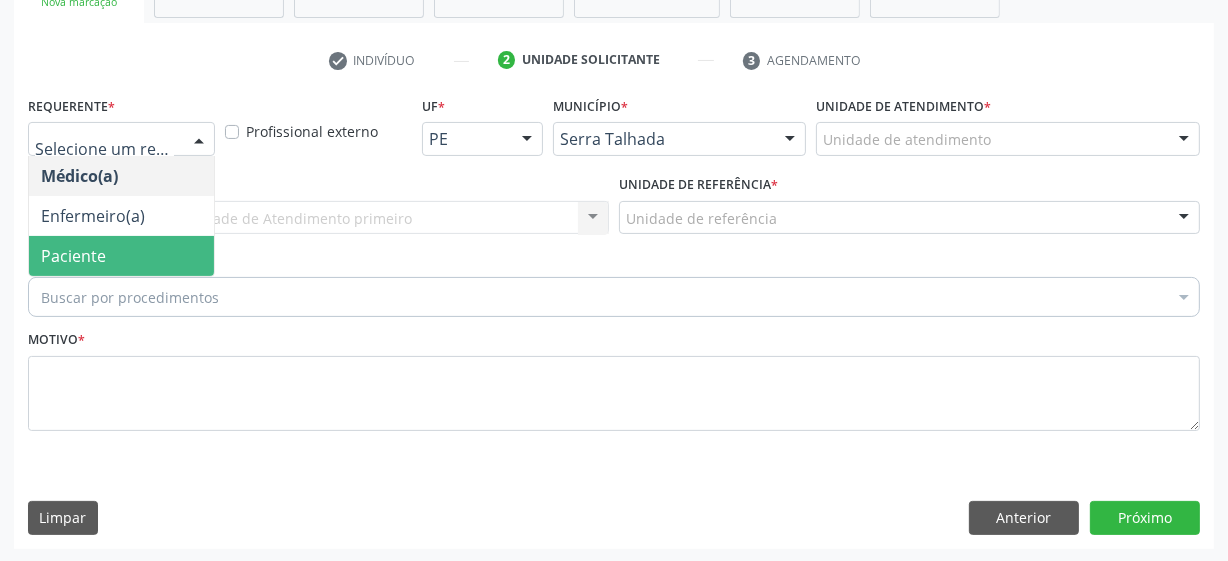 click on "Paciente" at bounding box center (121, 256) 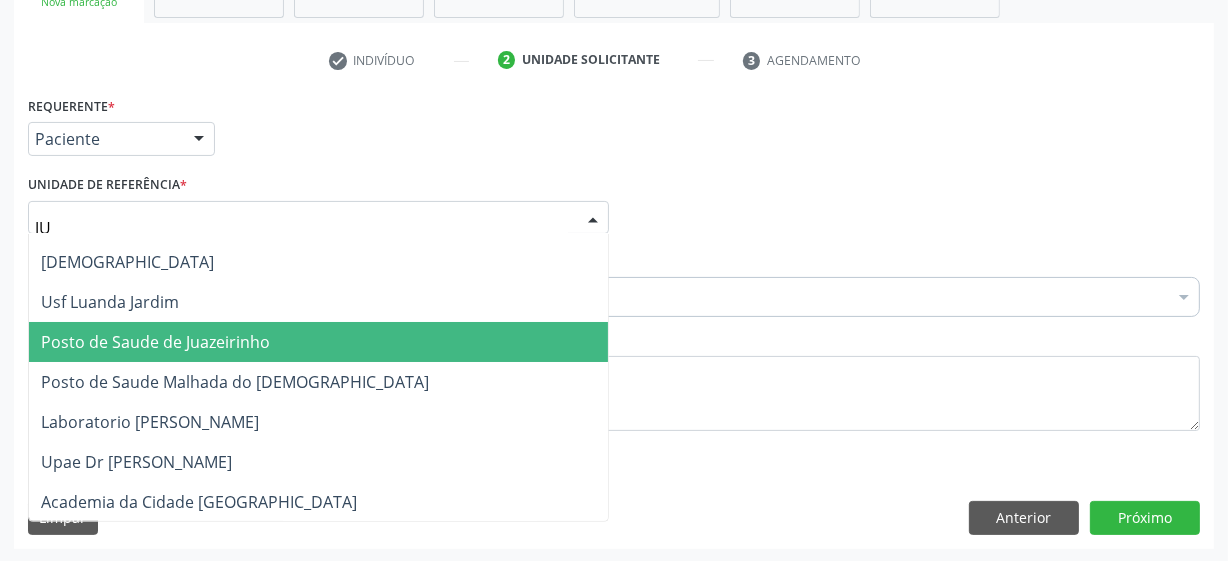 scroll, scrollTop: 0, scrollLeft: 0, axis: both 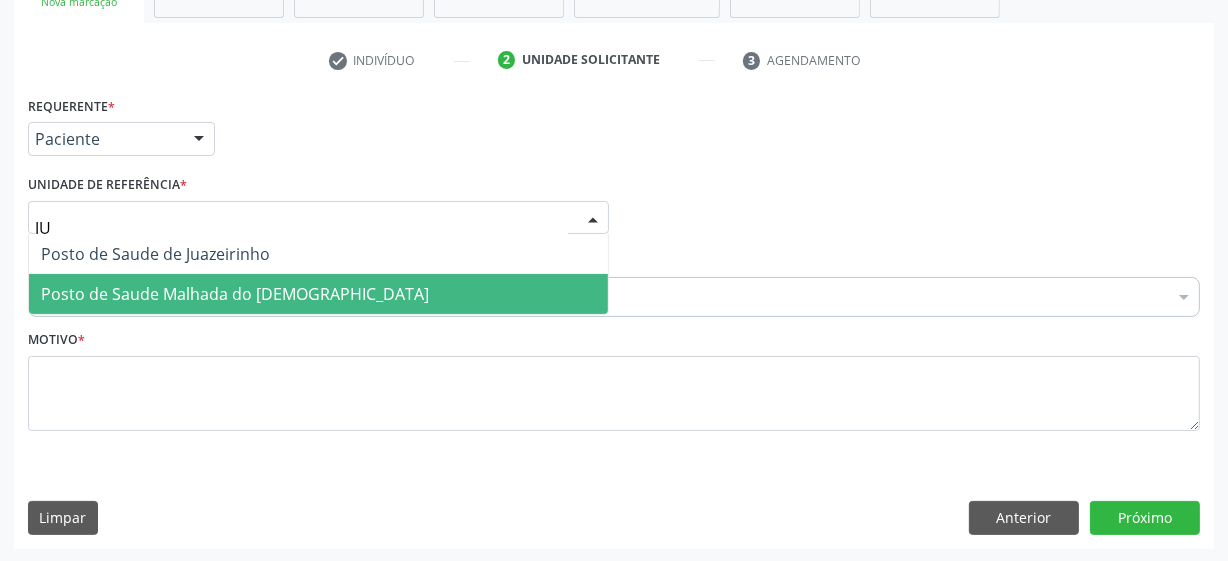 type on "JUA" 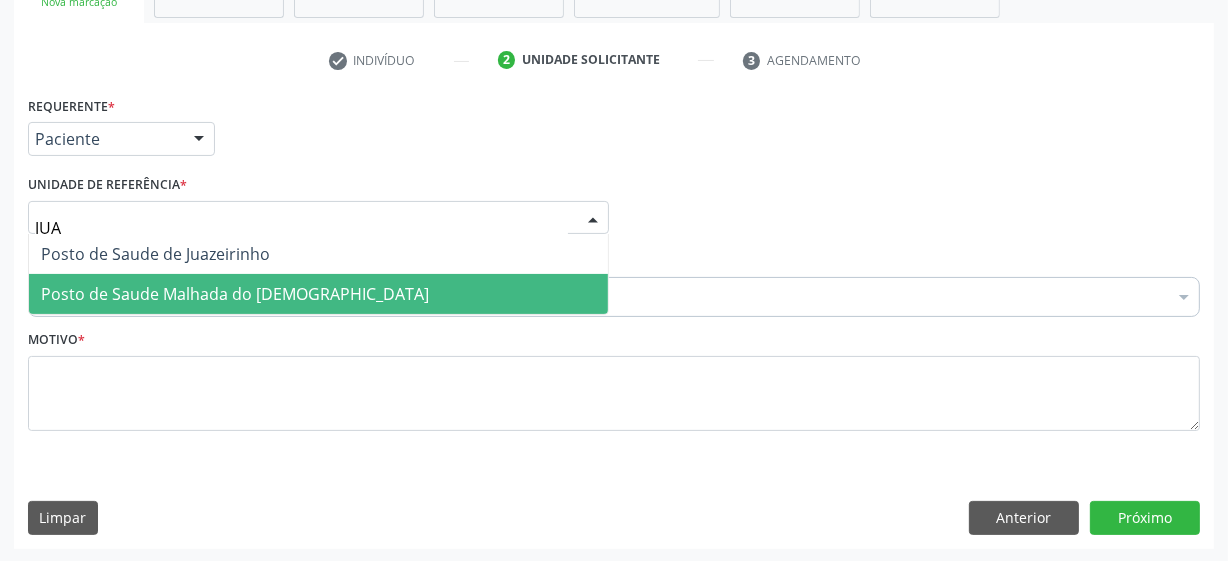 click on "Posto de Saude Malhada do [DEMOGRAPHIC_DATA]" at bounding box center (235, 294) 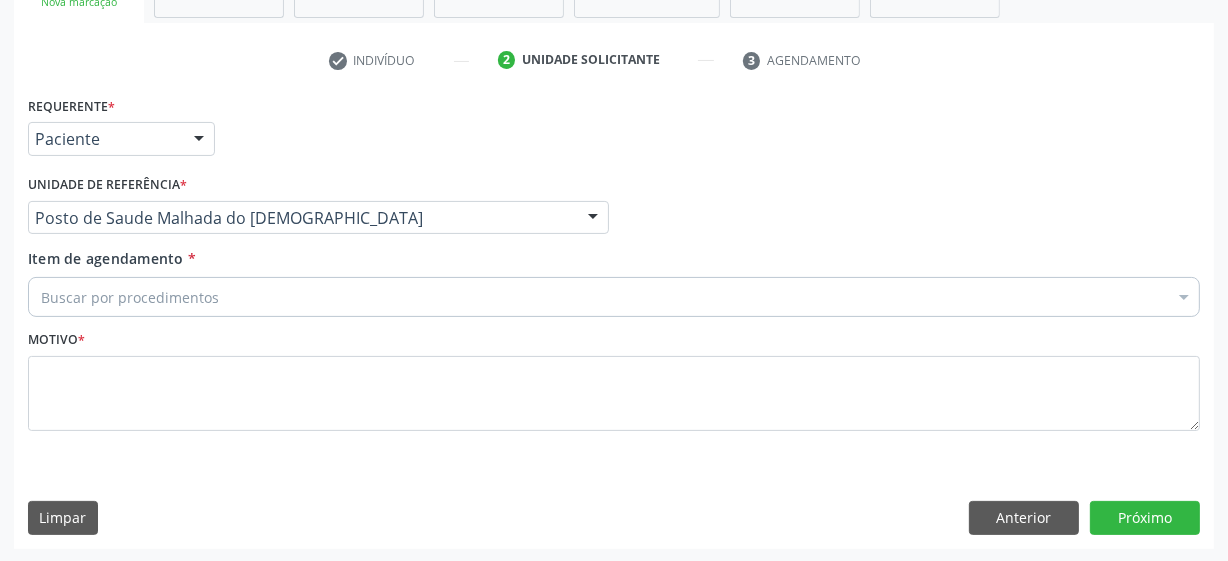 click on "Buscar por procedimentos" at bounding box center (614, 297) 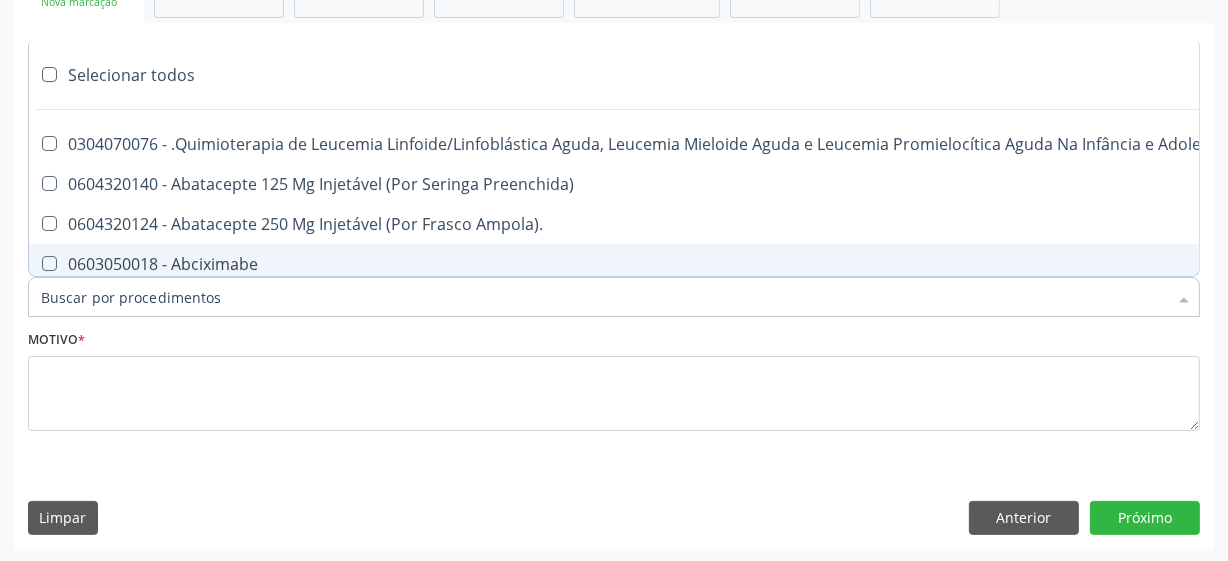 click on "Item de agendamento
*" at bounding box center [604, 297] 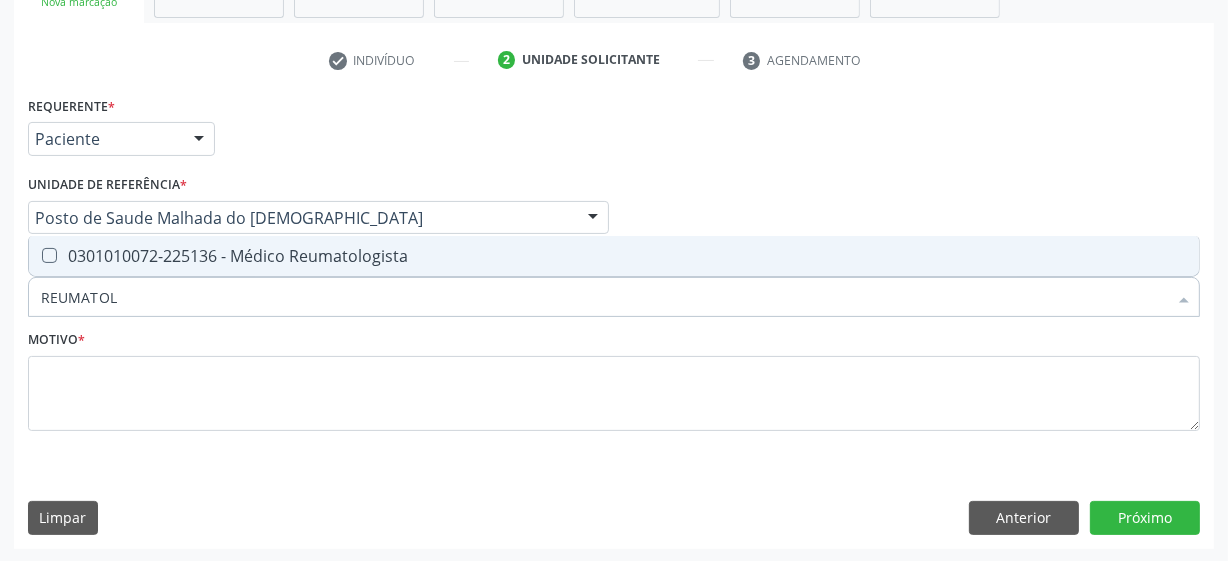 type on "REUMATOLO" 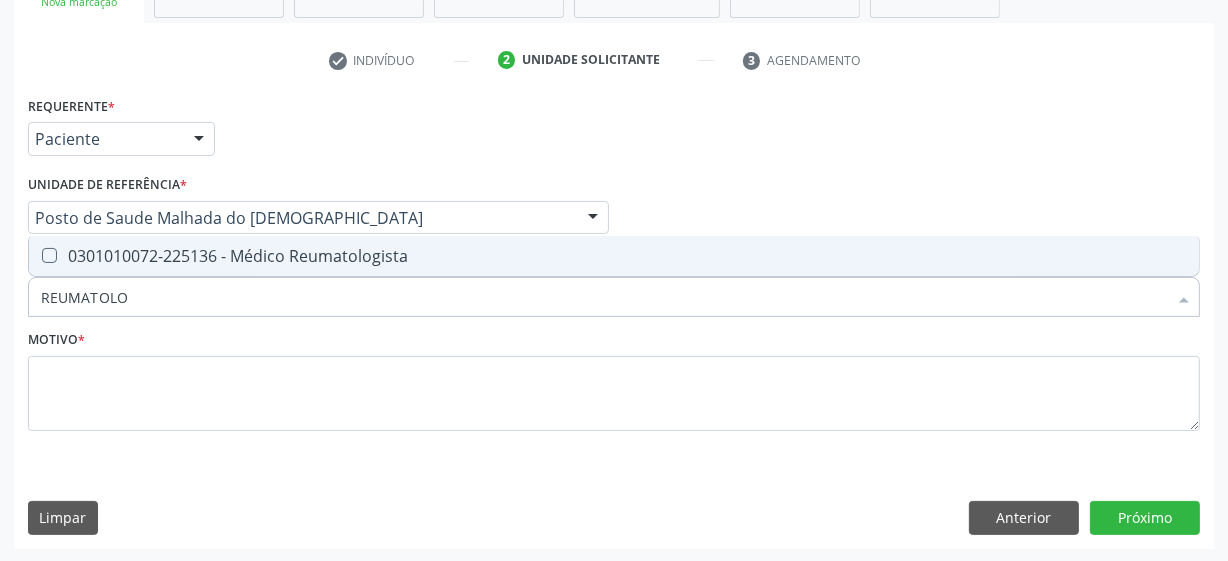 click on "0301010072-225136 - Médico Reumatologista" at bounding box center (614, 256) 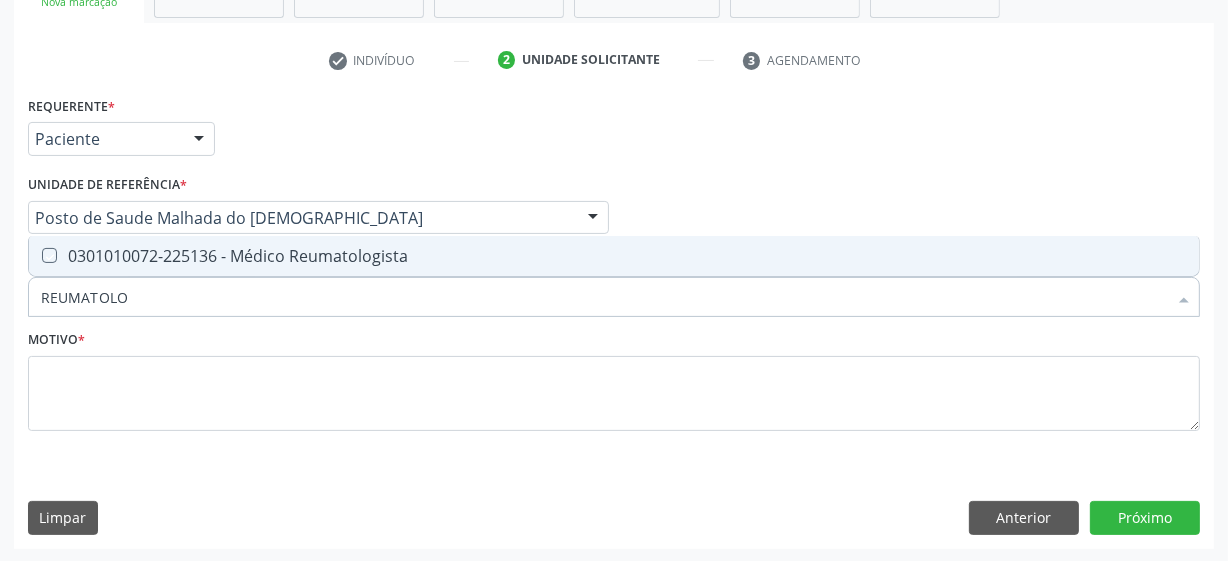 checkbox on "true" 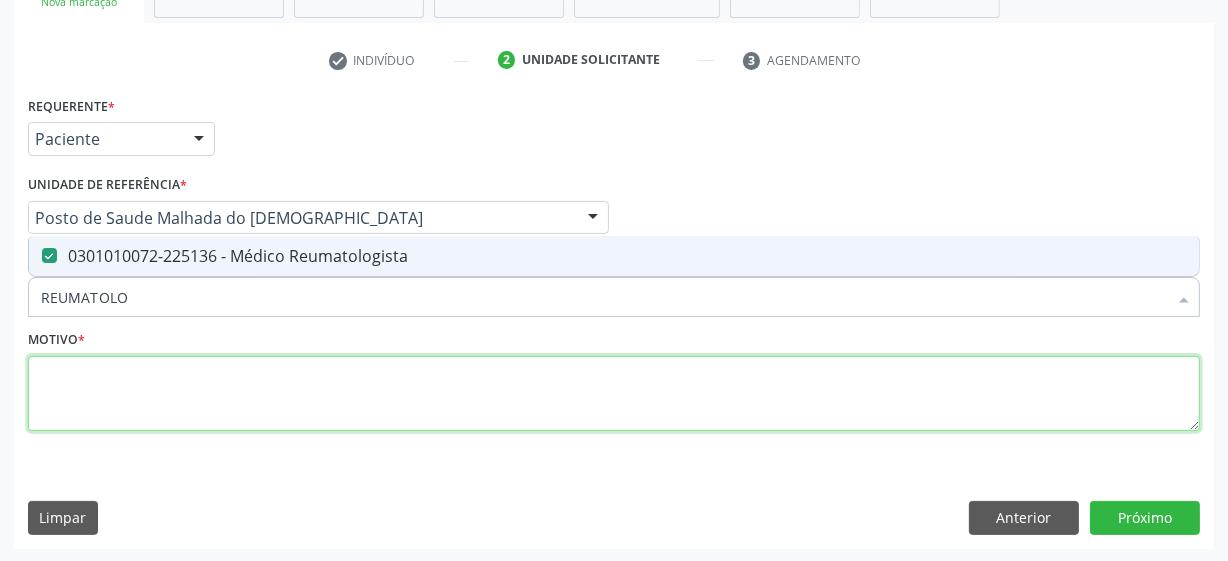 click at bounding box center [614, 394] 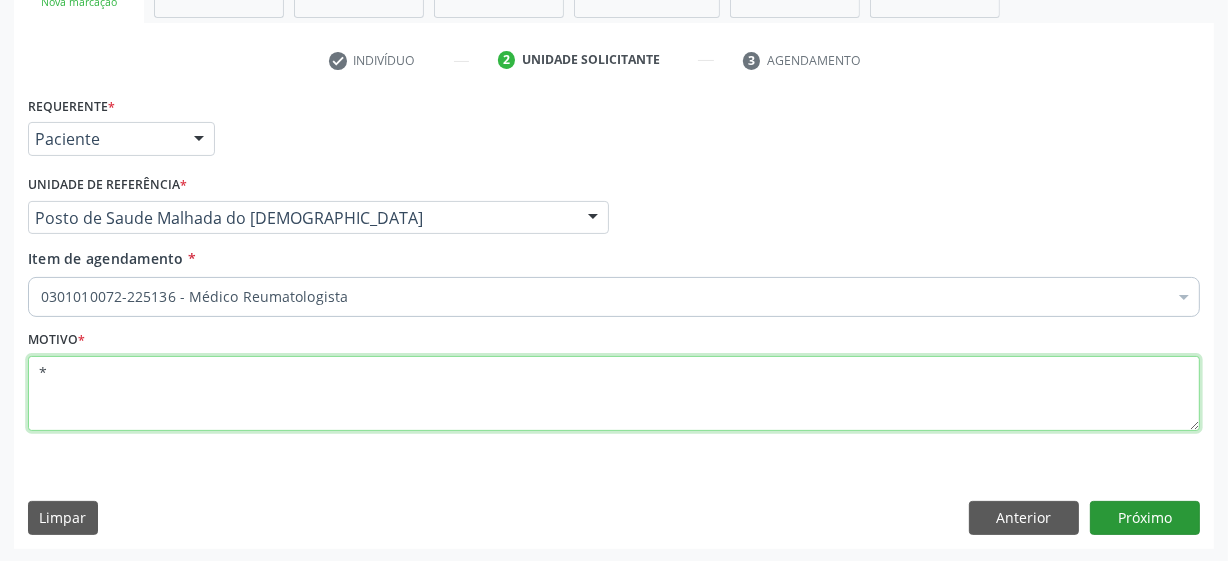 type on "*" 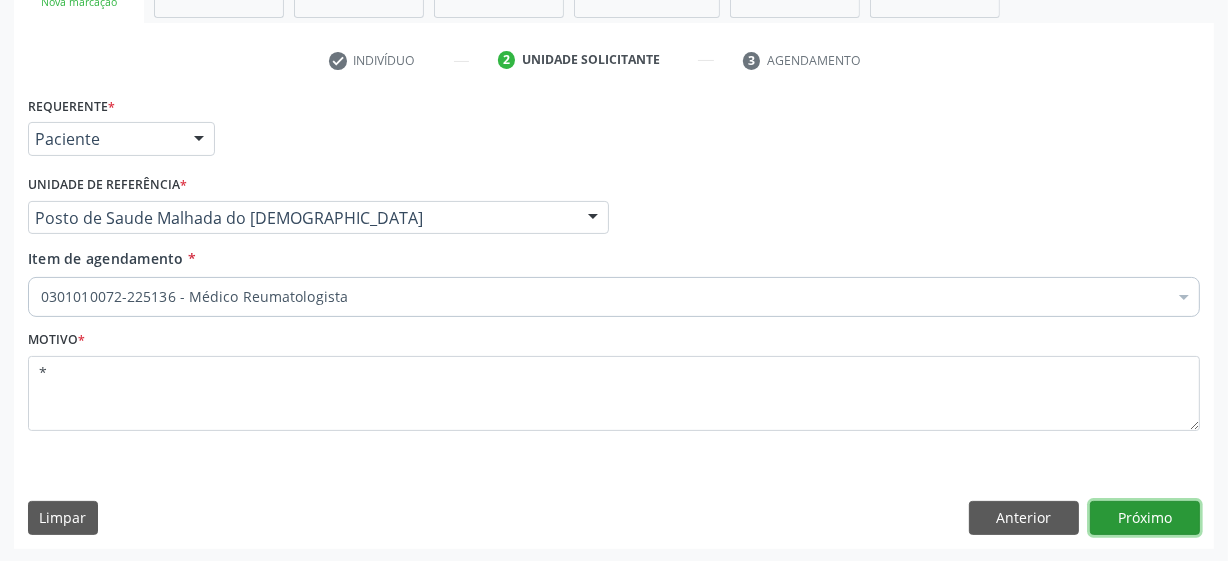 click on "Próximo" at bounding box center [1145, 518] 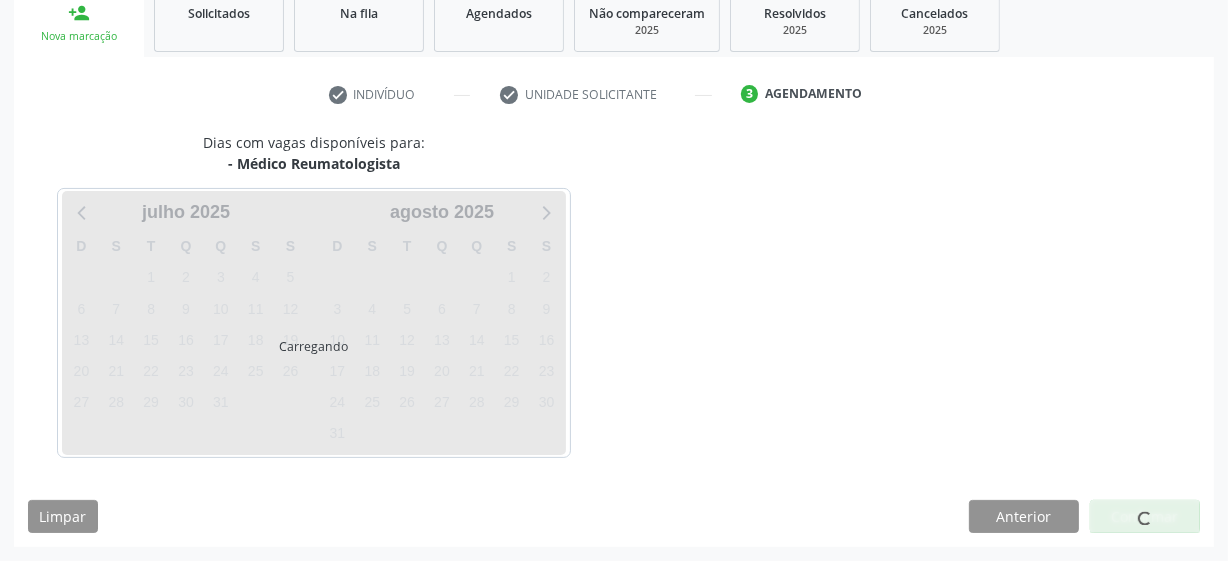 scroll, scrollTop: 308, scrollLeft: 0, axis: vertical 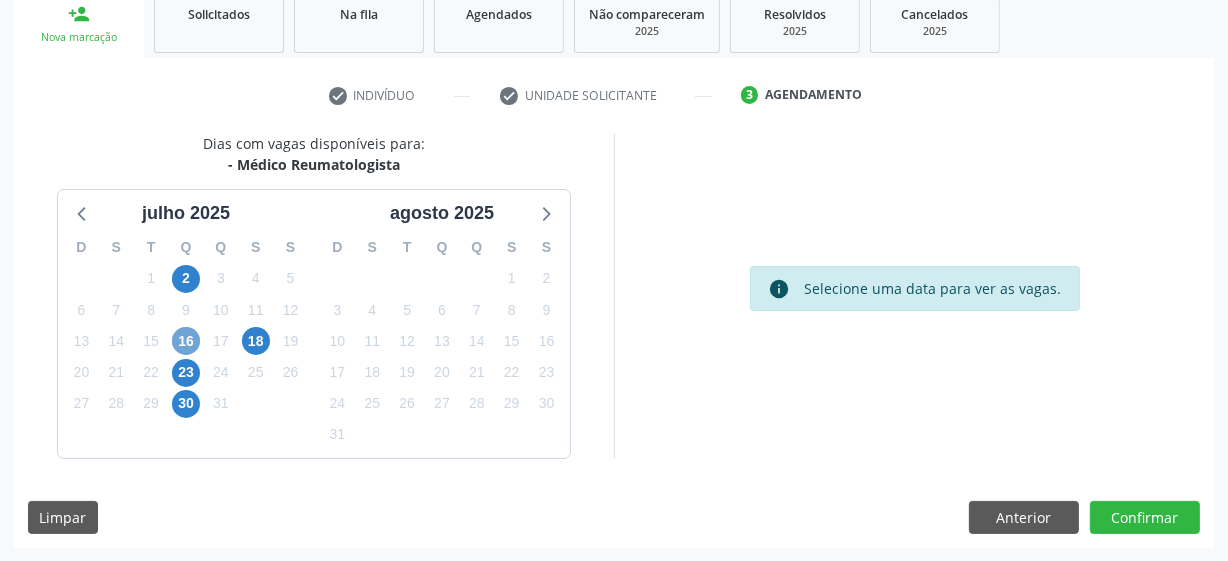 click on "16" at bounding box center [186, 341] 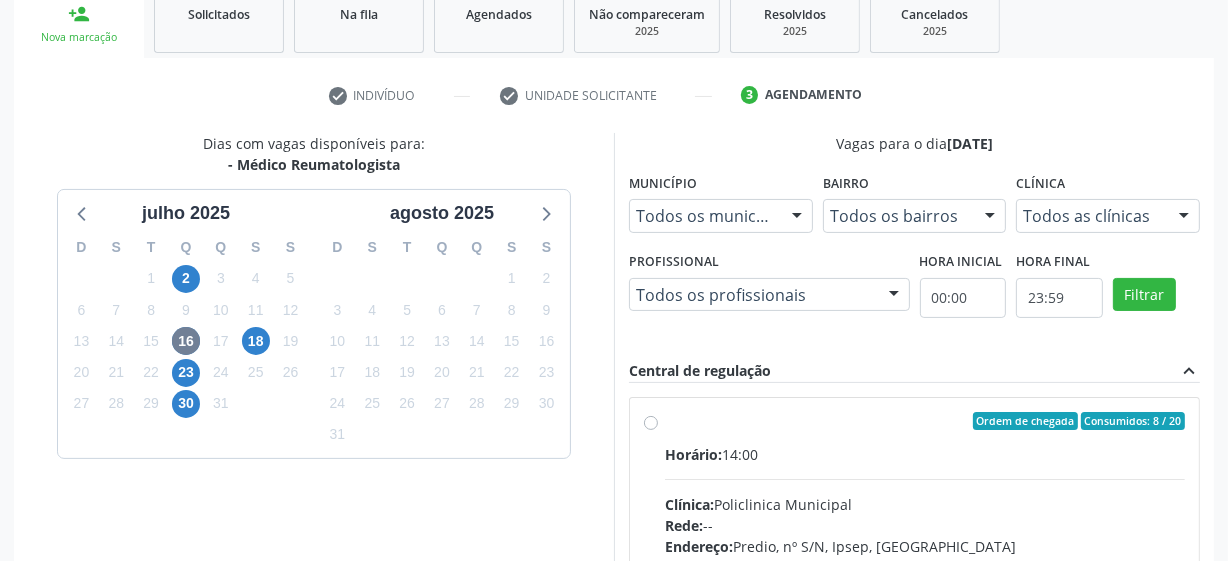 click on "Ordem de chegada
Consumidos: 8 / 20
Horário:   14:00
Clínica:  Policlinica Municipal
Rede:
--
Endereço:   Predio, nº S/N, Ipsep, Serra Talhada - PE
Telefone:   --
Profissional:
Felipe Pereira Guimaraes
Informações adicionais sobre o atendimento
Idade de atendimento:
de 0 a 120 anos
Gênero(s) atendido(s):
Masculino e Feminino
Informações adicionais:
--" at bounding box center [925, 565] 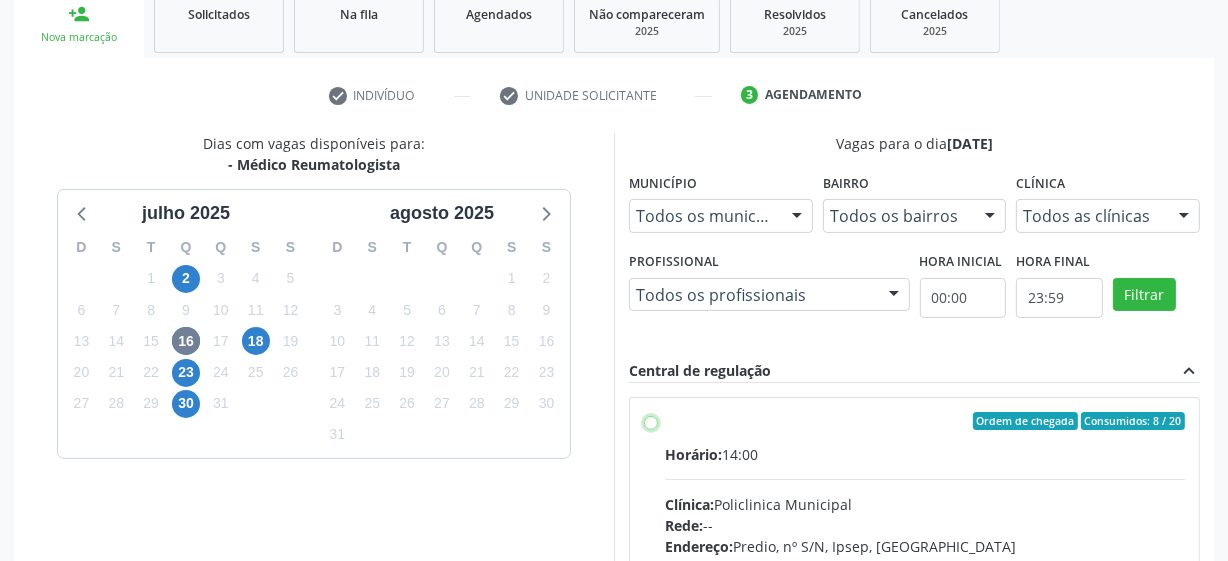 click on "Ordem de chegada
Consumidos: 8 / 20
Horário:   14:00
Clínica:  Policlinica Municipal
Rede:
--
Endereço:   Predio, nº S/N, Ipsep, Serra Talhada - PE
Telefone:   --
Profissional:
Felipe Pereira Guimaraes
Informações adicionais sobre o atendimento
Idade de atendimento:
de 0 a 120 anos
Gênero(s) atendido(s):
Masculino e Feminino
Informações adicionais:
--" at bounding box center [651, 421] 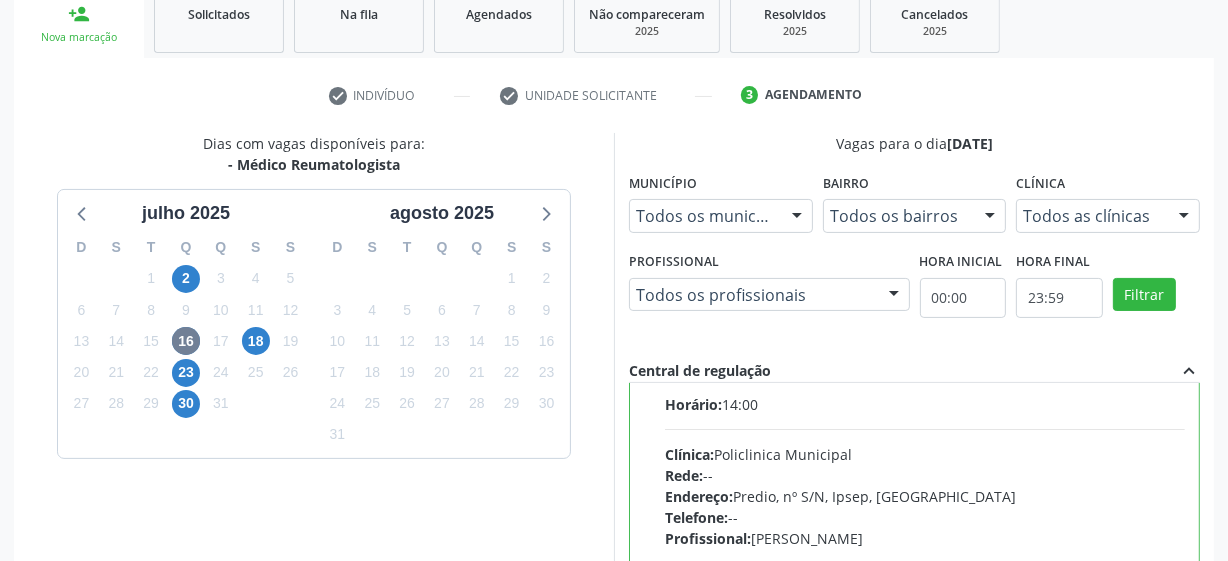 scroll, scrollTop: 99, scrollLeft: 0, axis: vertical 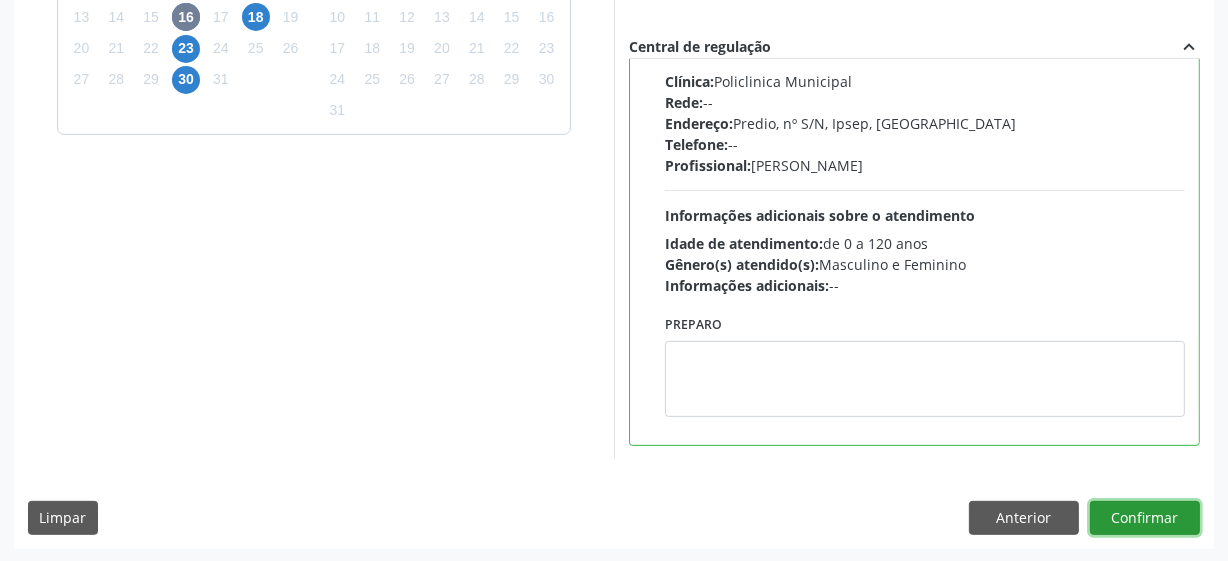 click on "Confirmar" at bounding box center [1145, 518] 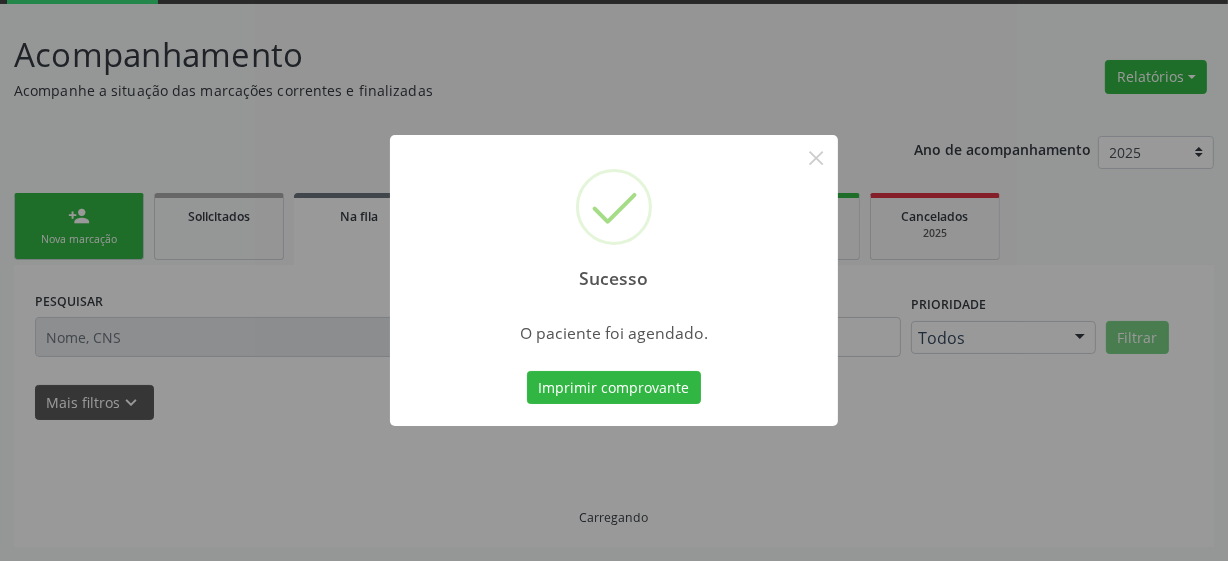 scroll, scrollTop: 105, scrollLeft: 0, axis: vertical 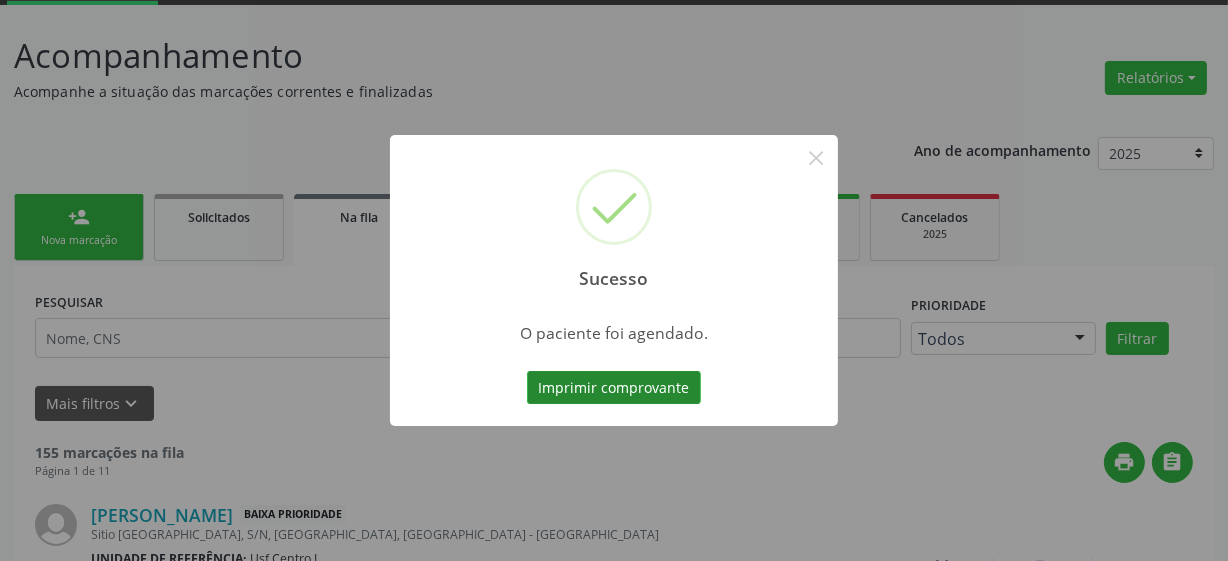 click on "Imprimir comprovante" at bounding box center (614, 388) 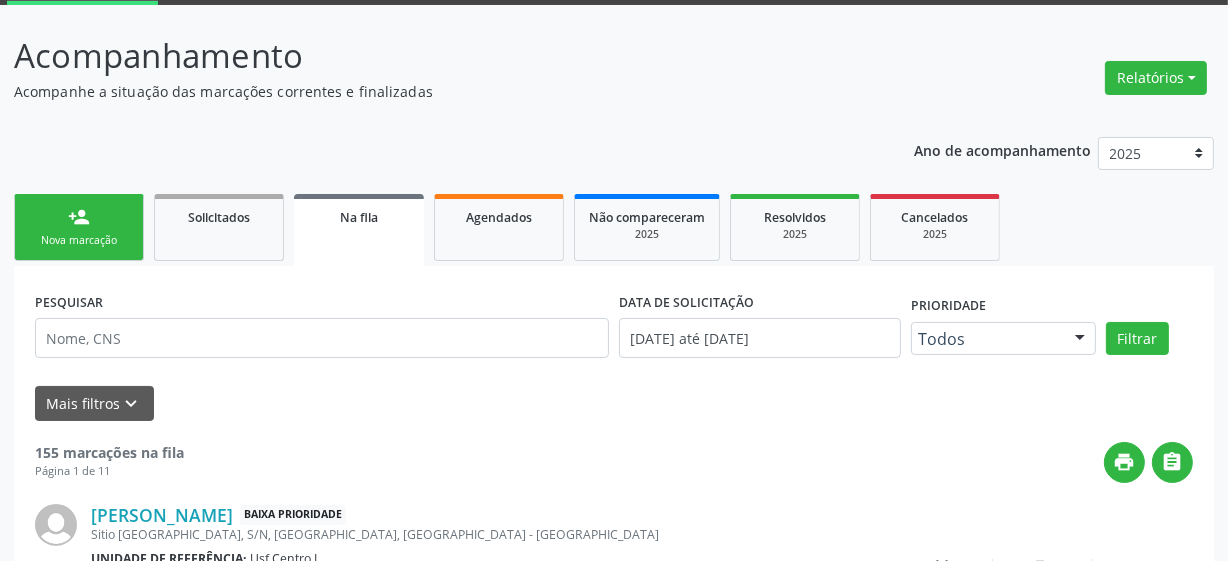 click on "person_add
Nova marcação" at bounding box center [79, 227] 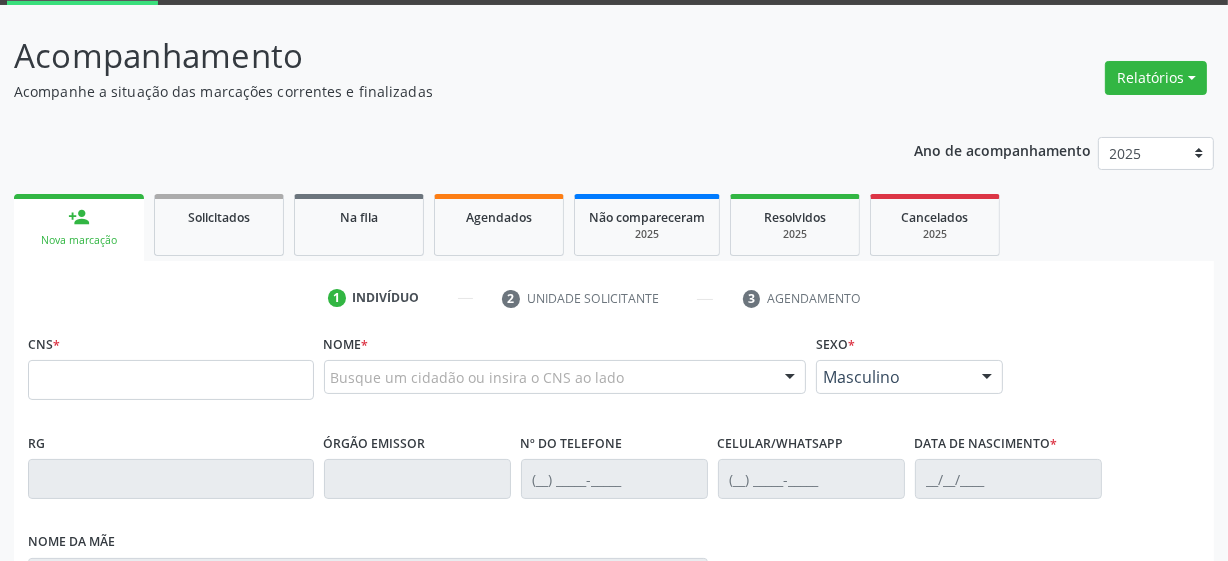 scroll, scrollTop: 0, scrollLeft: 0, axis: both 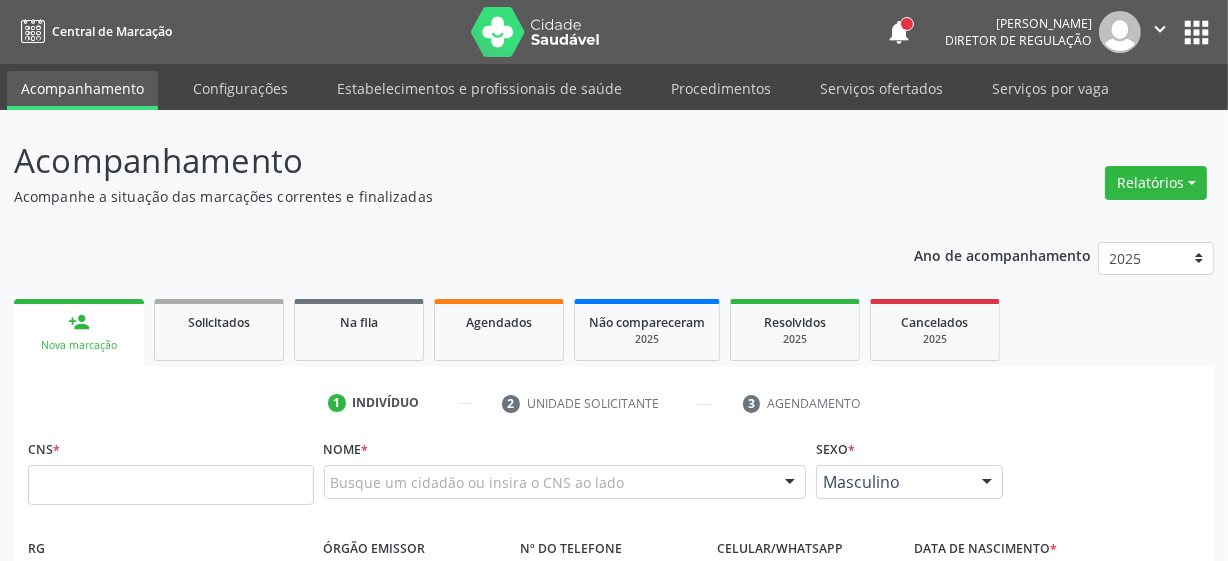 click on "apps" at bounding box center (1196, 32) 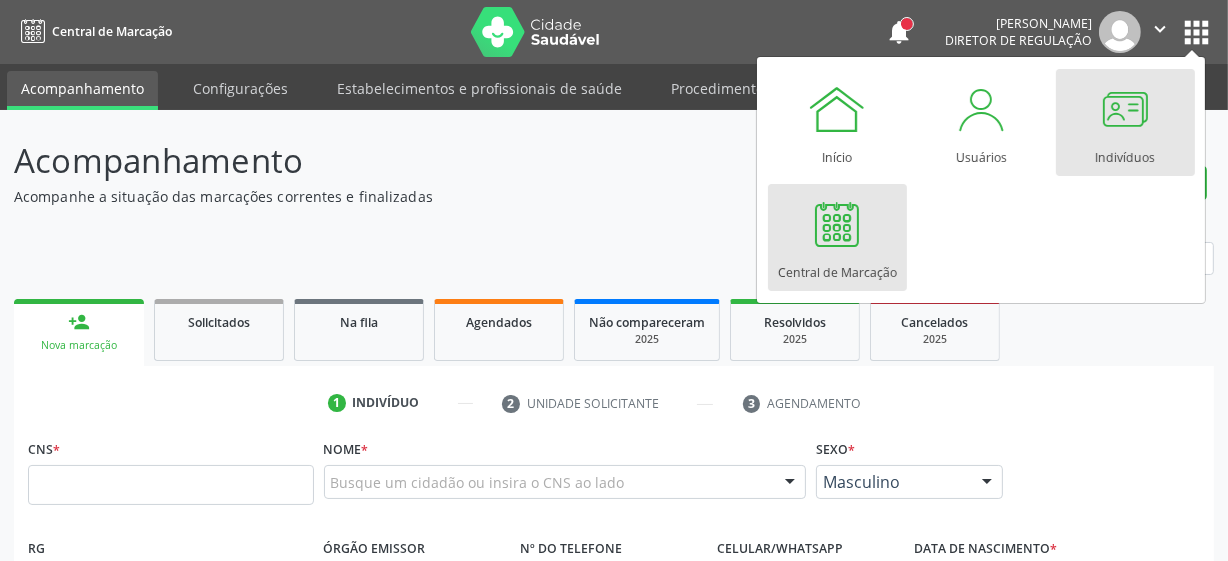 click at bounding box center [1125, 109] 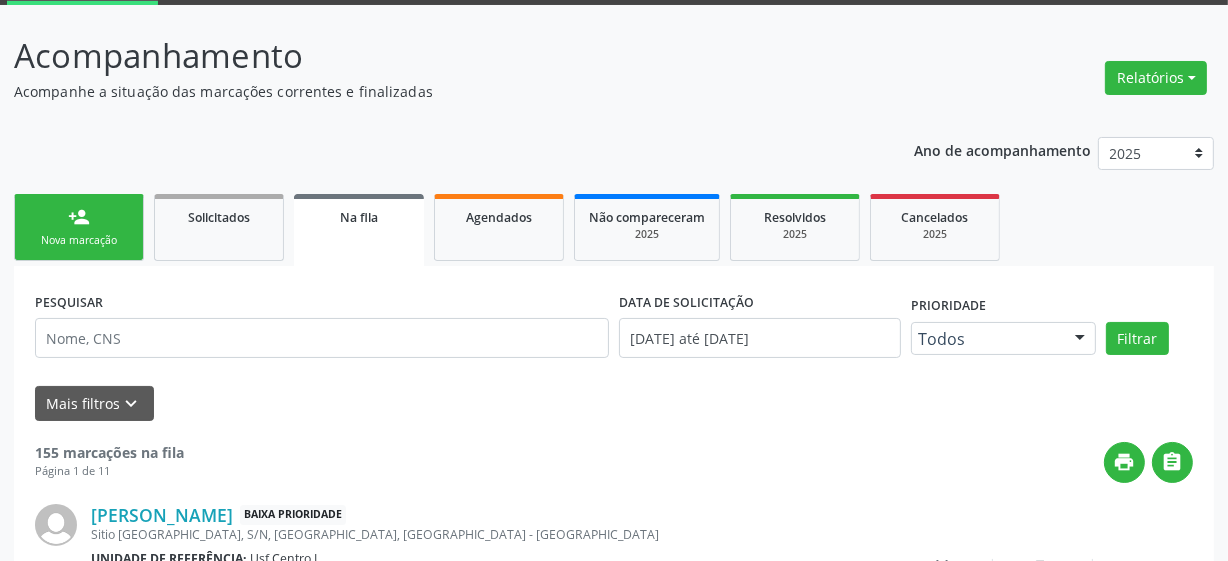 scroll, scrollTop: 105, scrollLeft: 0, axis: vertical 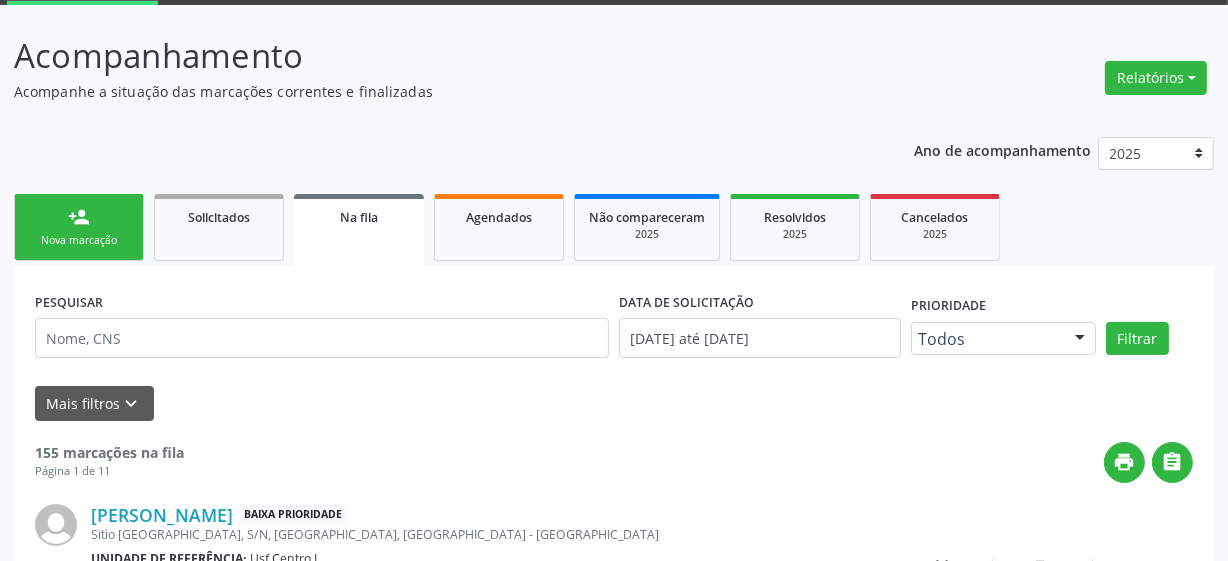 click on "person_add
Nova marcação" at bounding box center (79, 227) 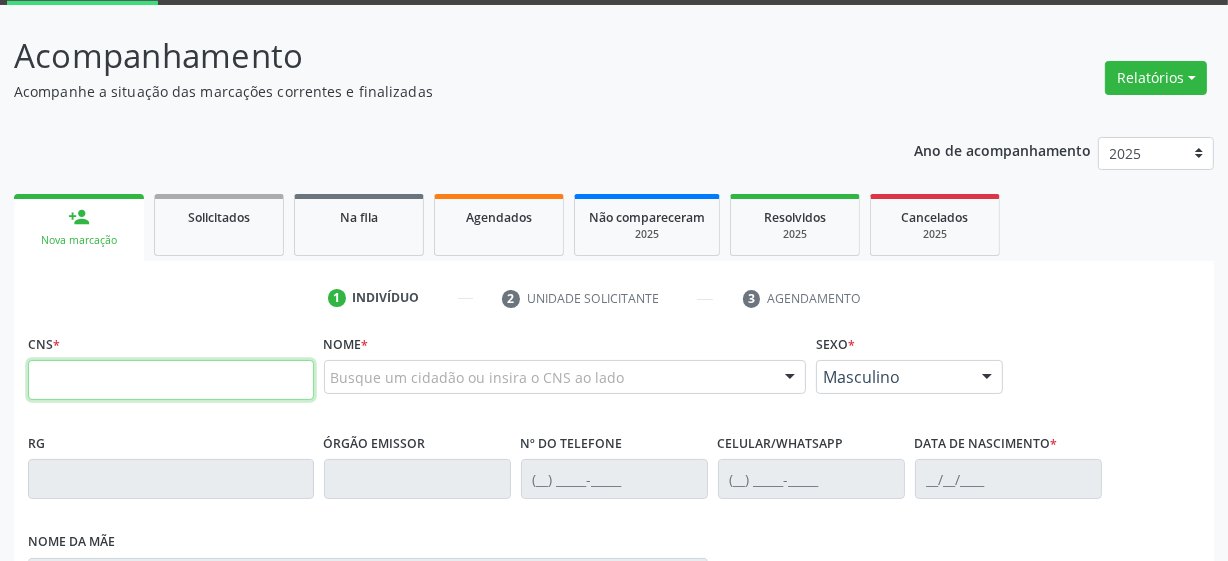 click at bounding box center [171, 380] 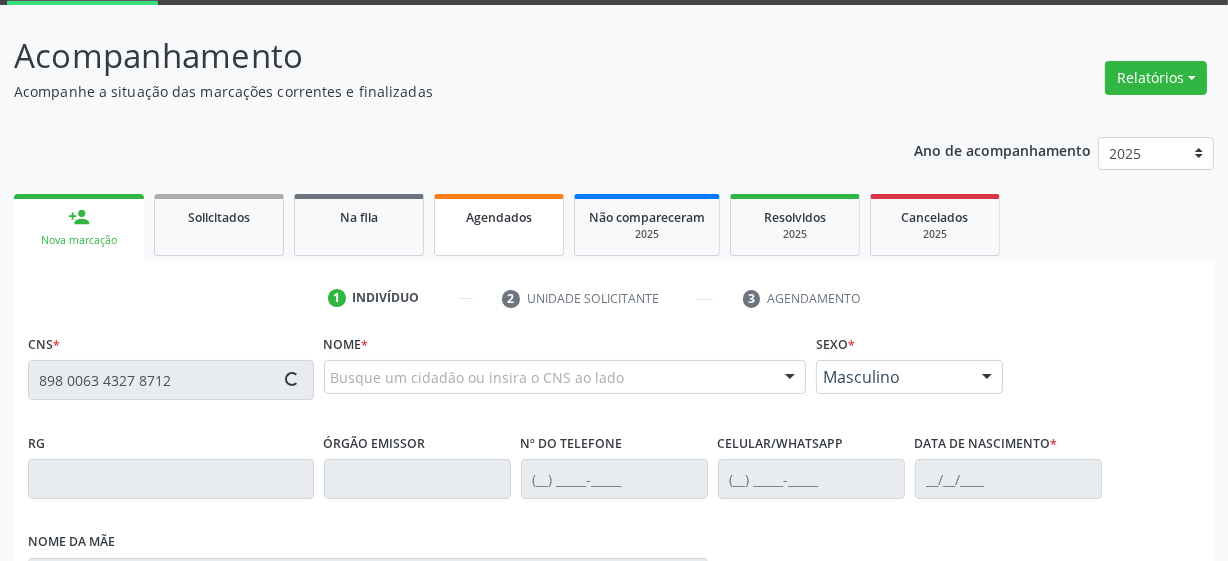 type on "898 0063 4327 8712" 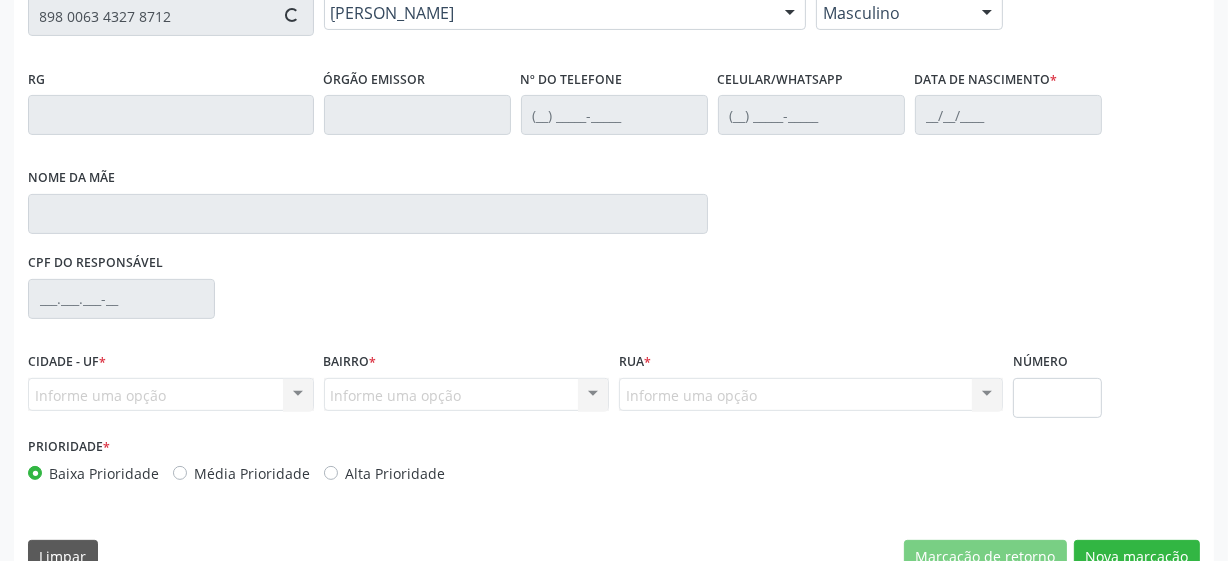 type on "[PHONE_NUMBER]" 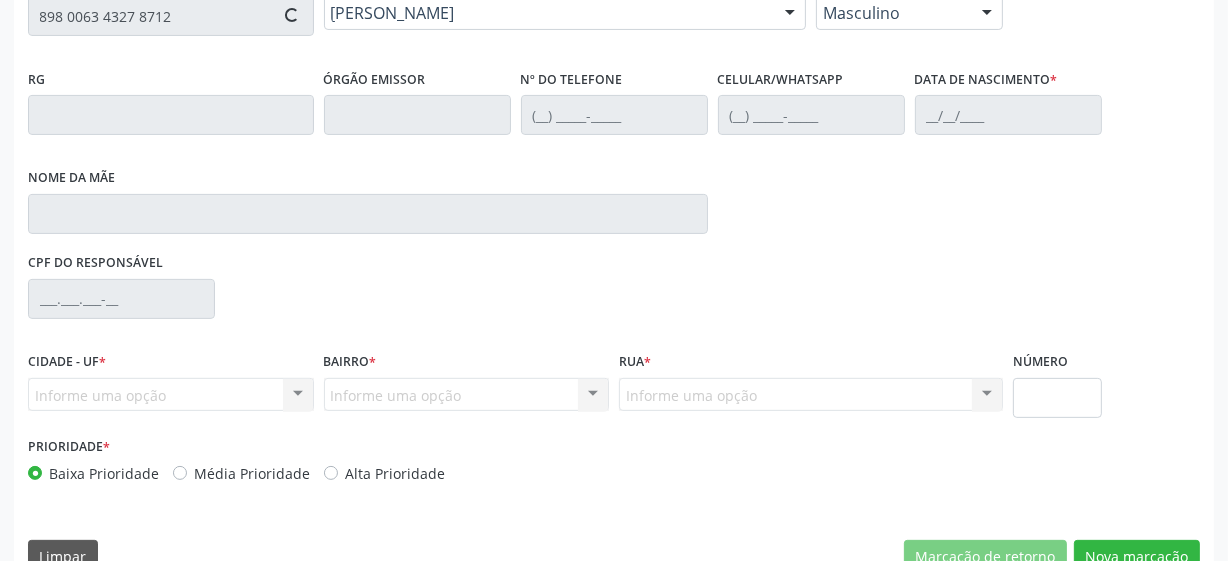 type on "[DATE]" 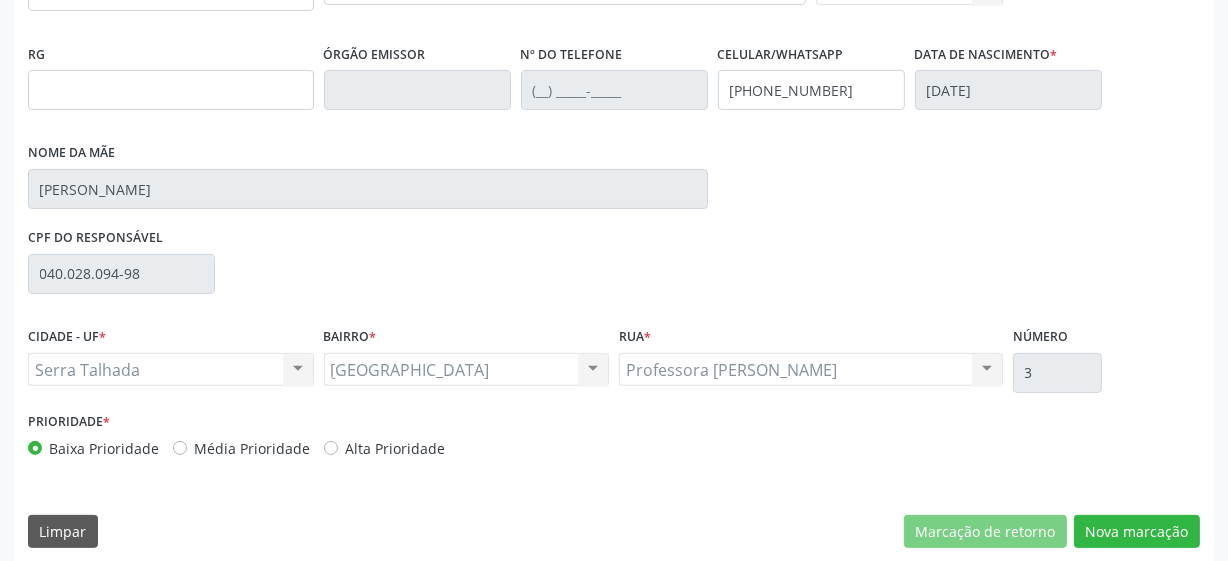 scroll, scrollTop: 508, scrollLeft: 0, axis: vertical 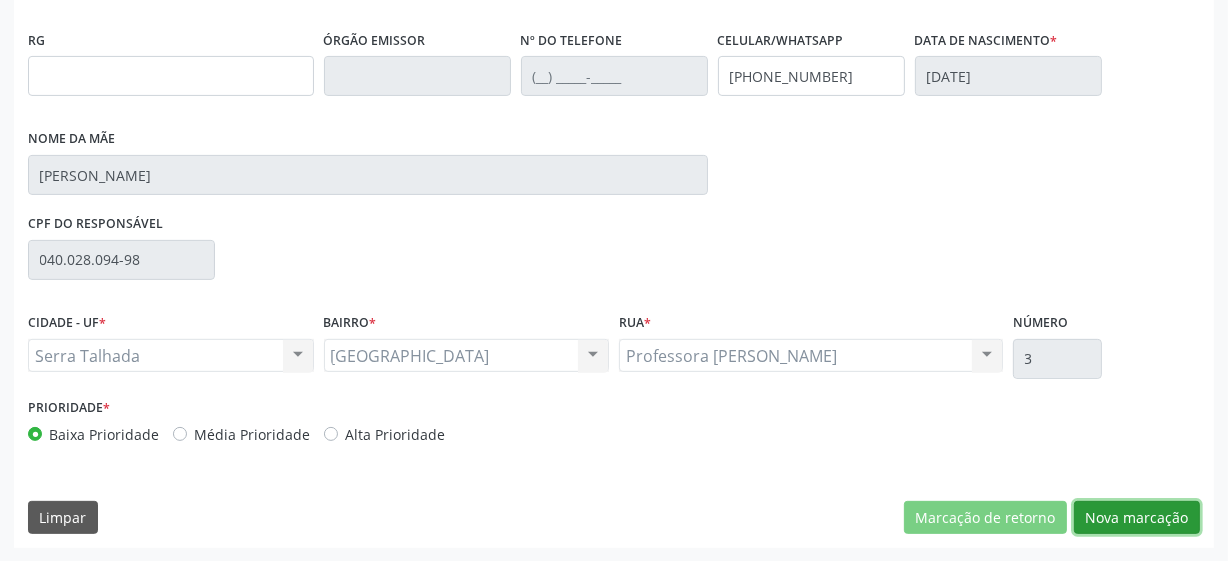 click on "Nova marcação" at bounding box center [1137, 518] 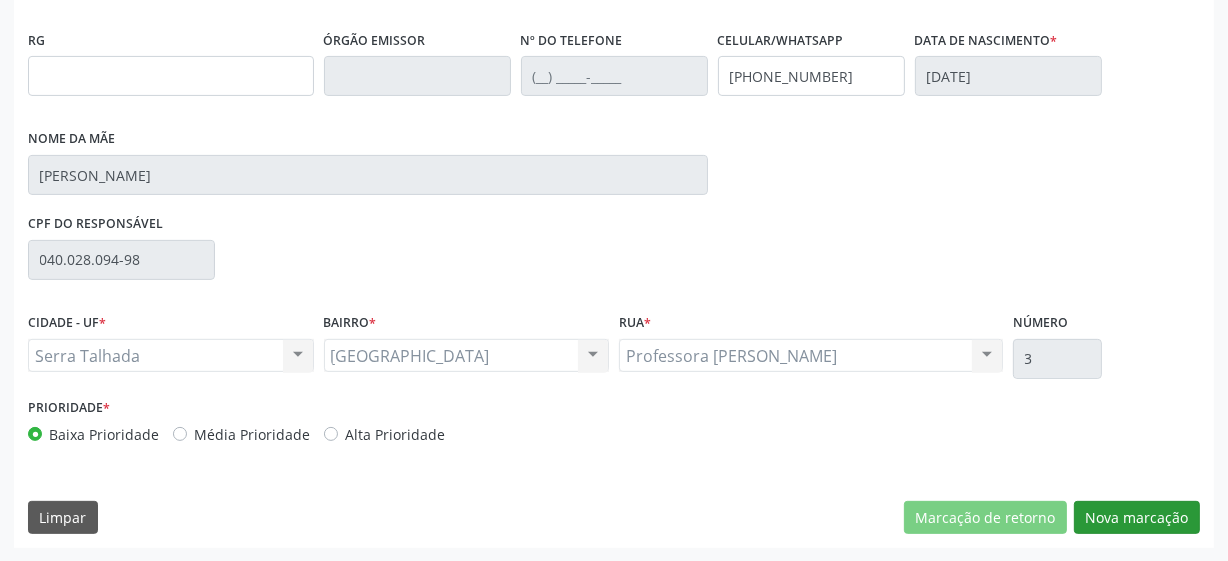 scroll, scrollTop: 343, scrollLeft: 0, axis: vertical 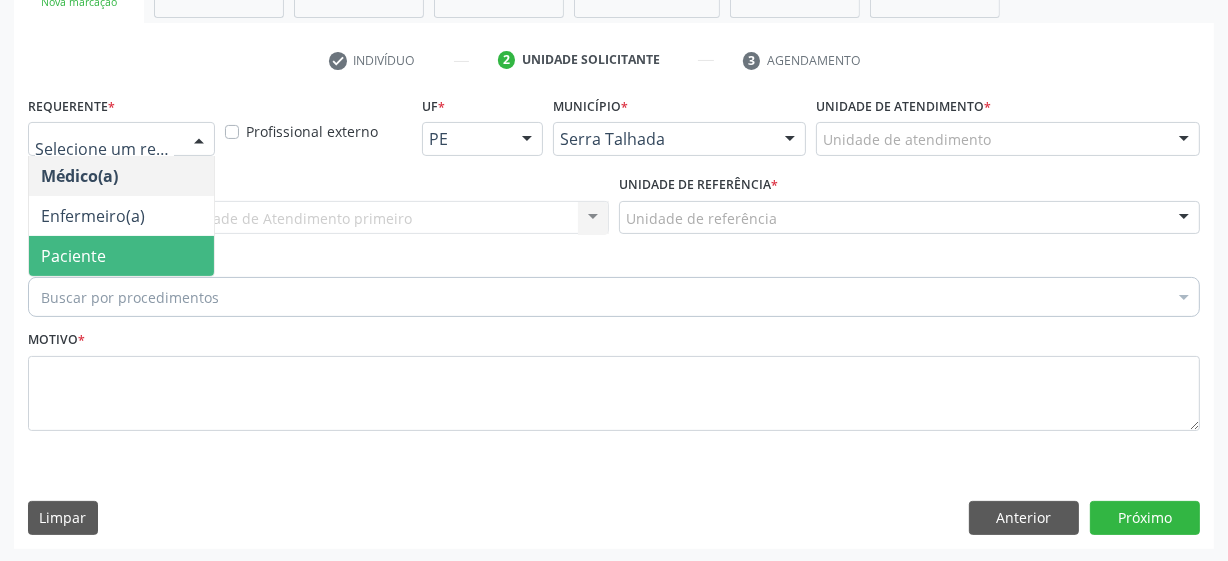 click on "Paciente" at bounding box center [121, 256] 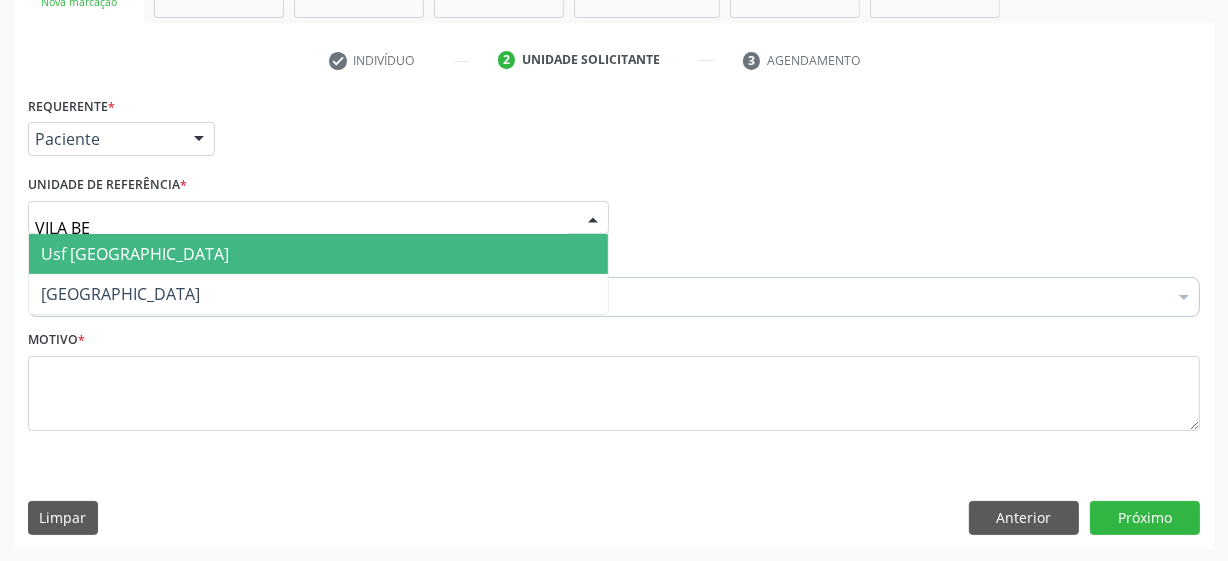 type on "[GEOGRAPHIC_DATA]" 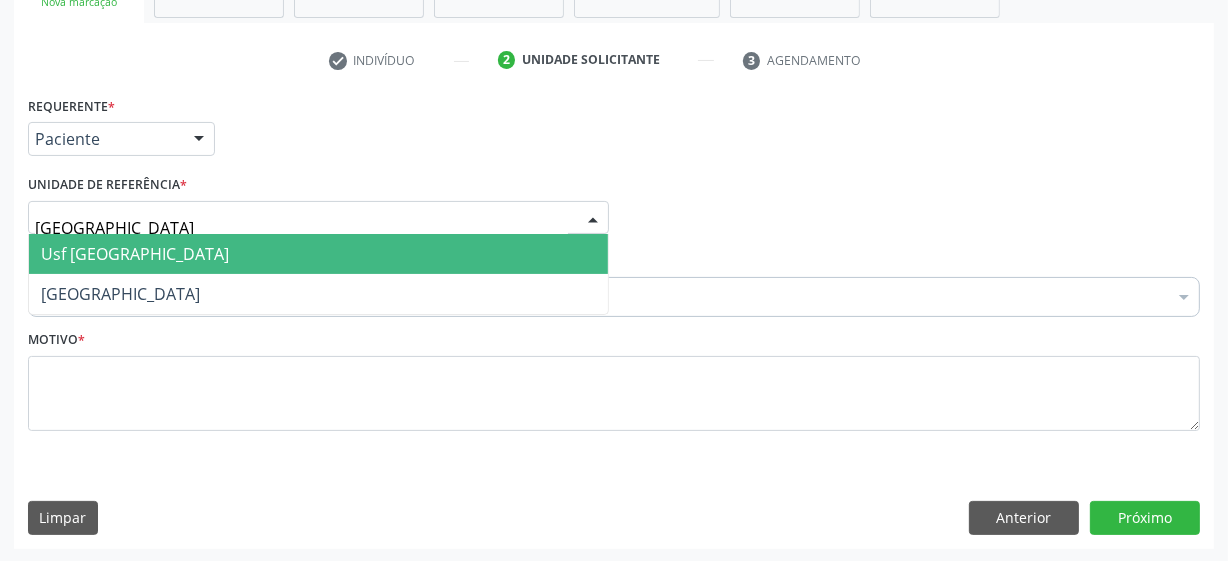 click on "Usf [GEOGRAPHIC_DATA]" at bounding box center [318, 254] 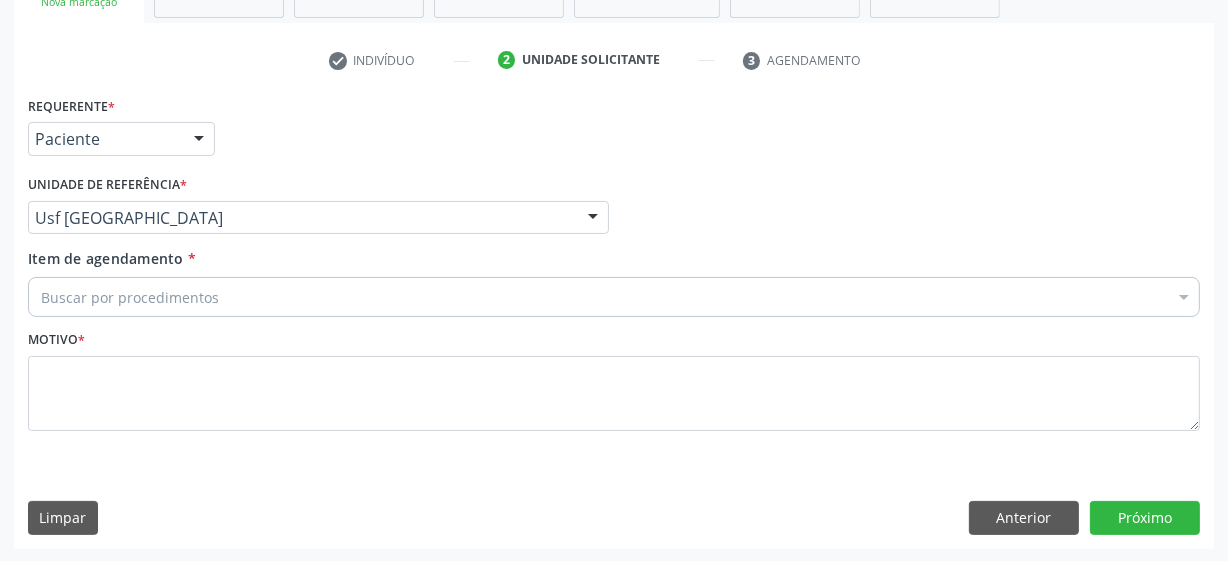 click on "Buscar por procedimentos" at bounding box center (614, 297) 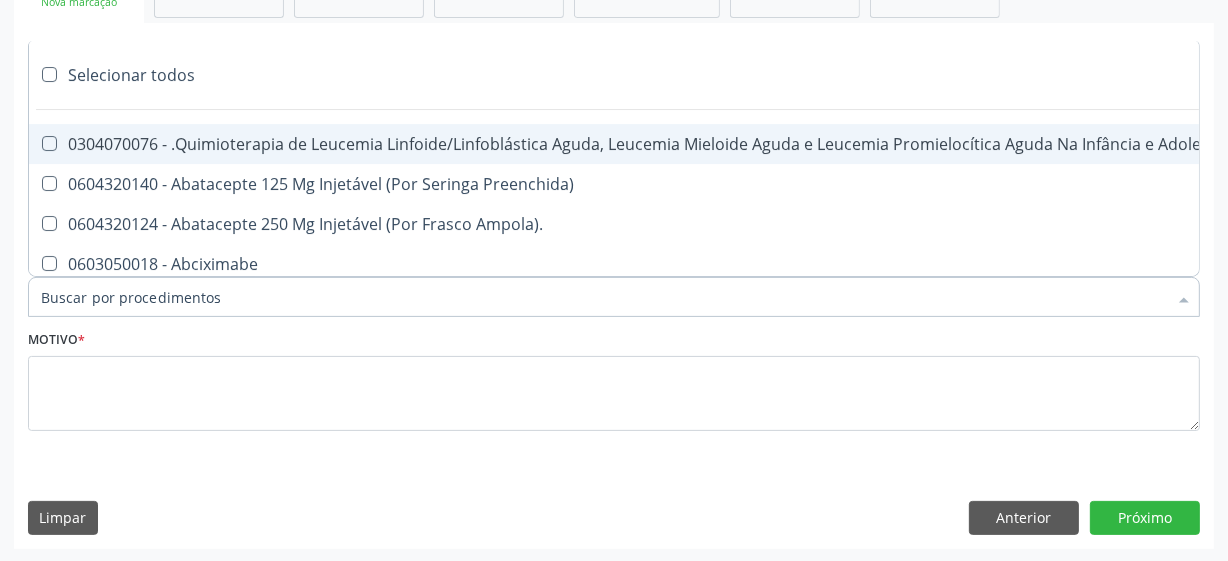 click on "Item de agendamento
*" at bounding box center (604, 297) 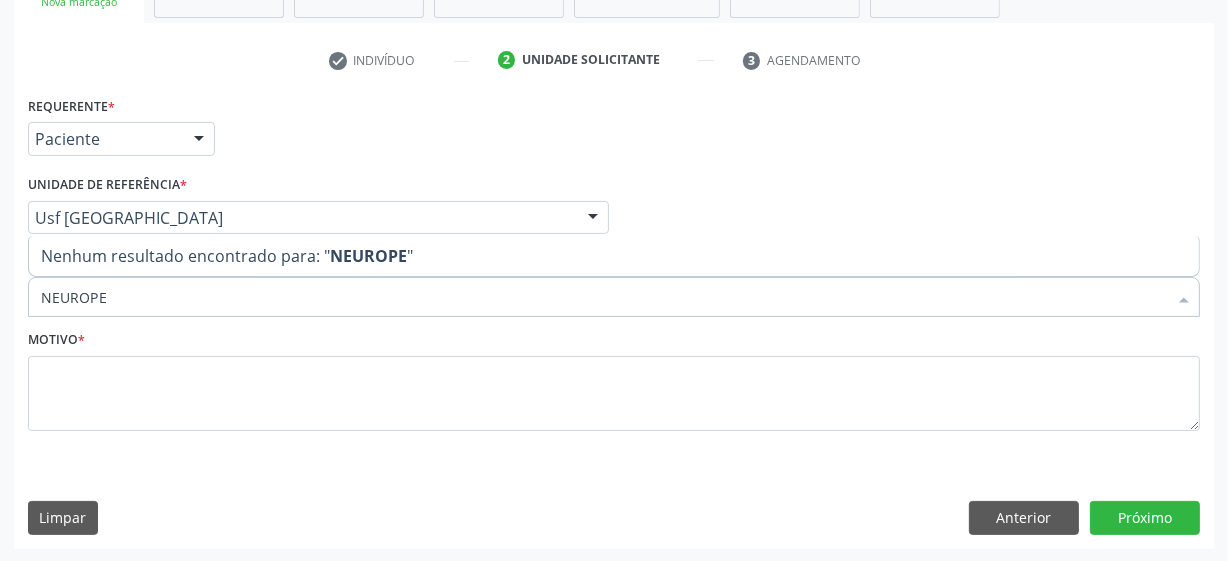 click on "NEUROPE" at bounding box center (604, 297) 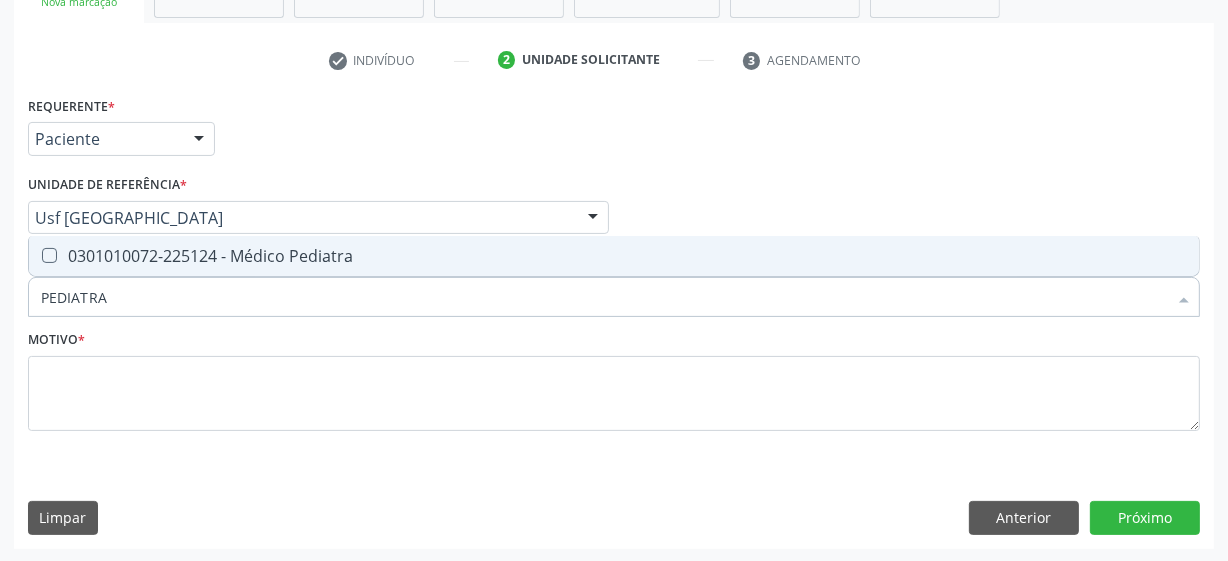 click on "PEDIATRA" at bounding box center [604, 297] 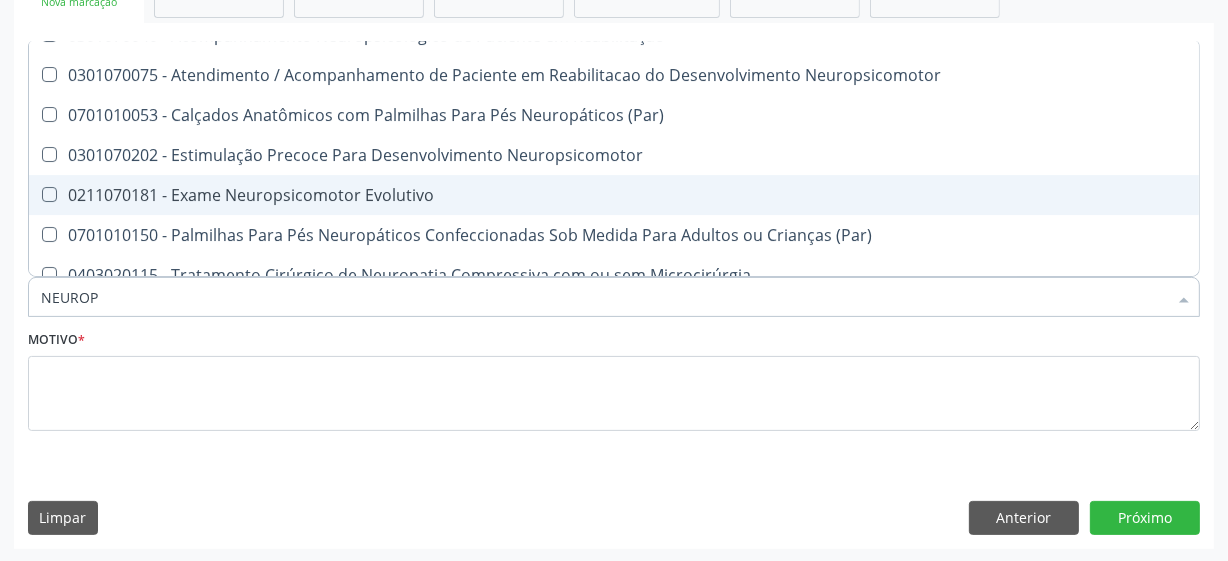 scroll, scrollTop: 0, scrollLeft: 0, axis: both 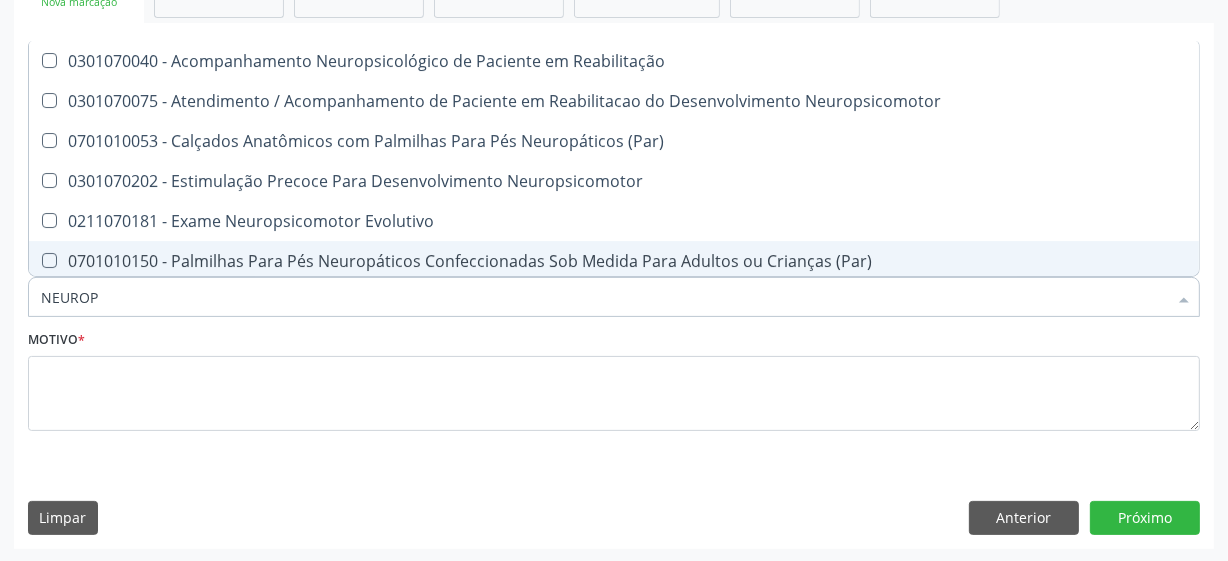 click on "NEUROP" at bounding box center (604, 297) 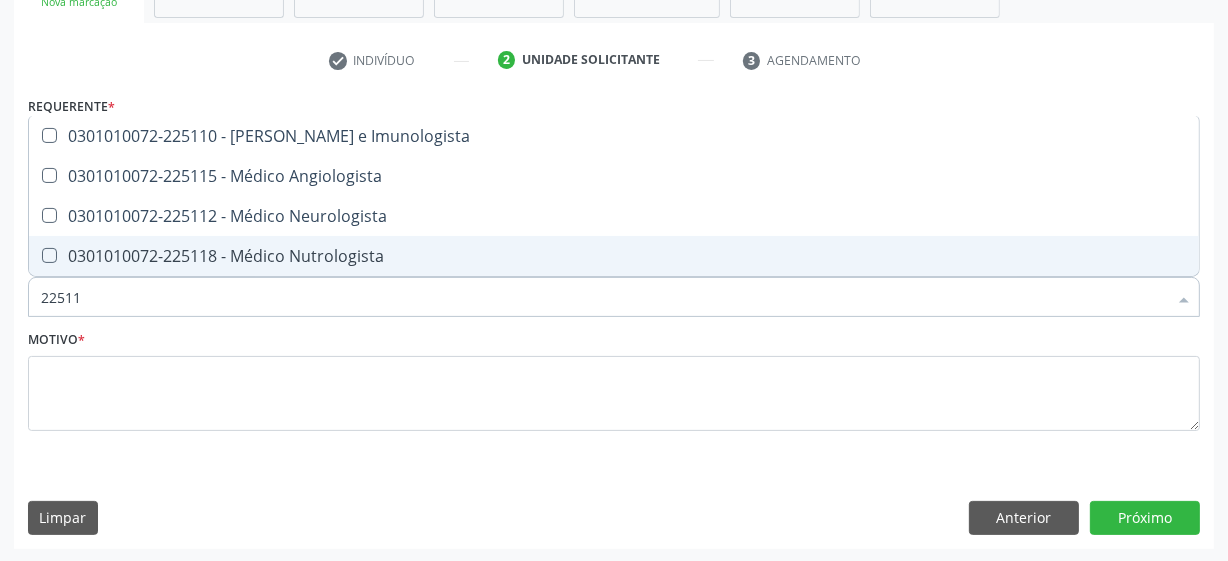 type on "225112" 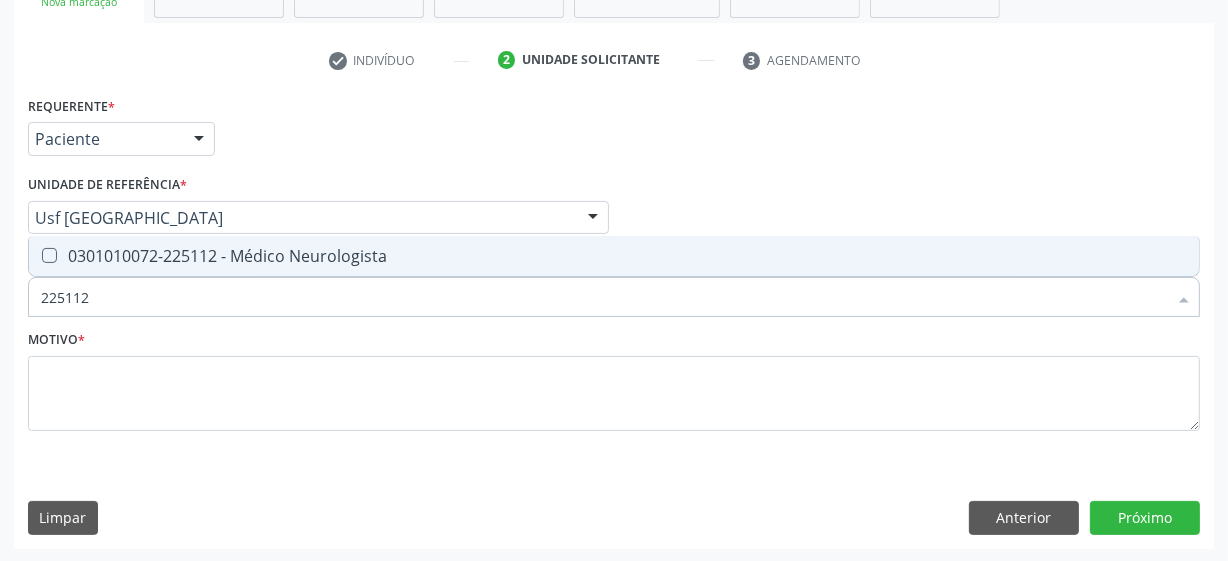 click at bounding box center (49, 255) 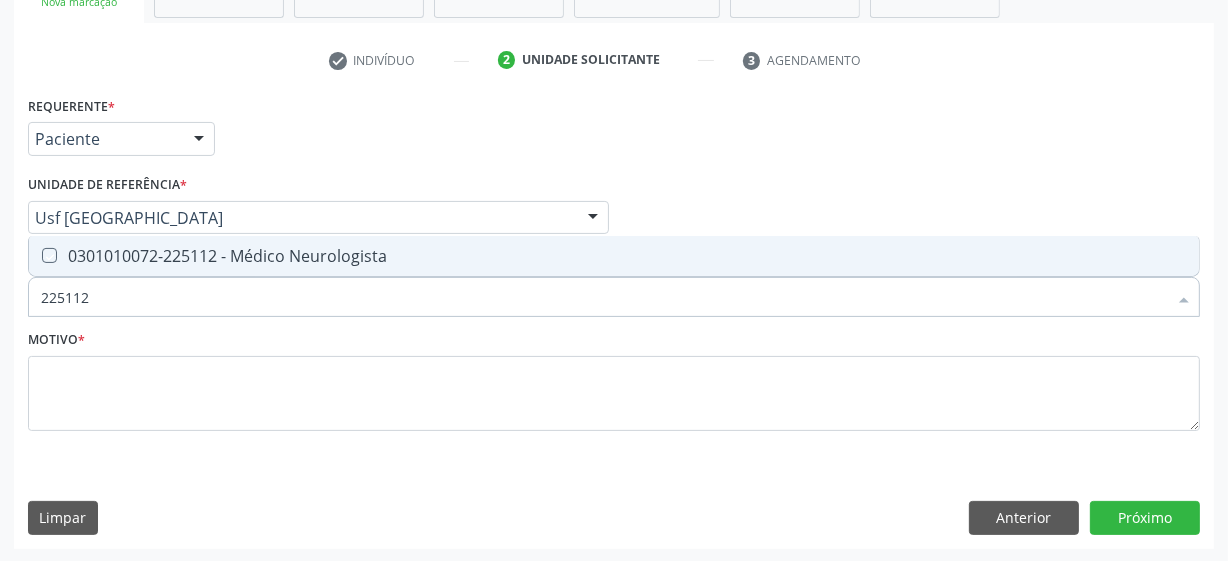 click at bounding box center [35, 255] 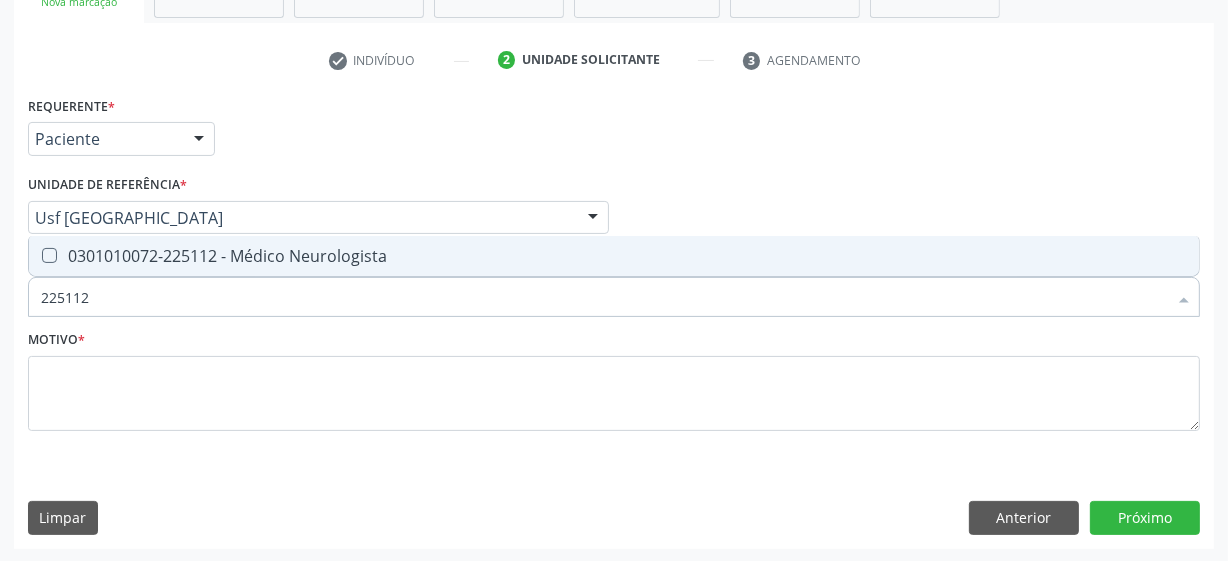 checkbox on "true" 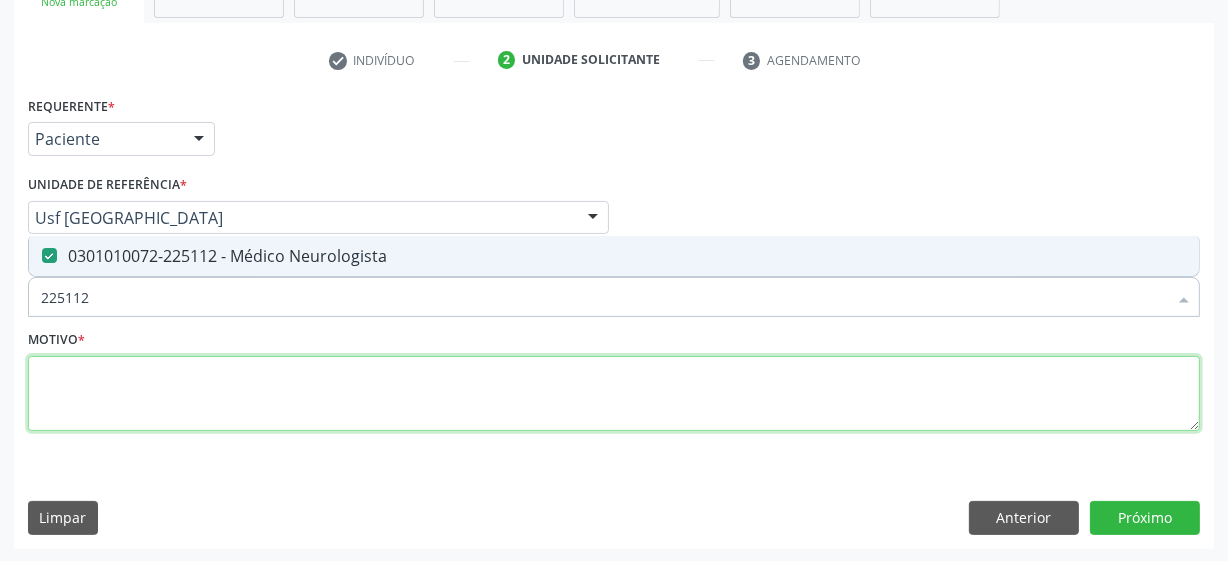 click at bounding box center [614, 394] 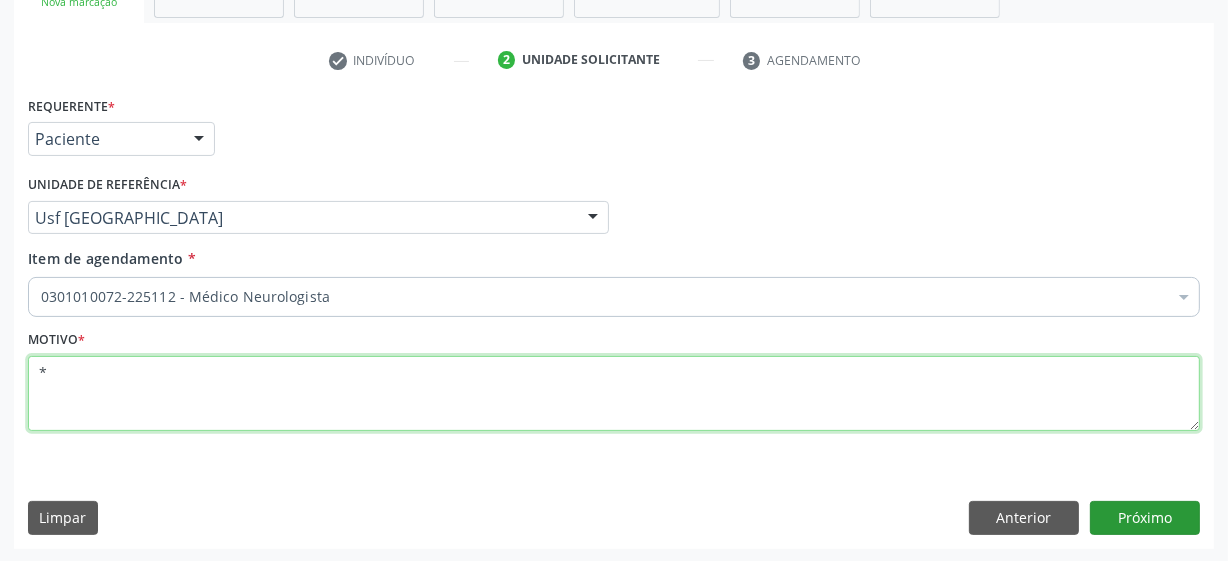 type on "*" 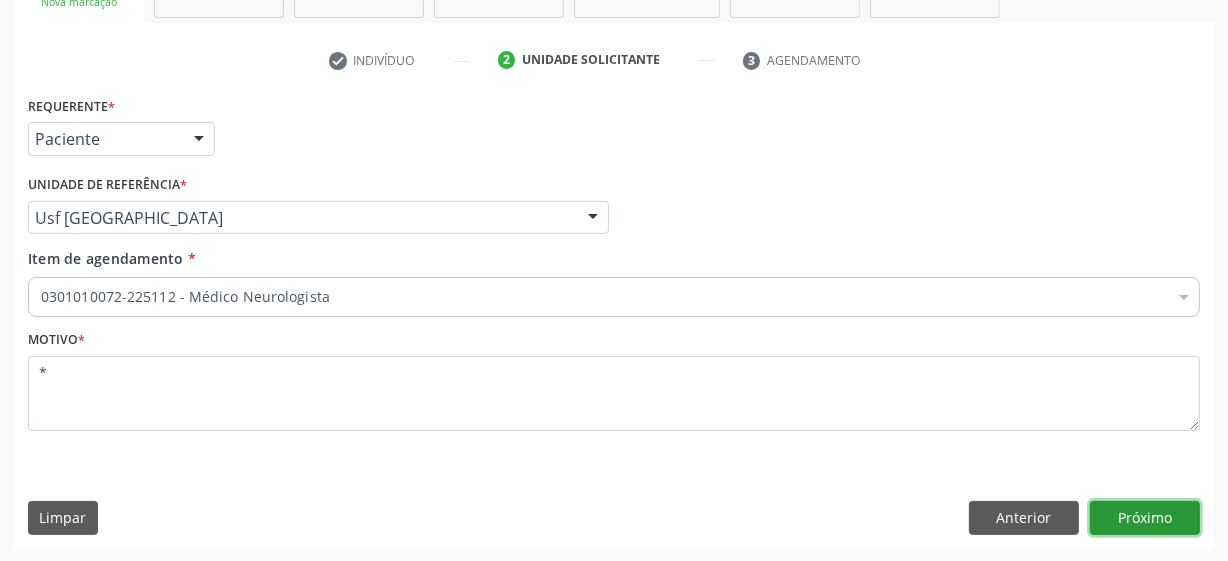 click on "Próximo" at bounding box center [1145, 518] 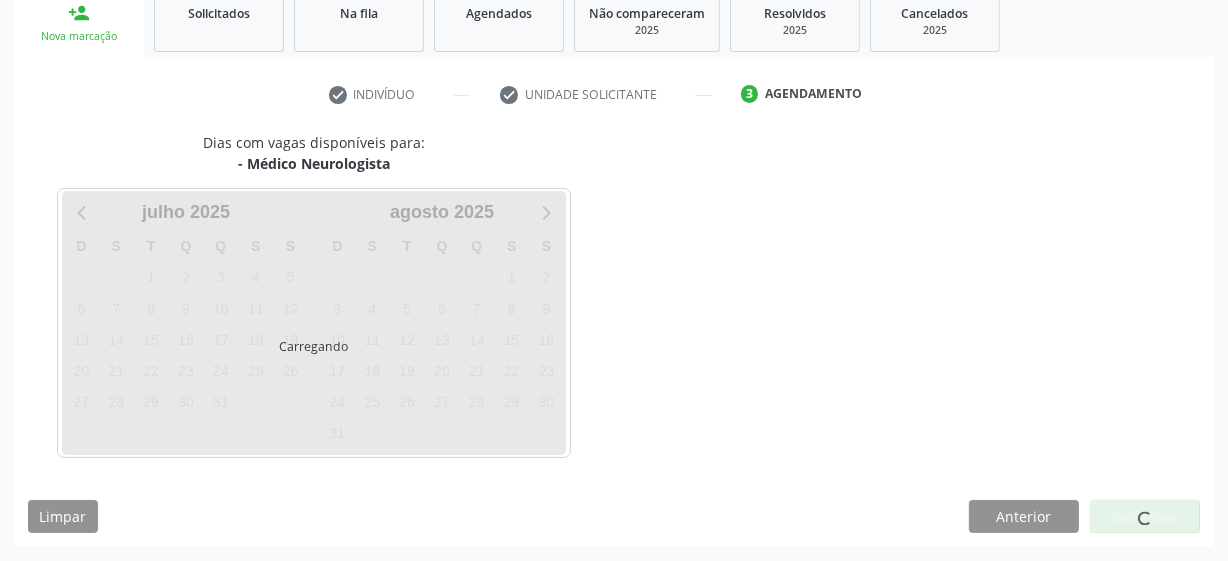 scroll, scrollTop: 308, scrollLeft: 0, axis: vertical 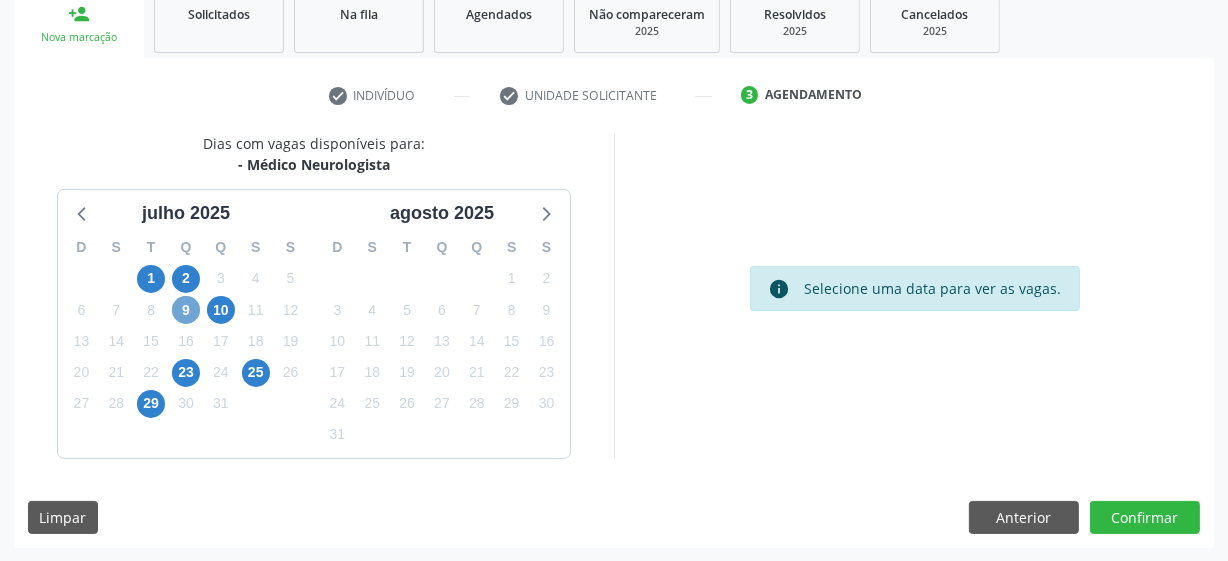 click on "9" at bounding box center (186, 310) 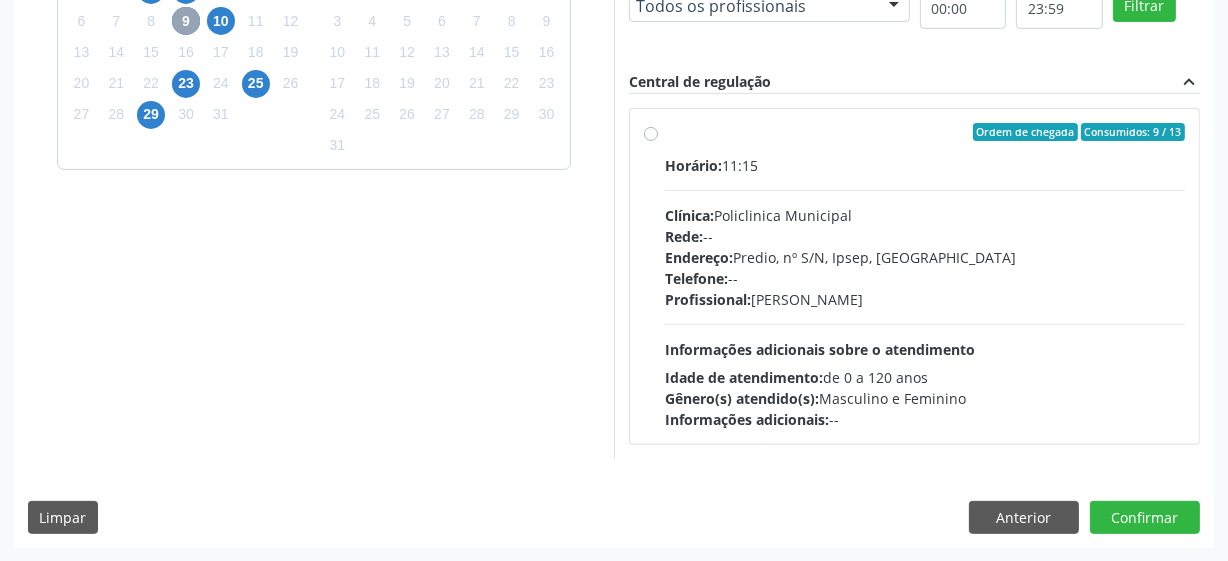 scroll, scrollTop: 415, scrollLeft: 0, axis: vertical 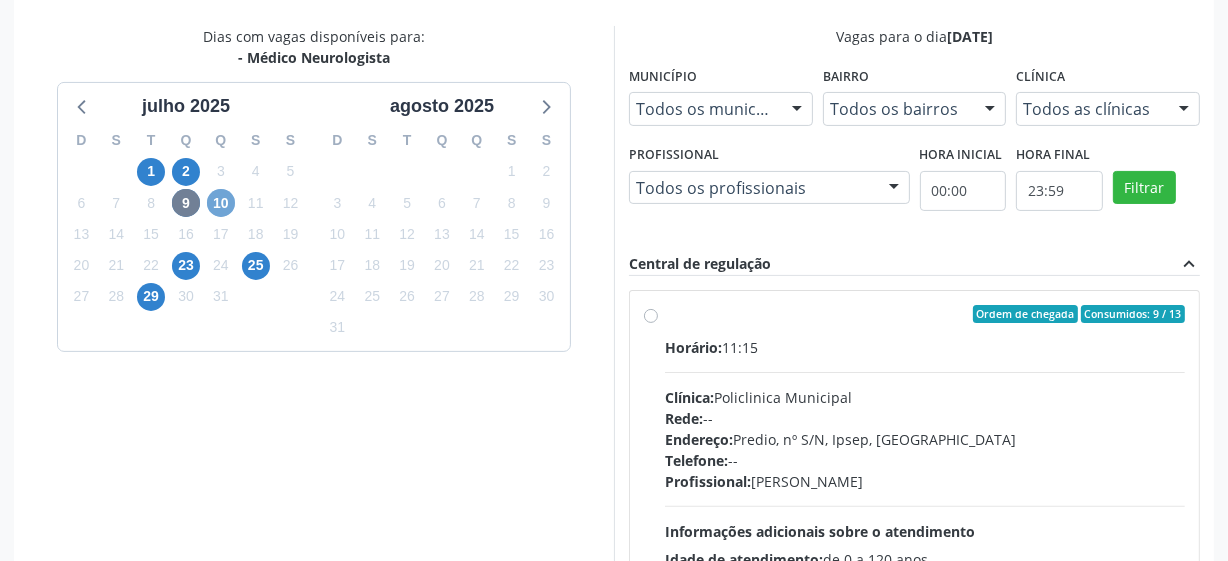 click on "10" at bounding box center (221, 203) 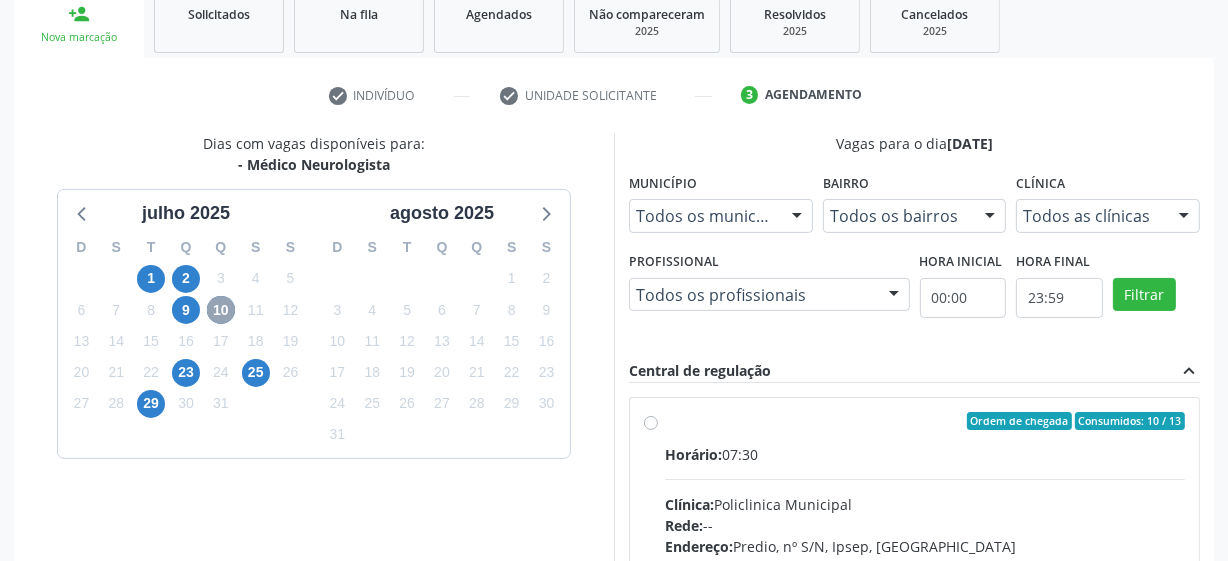 scroll, scrollTop: 415, scrollLeft: 0, axis: vertical 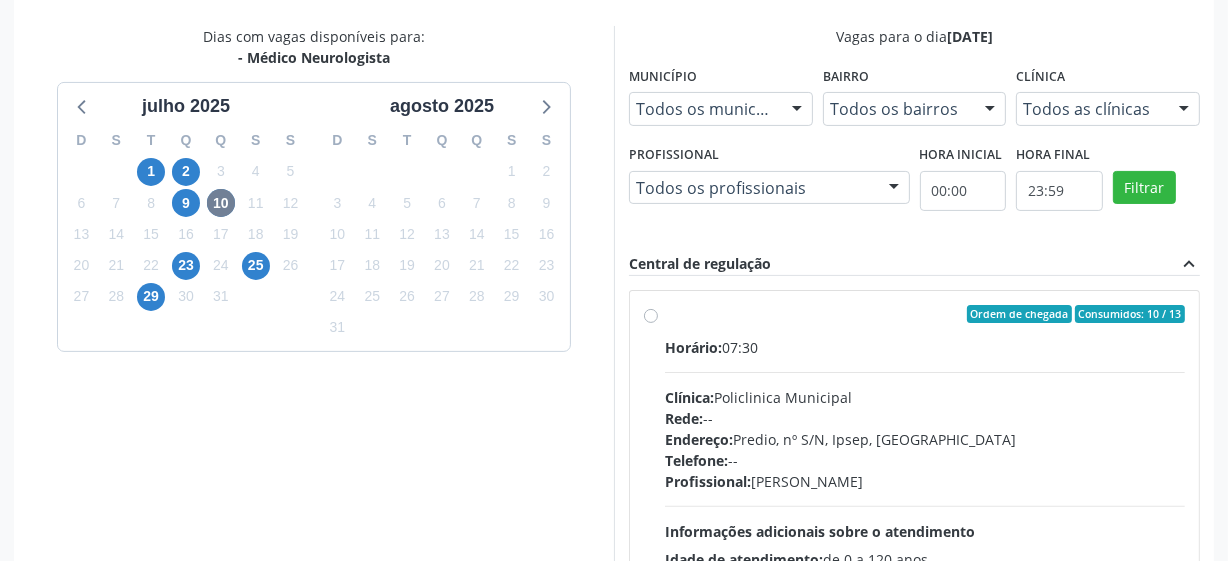 click on "Ordem de chegada
Consumidos: 10 / 13
Horário:   07:30
Clínica:  Policlinica Municipal
Rede:
--
Endereço:   Predio, nº S/N, Ipsep, [GEOGRAPHIC_DATA] - PE
Telefone:   --
Profissional:
[PERSON_NAME]
Informações adicionais sobre o atendimento
Idade de atendimento:
de 0 a 120 anos
Gênero(s) atendido(s):
Masculino e Feminino
Informações adicionais:
--" at bounding box center [925, 458] 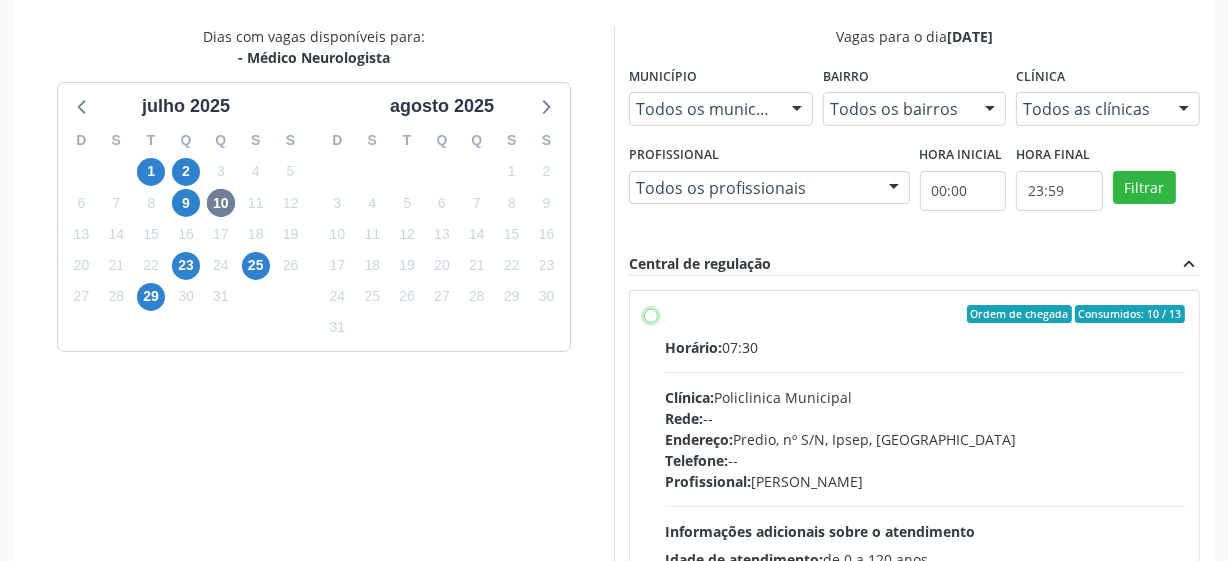 click on "Ordem de chegada
Consumidos: 10 / 13
Horário:   07:30
Clínica:  Policlinica Municipal
Rede:
--
Endereço:   Predio, nº S/N, Ipsep, [GEOGRAPHIC_DATA] - PE
Telefone:   --
Profissional:
[PERSON_NAME]
Informações adicionais sobre o atendimento
Idade de atendimento:
de 0 a 120 anos
Gênero(s) atendido(s):
Masculino e Feminino
Informações adicionais:
--" at bounding box center (651, 314) 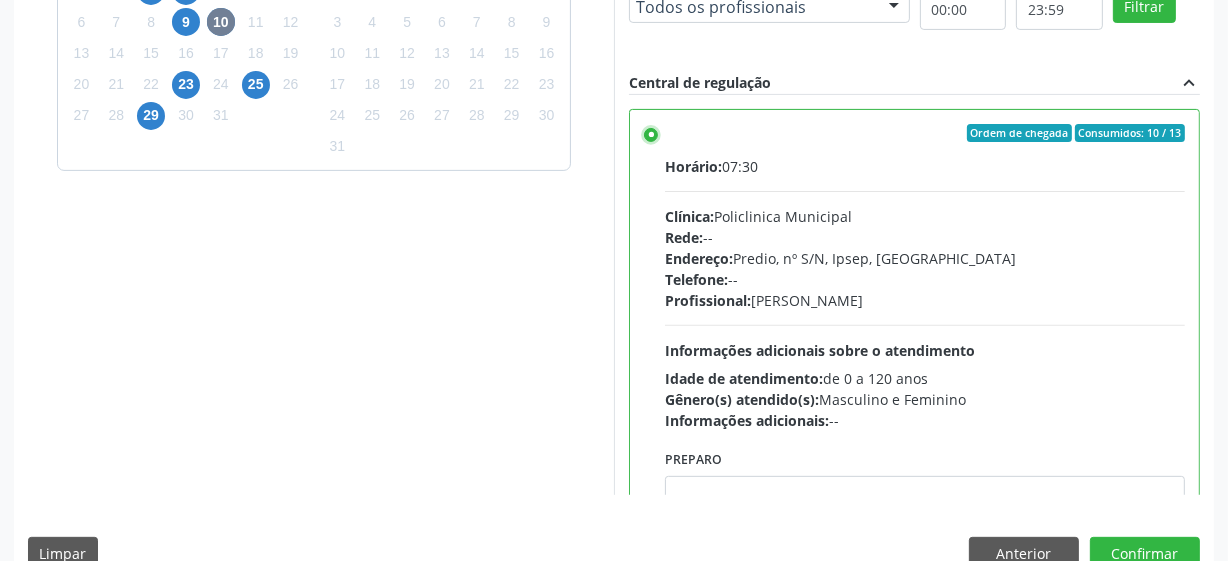 scroll, scrollTop: 597, scrollLeft: 0, axis: vertical 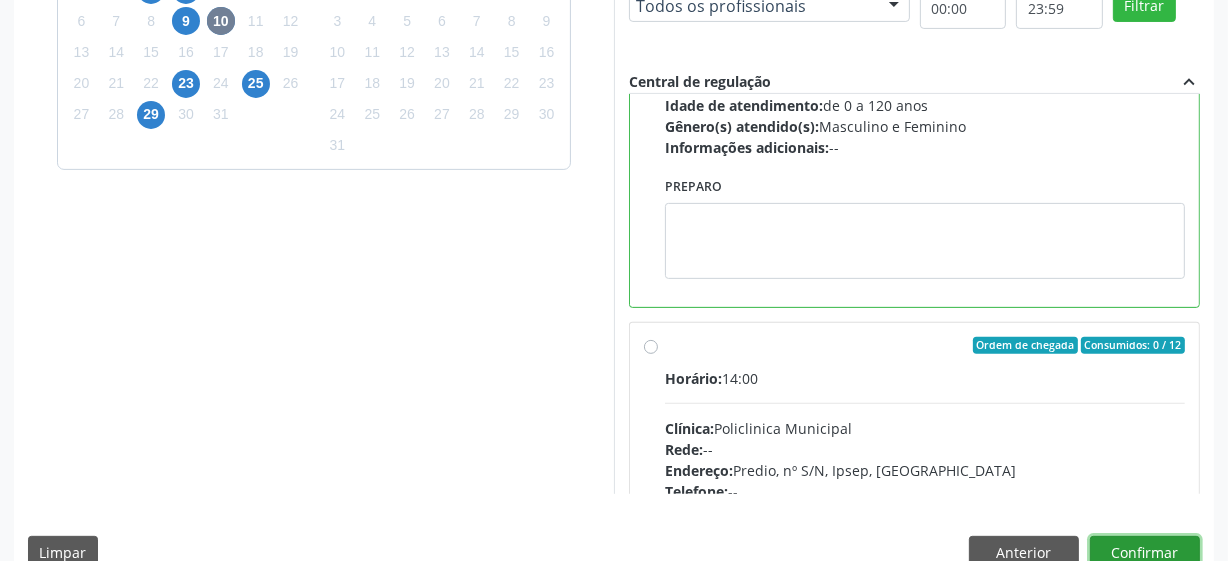 click on "Confirmar" at bounding box center (1145, 553) 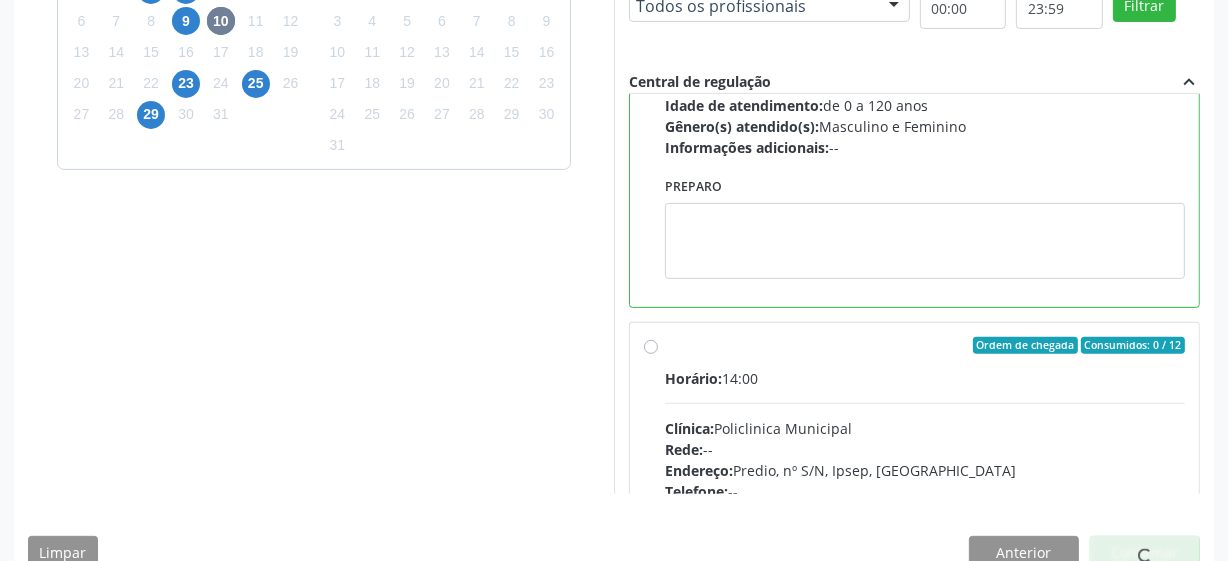scroll, scrollTop: 105, scrollLeft: 0, axis: vertical 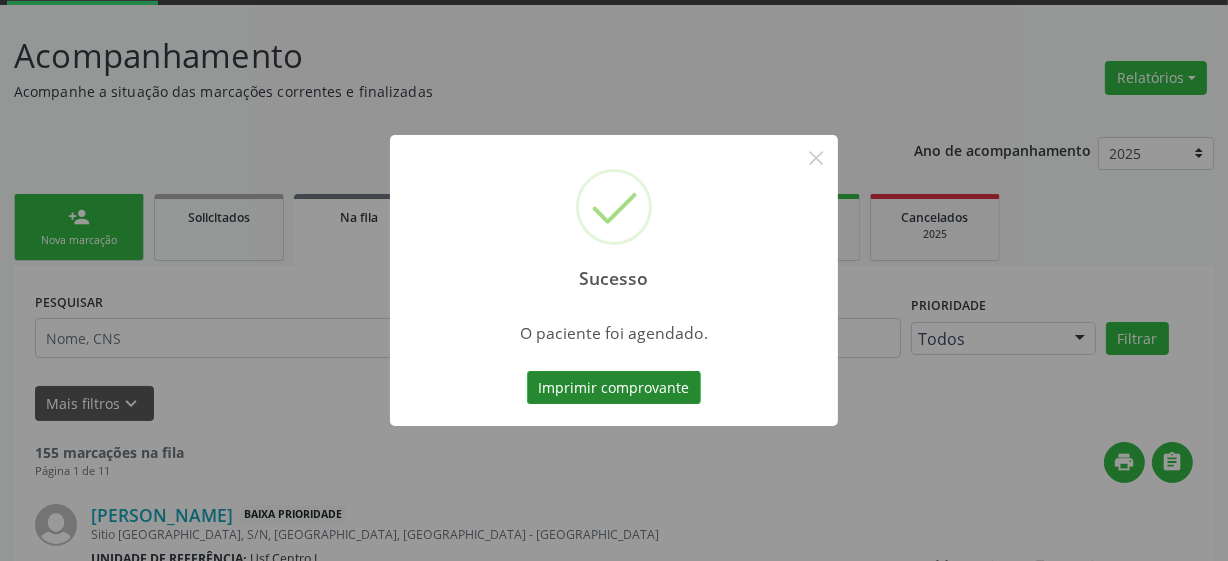 click on "Imprimir comprovante" at bounding box center [614, 388] 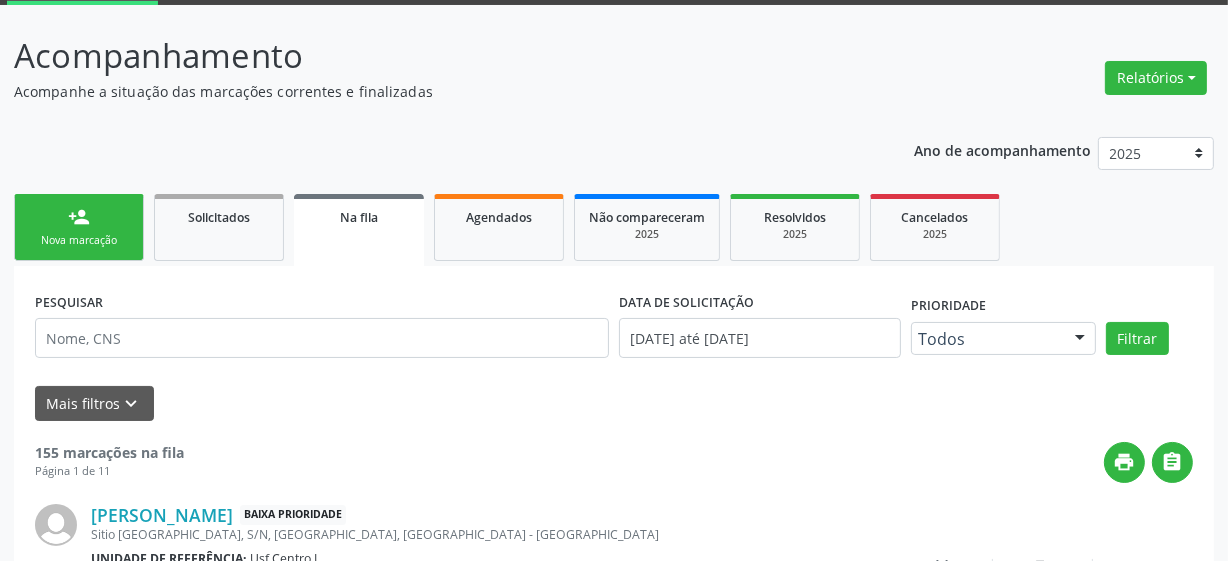 click on "person_add
Nova marcação" at bounding box center [79, 227] 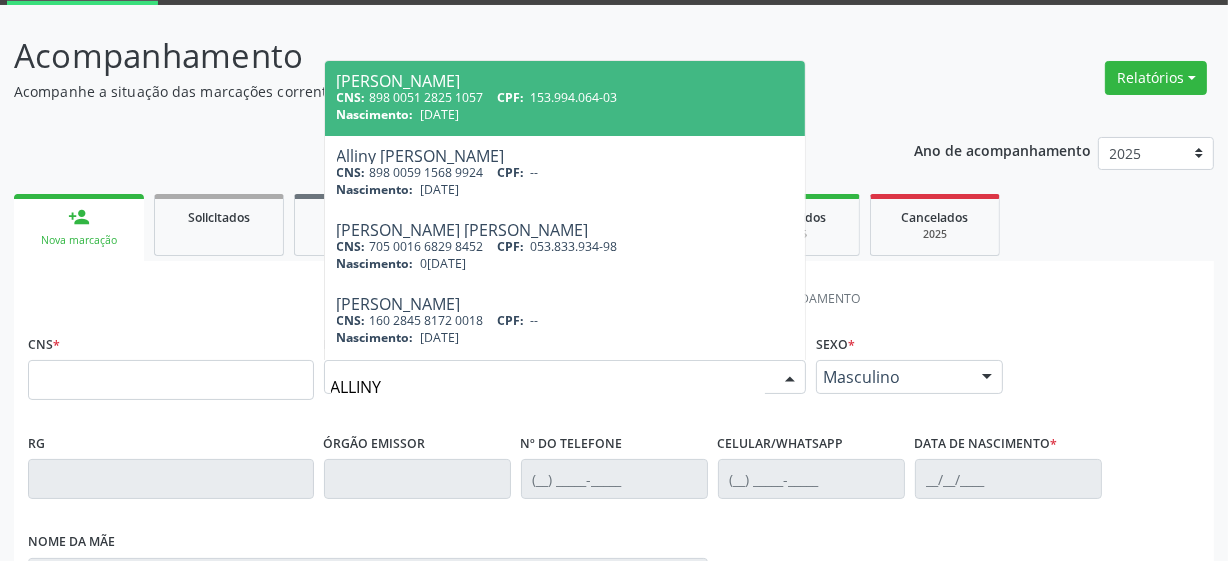 type on "ALLINY S" 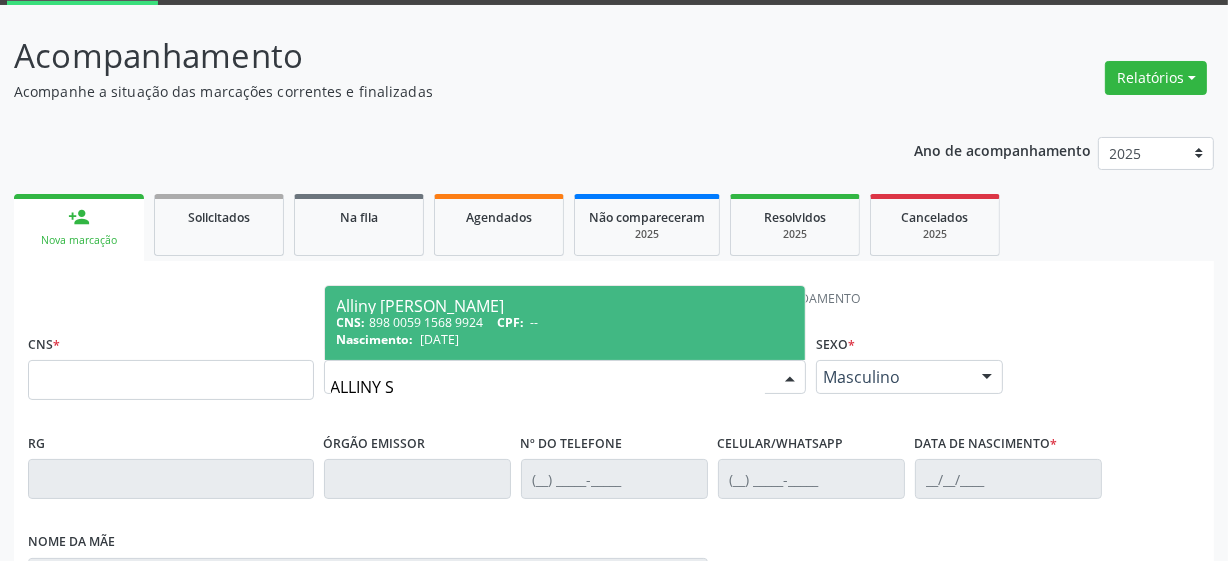 click on "CNS:
898 0059 1568 9924
CPF:    --" at bounding box center [565, 322] 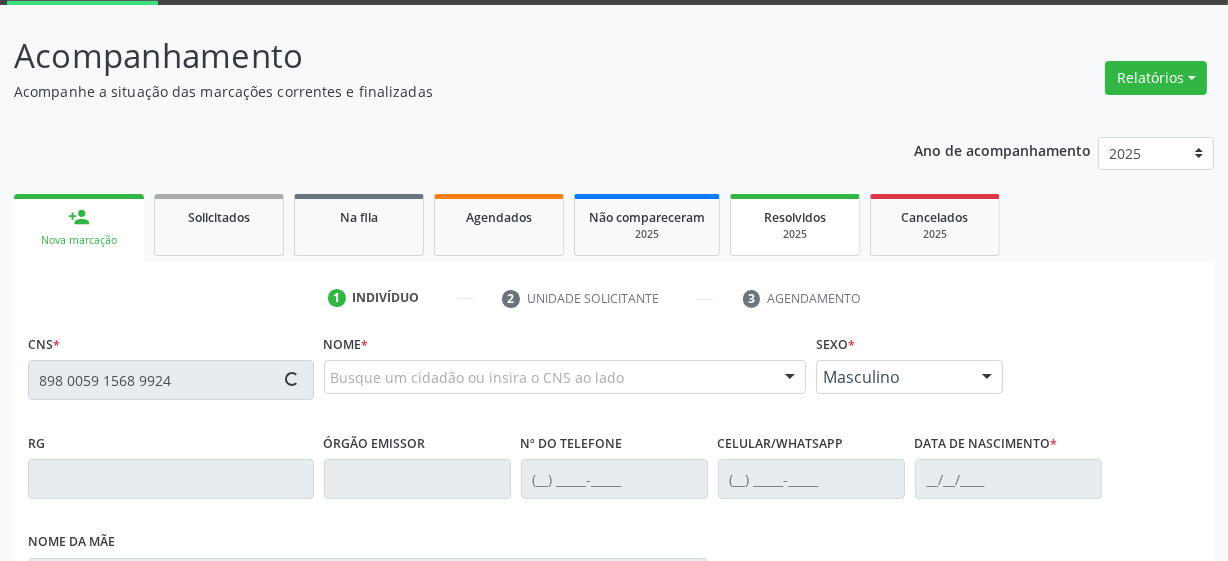 type on "898 0059 1568 9924" 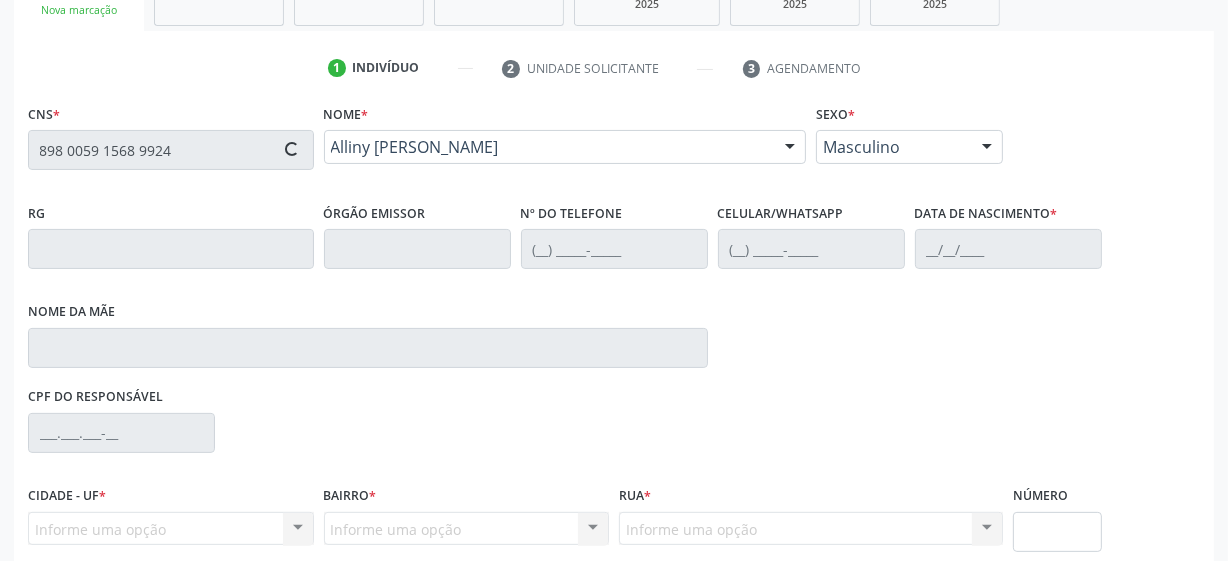 scroll, scrollTop: 508, scrollLeft: 0, axis: vertical 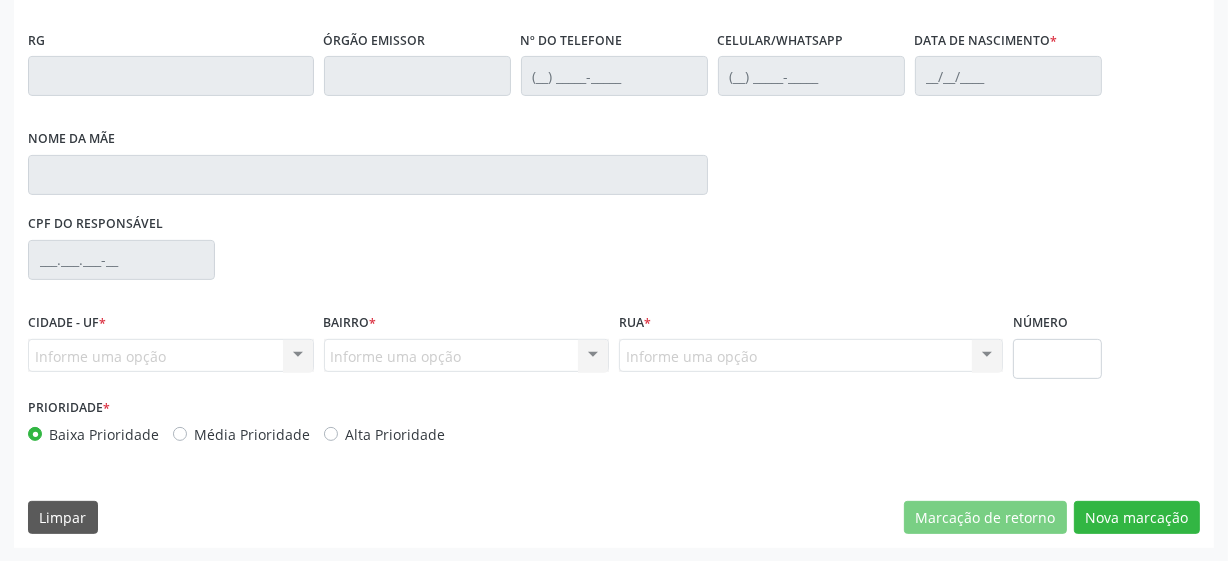 type on "[PHONE_NUMBER]" 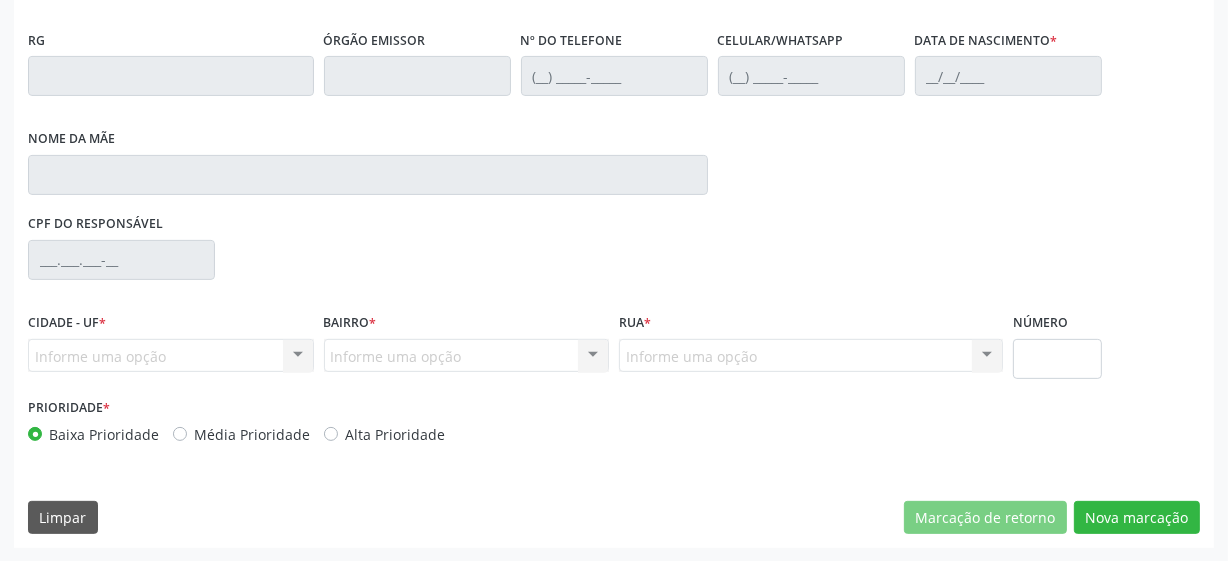 type on "[DATE]" 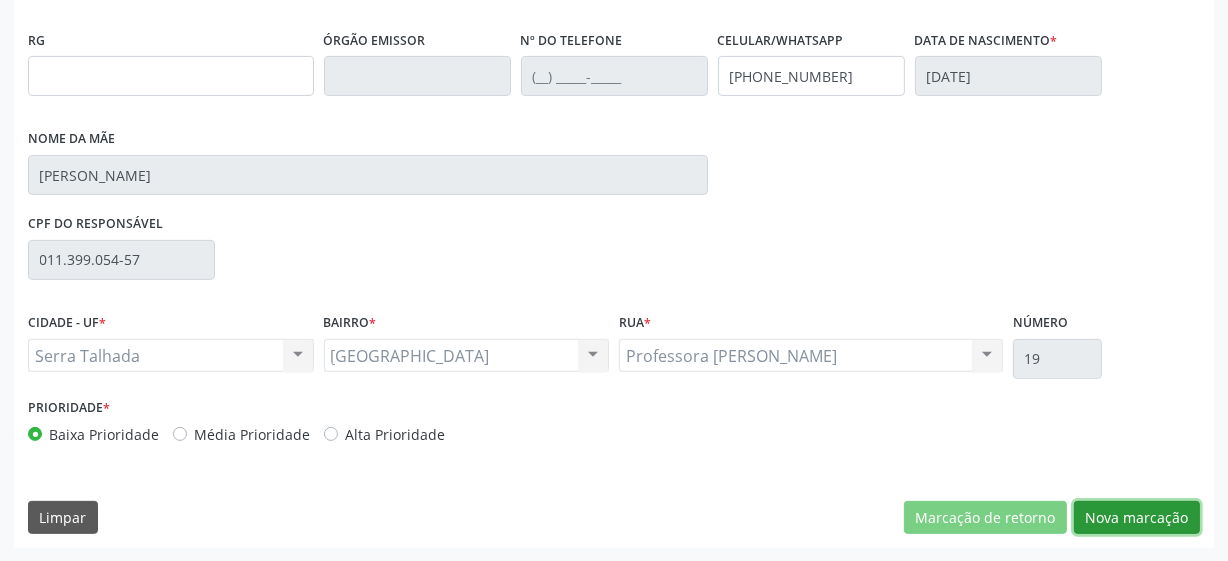 click on "Nova marcação" at bounding box center (1137, 518) 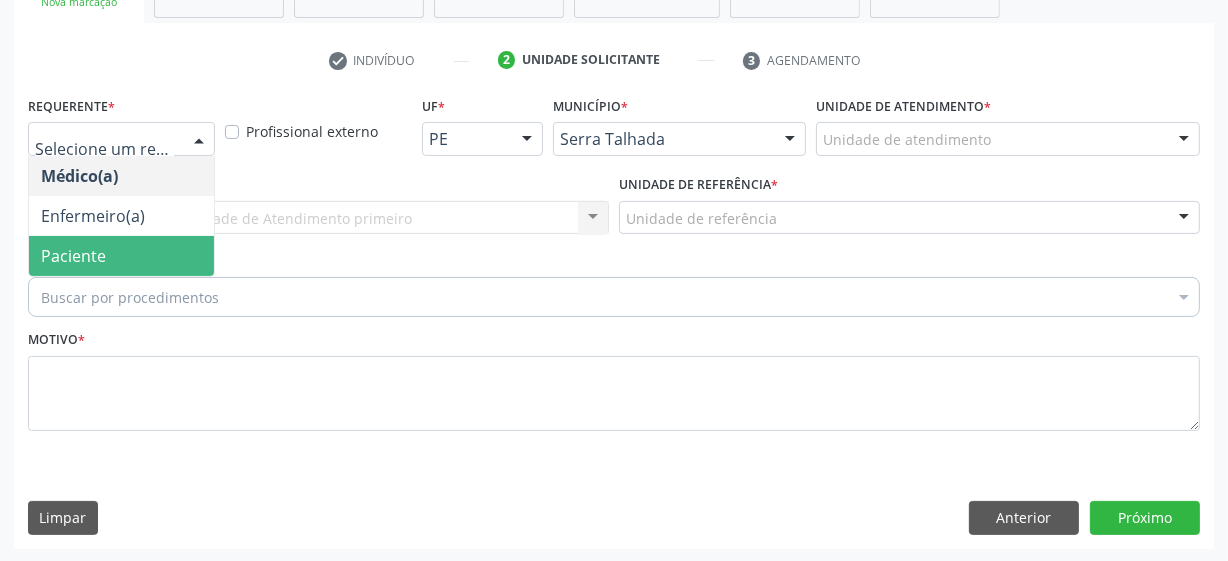 click on "Paciente" at bounding box center [73, 256] 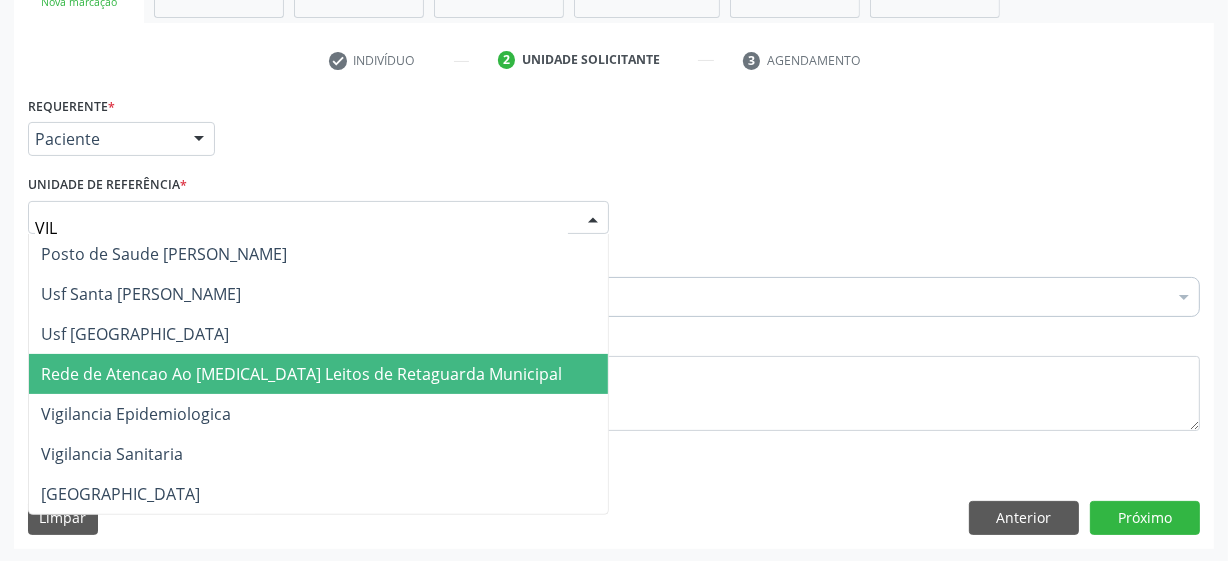 type on "VILA" 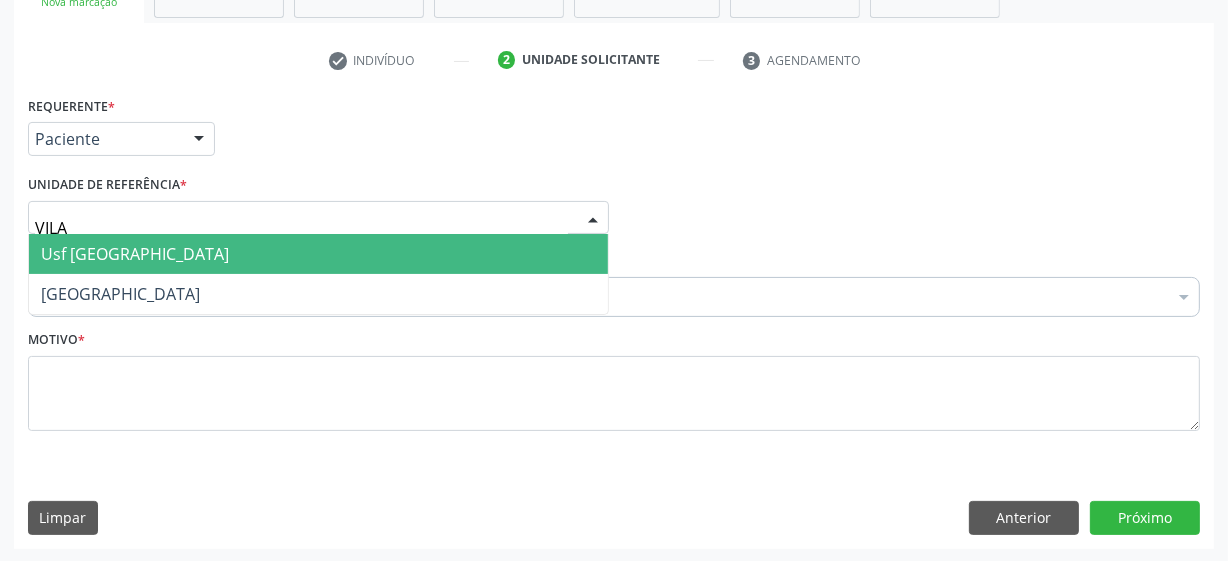 click on "Usf [GEOGRAPHIC_DATA]" at bounding box center (318, 254) 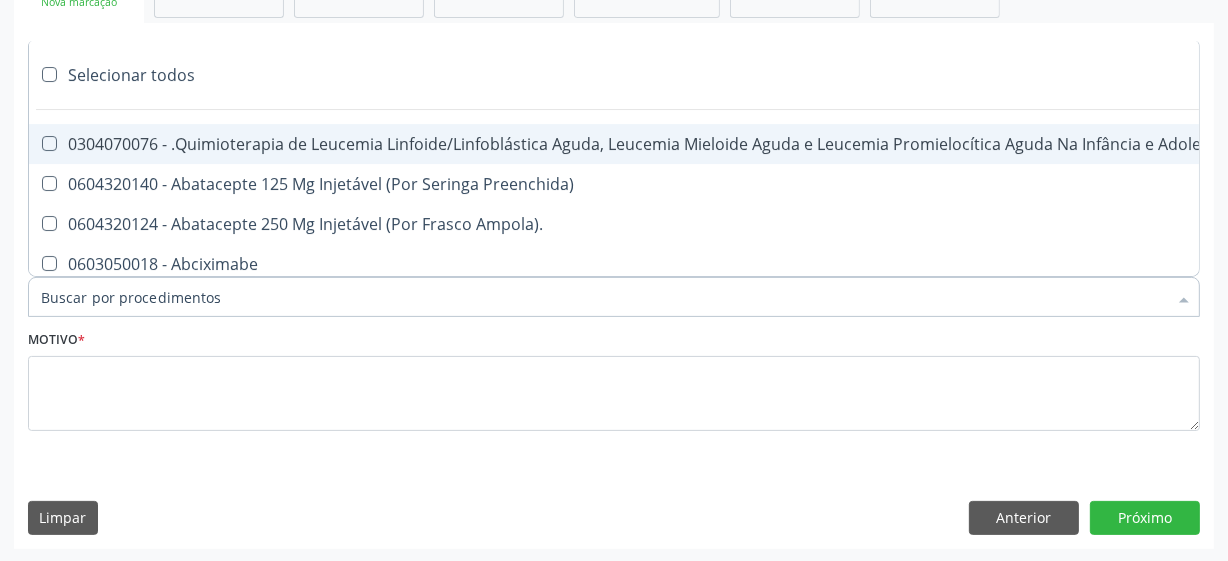 click on "Item de agendamento
*" at bounding box center (604, 297) 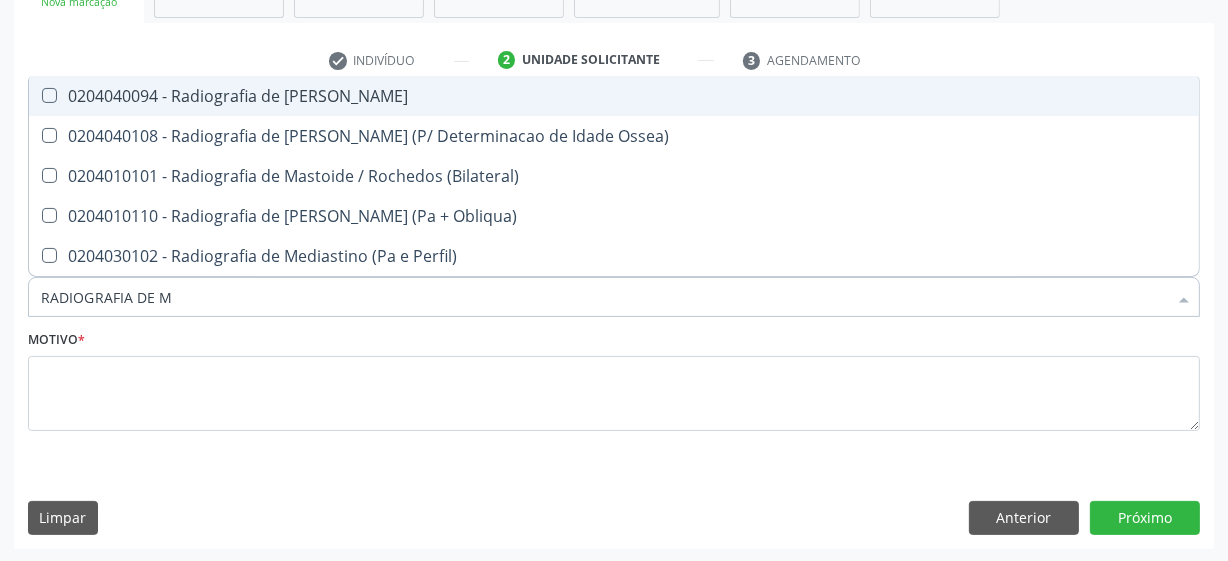 type on "RADIOGRAFIA DE MA" 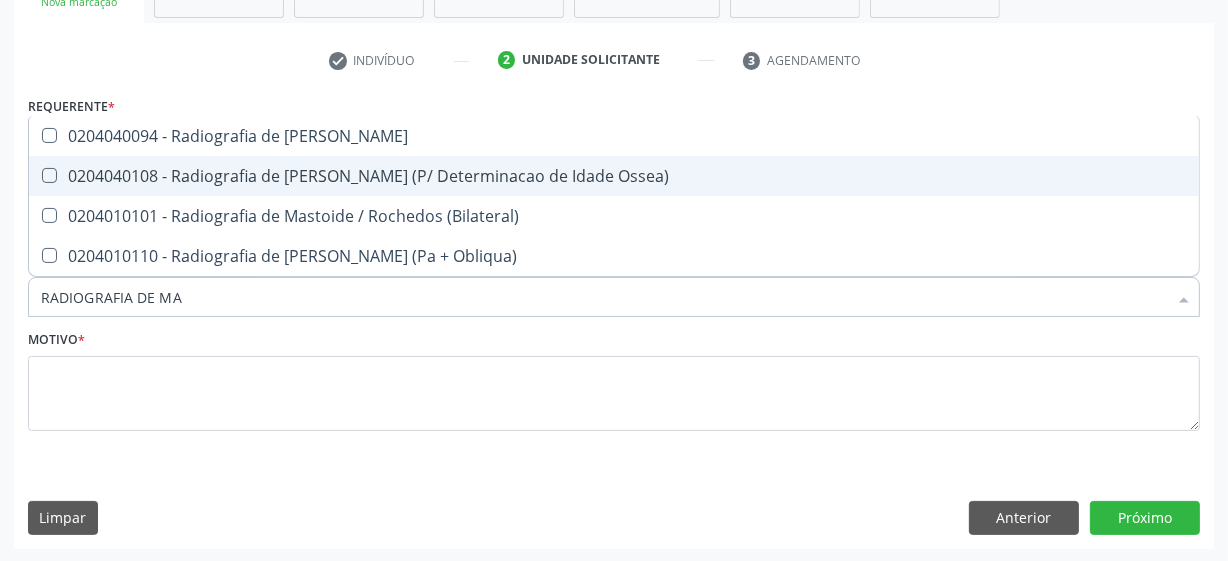 click at bounding box center [49, 175] 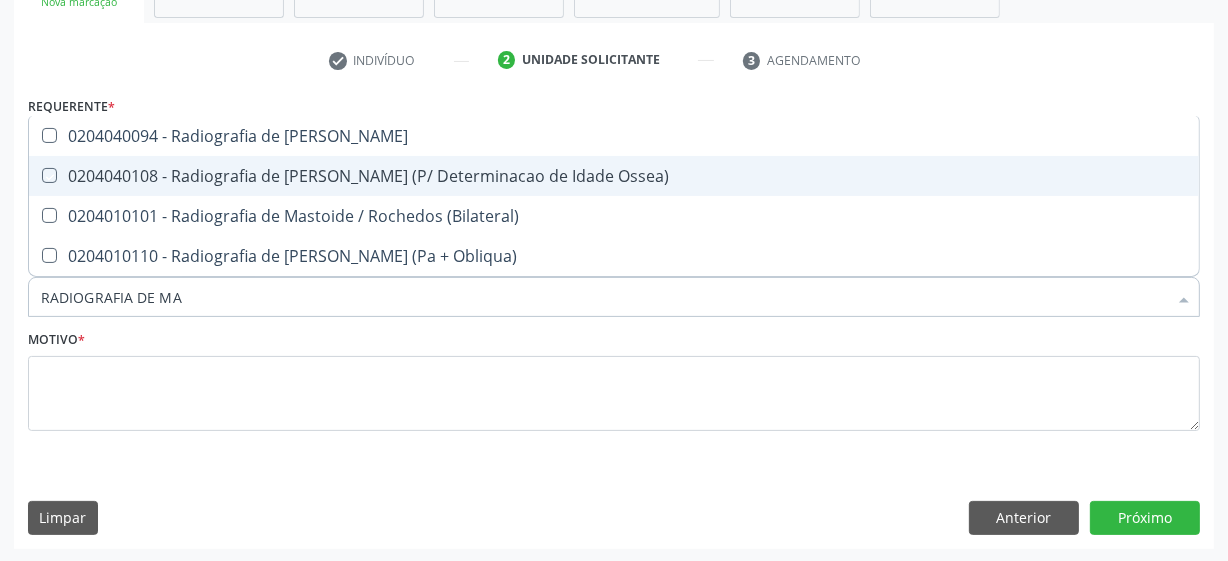 click at bounding box center [35, 175] 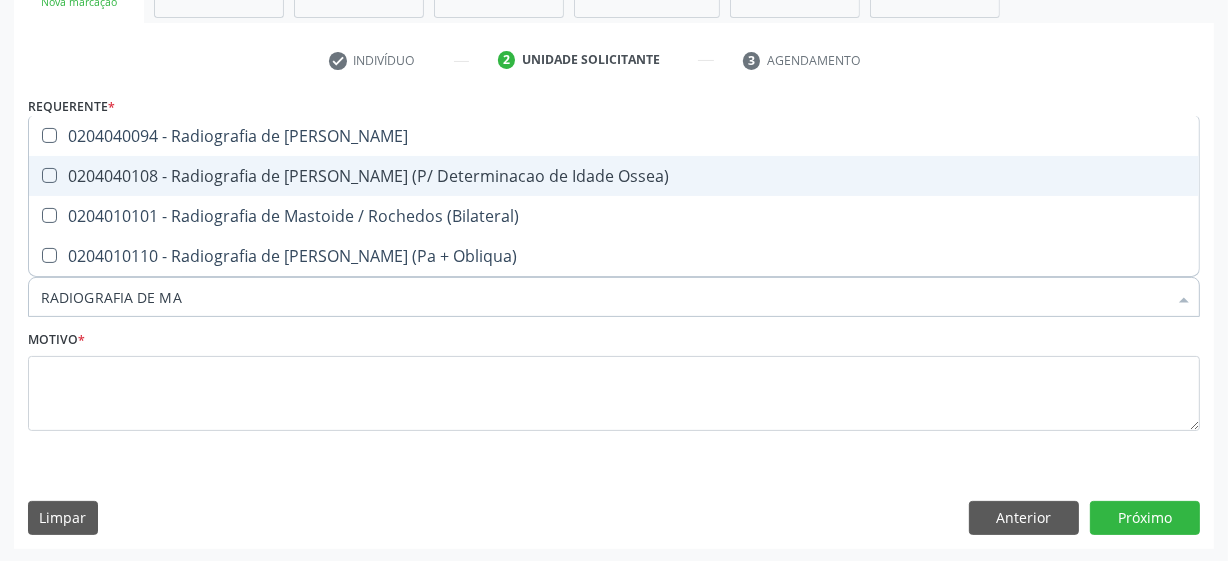 checkbox on "true" 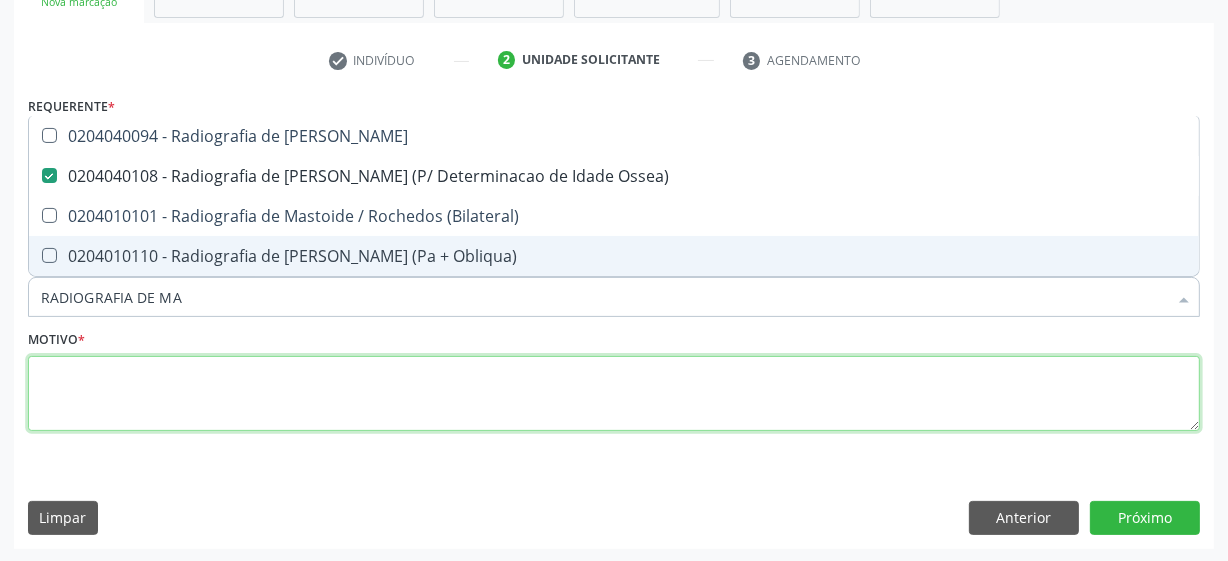 click at bounding box center (614, 394) 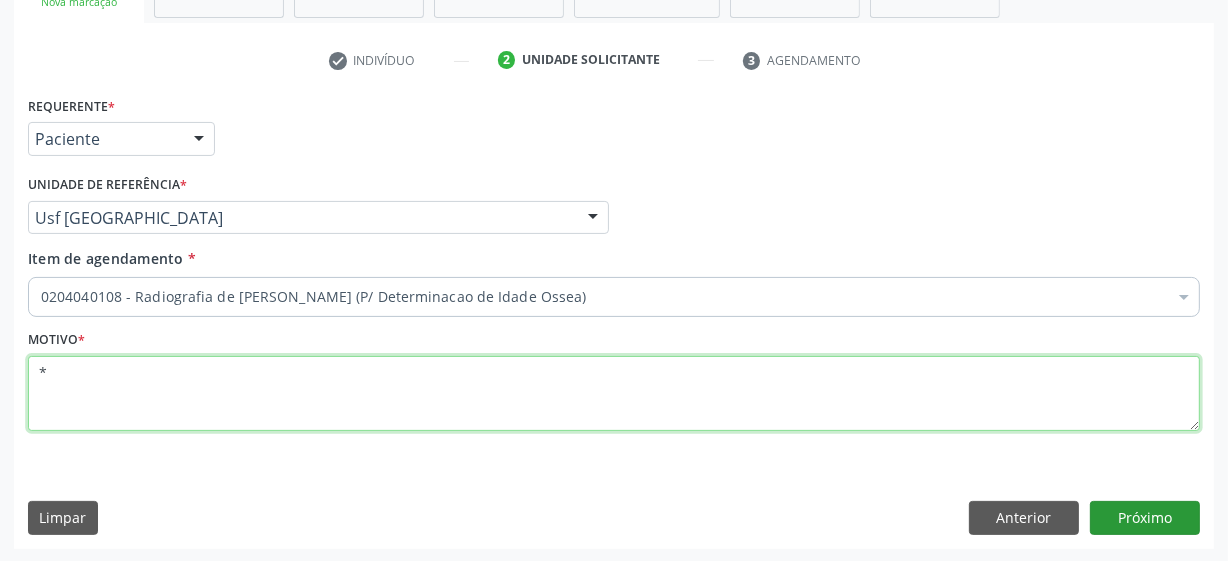 type on "*" 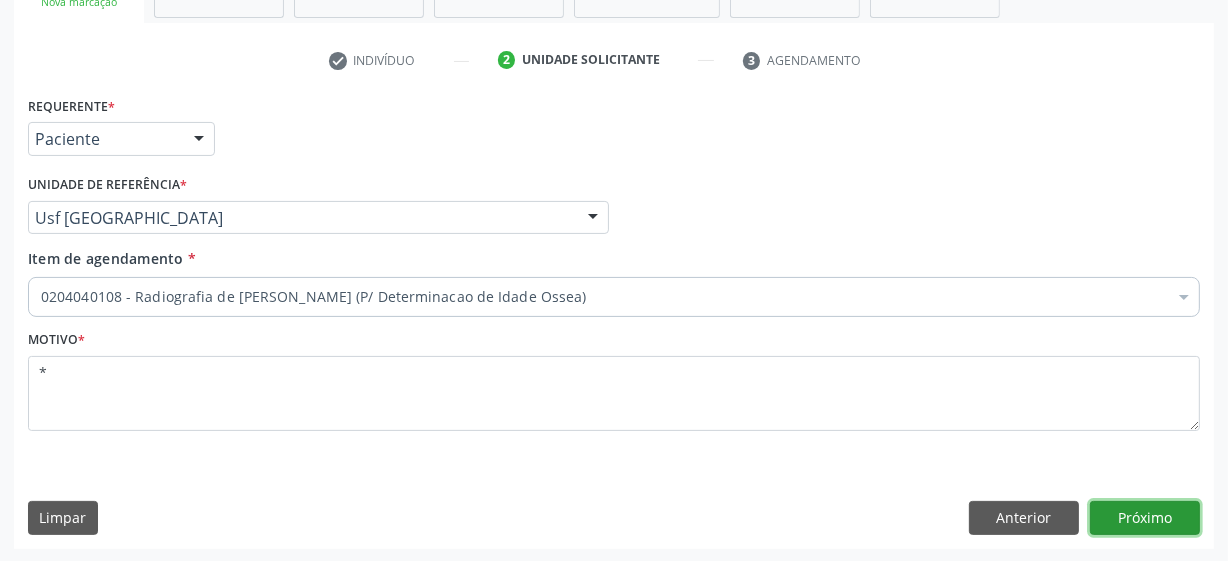 click on "Próximo" at bounding box center [1145, 518] 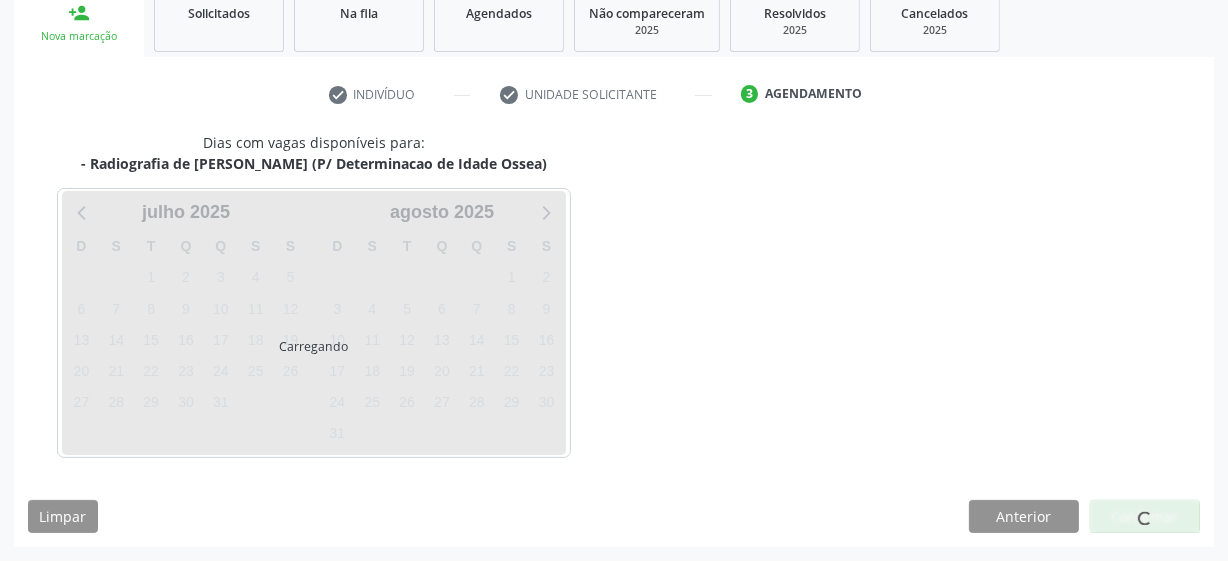 scroll, scrollTop: 308, scrollLeft: 0, axis: vertical 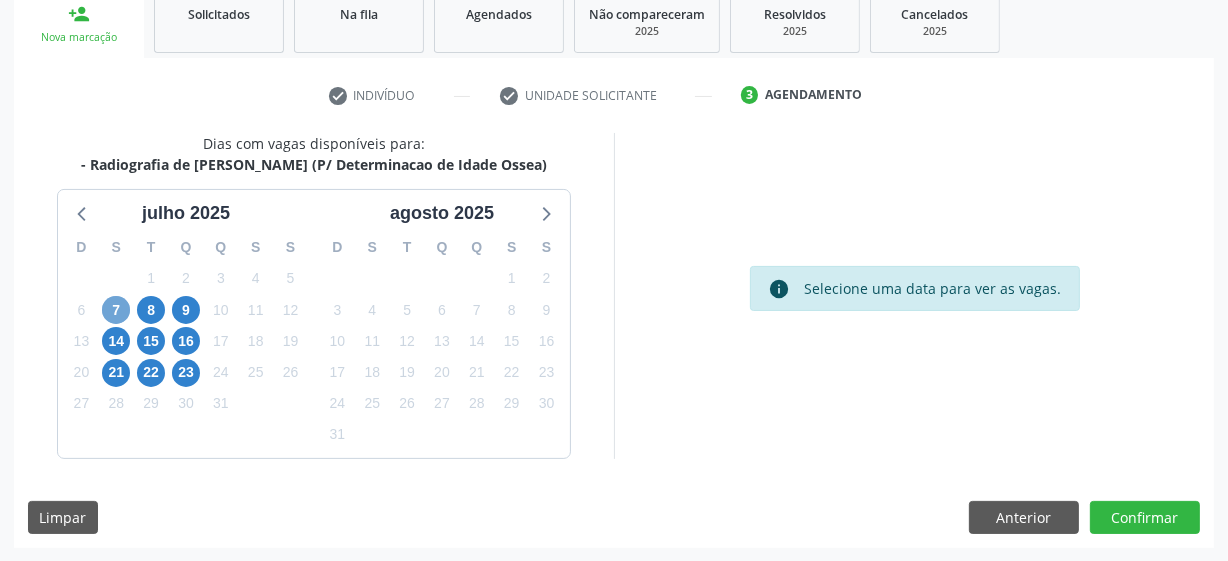 click on "7" at bounding box center (116, 310) 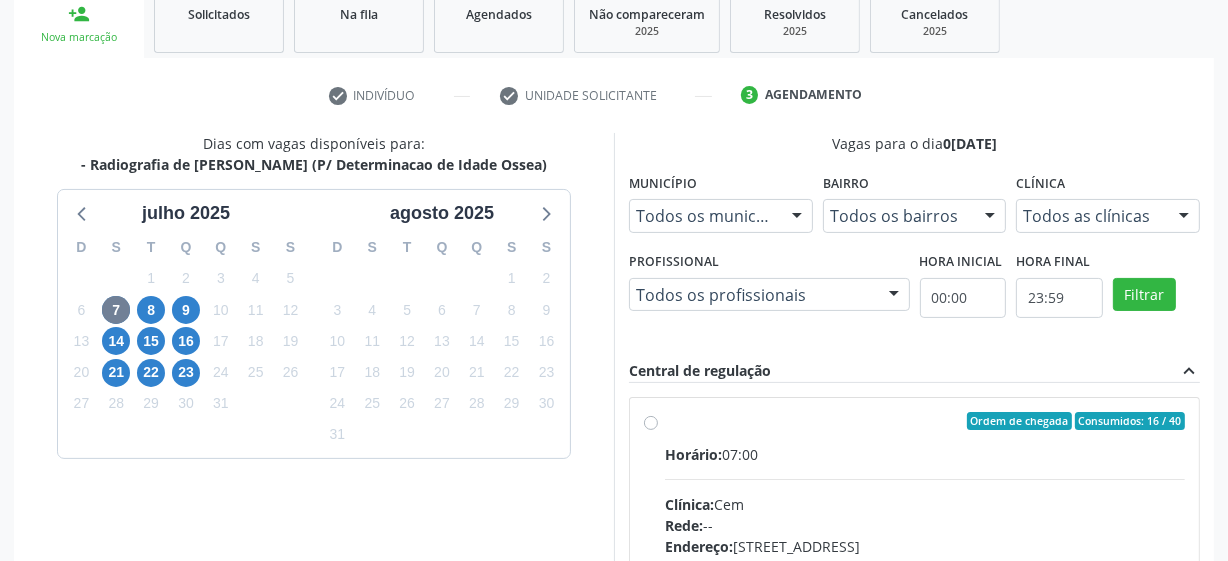 click on "Ordem de chegada
Consumidos: 16 / 40
Horário:   07:00
Clínica:  Cem
Rede:
--
Endereço:   [STREET_ADDRESS]
Telefone:   --
Profissional:
[PERSON_NAME]
Informações adicionais sobre o atendimento
Idade de atendimento:
de 0 a 120 anos
Gênero(s) atendido(s):
Masculino e Feminino
Informações adicionais:
--" at bounding box center (925, 565) 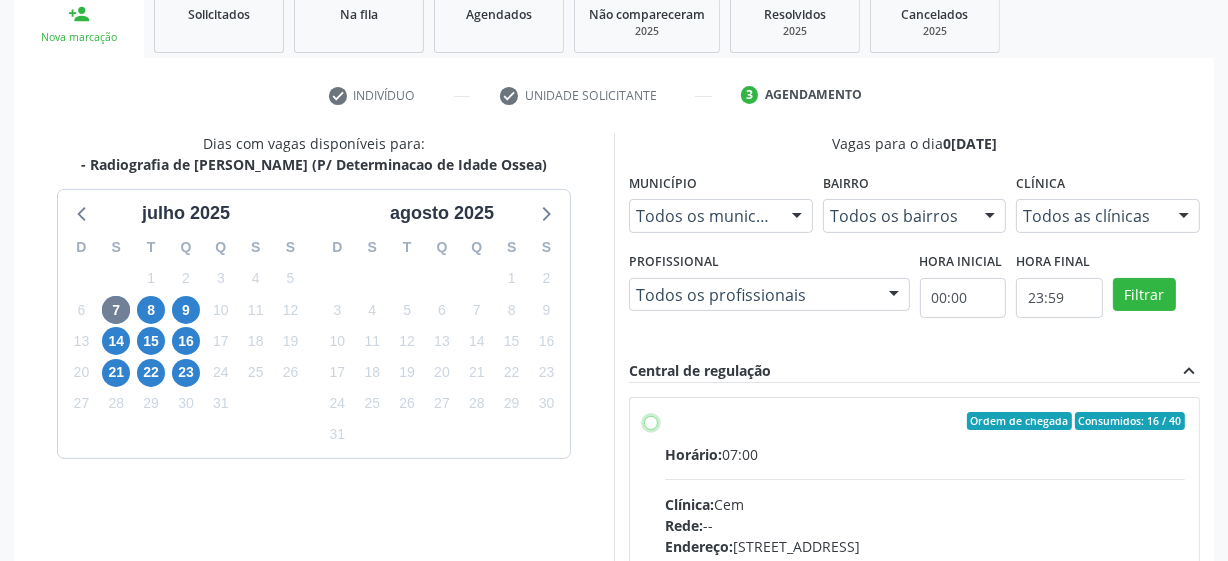 click on "Ordem de chegada
Consumidos: 16 / 40
Horário:   07:00
Clínica:  Cem
Rede:
--
Endereço:   [STREET_ADDRESS]
Telefone:   --
Profissional:
[PERSON_NAME]
Informações adicionais sobre o atendimento
Idade de atendimento:
de 0 a 120 anos
Gênero(s) atendido(s):
Masculino e Feminino
Informações adicionais:
--" at bounding box center (651, 421) 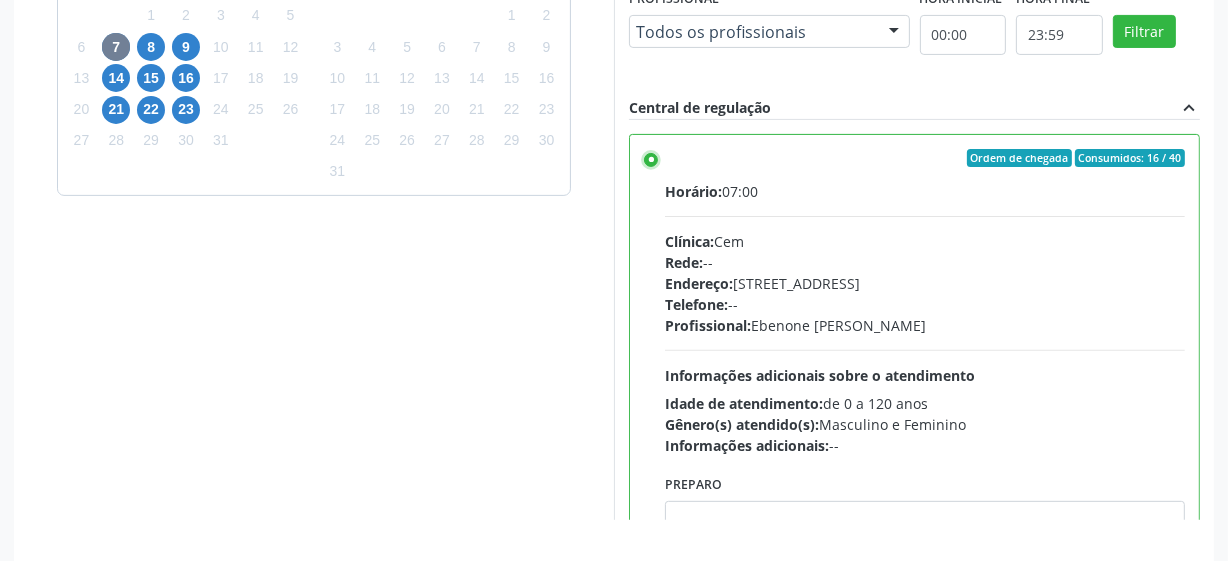 scroll, scrollTop: 580, scrollLeft: 0, axis: vertical 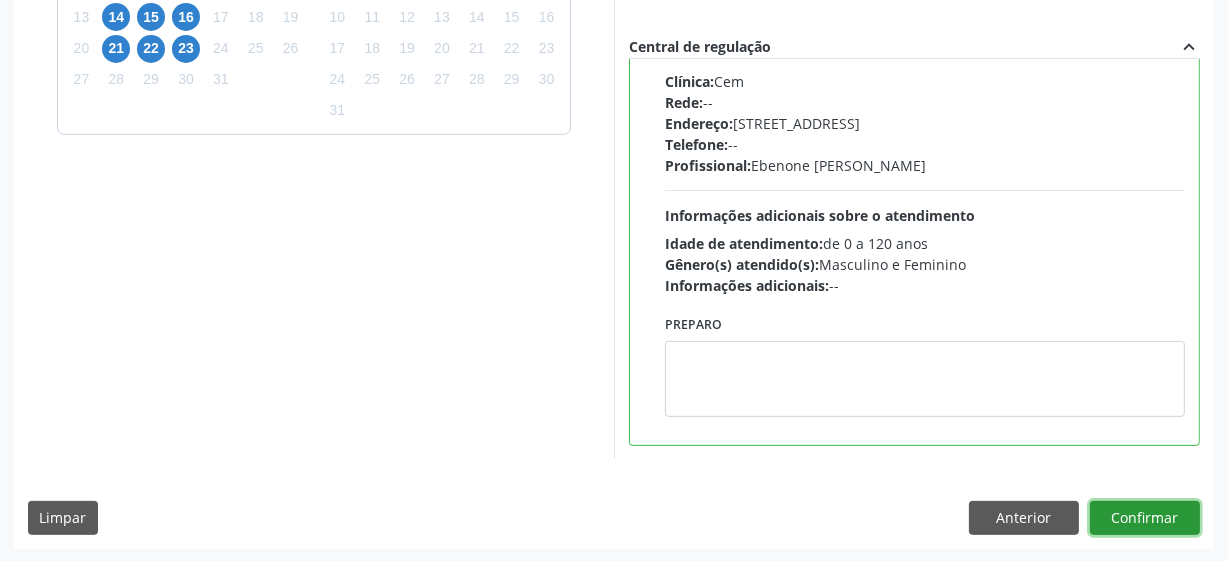 click on "Confirmar" at bounding box center [1145, 518] 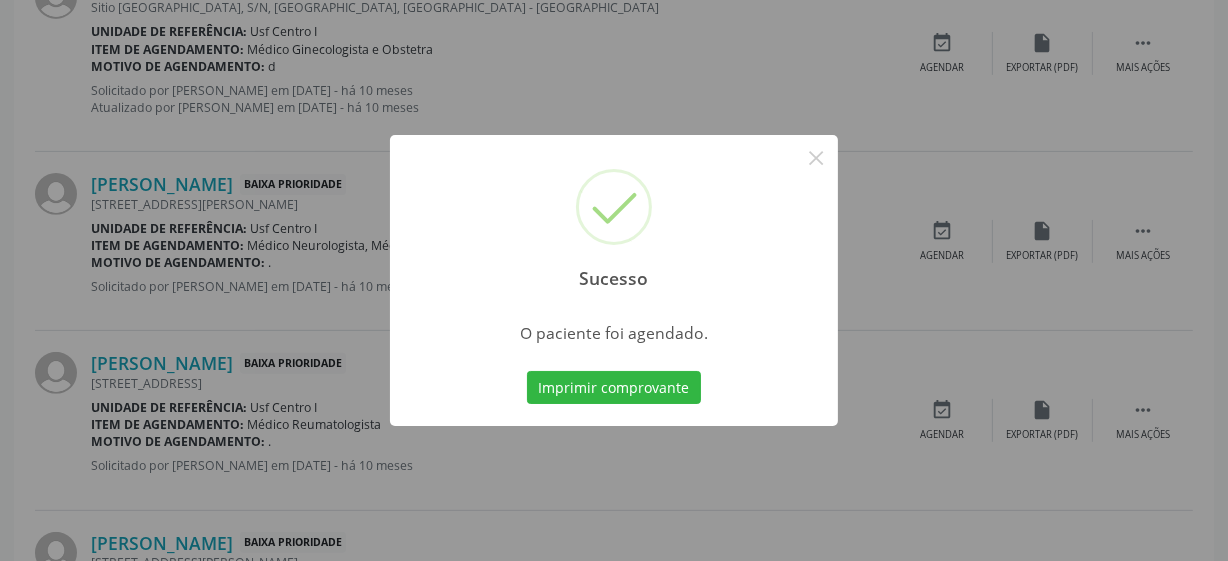 scroll, scrollTop: 105, scrollLeft: 0, axis: vertical 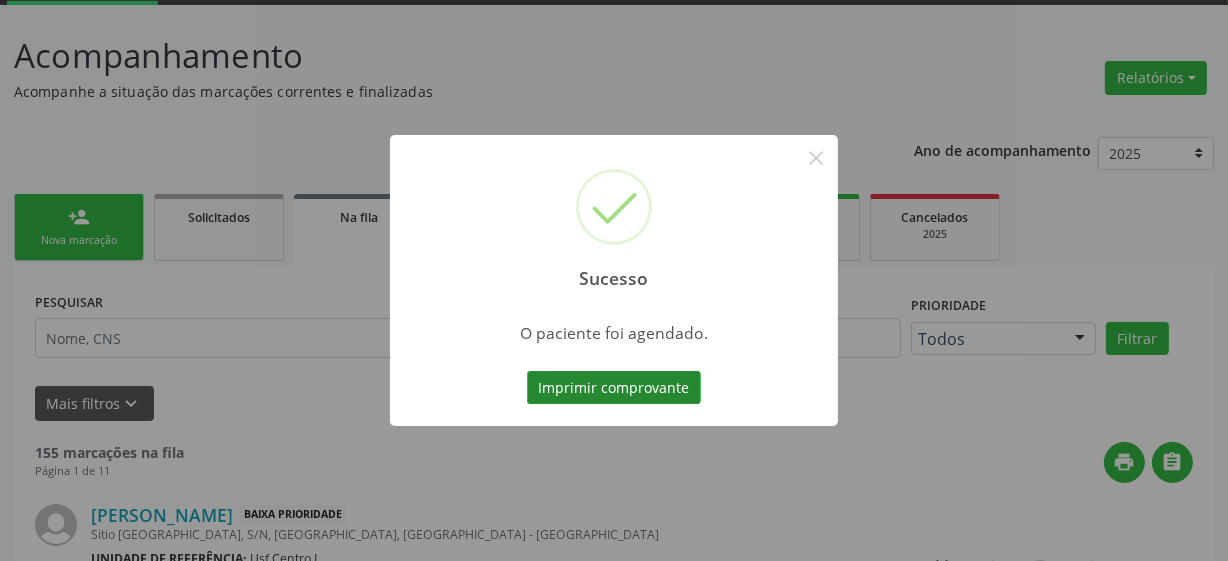 click on "Imprimir comprovante" at bounding box center (614, 388) 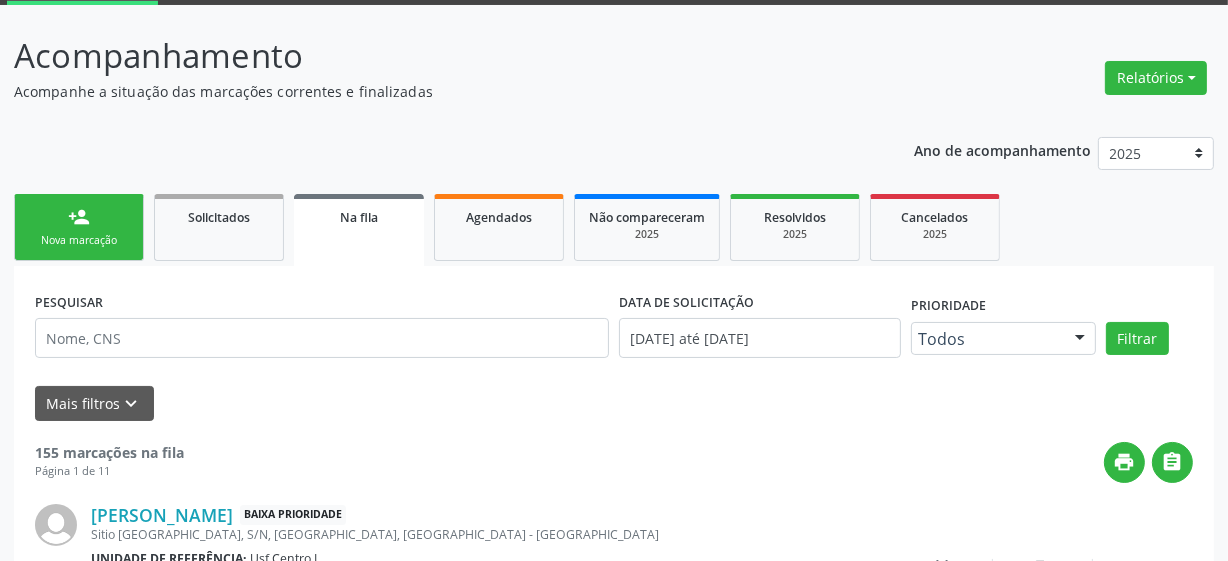 click on "Sucesso × O paciente foi agendado. Imprimir comprovante Cancel" at bounding box center [614, 280] 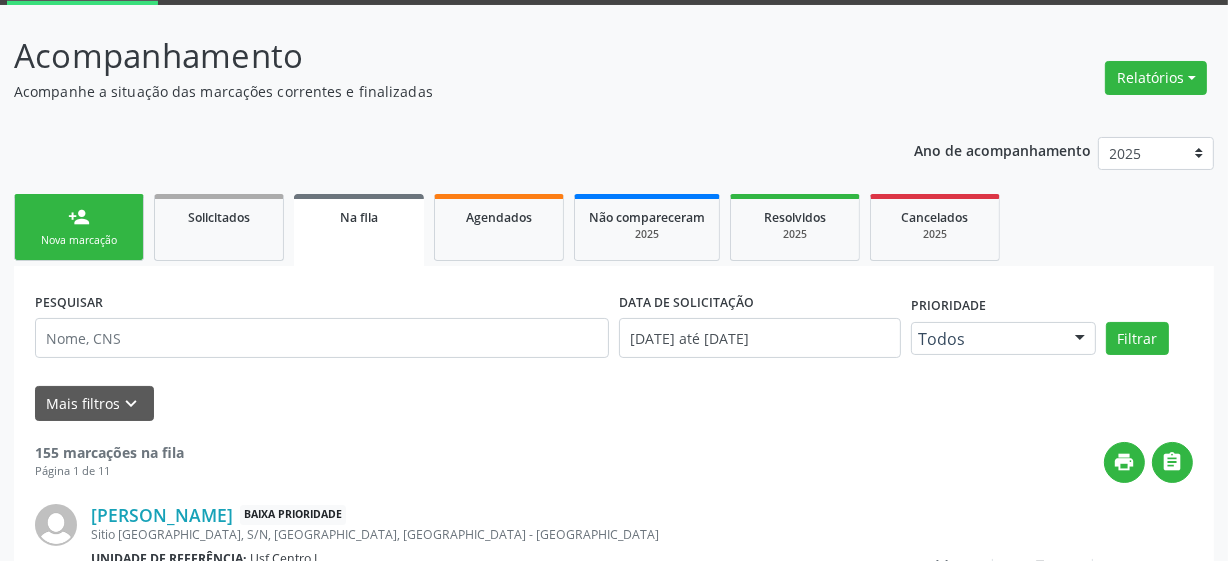 click on "person_add
Nova marcação" at bounding box center (79, 227) 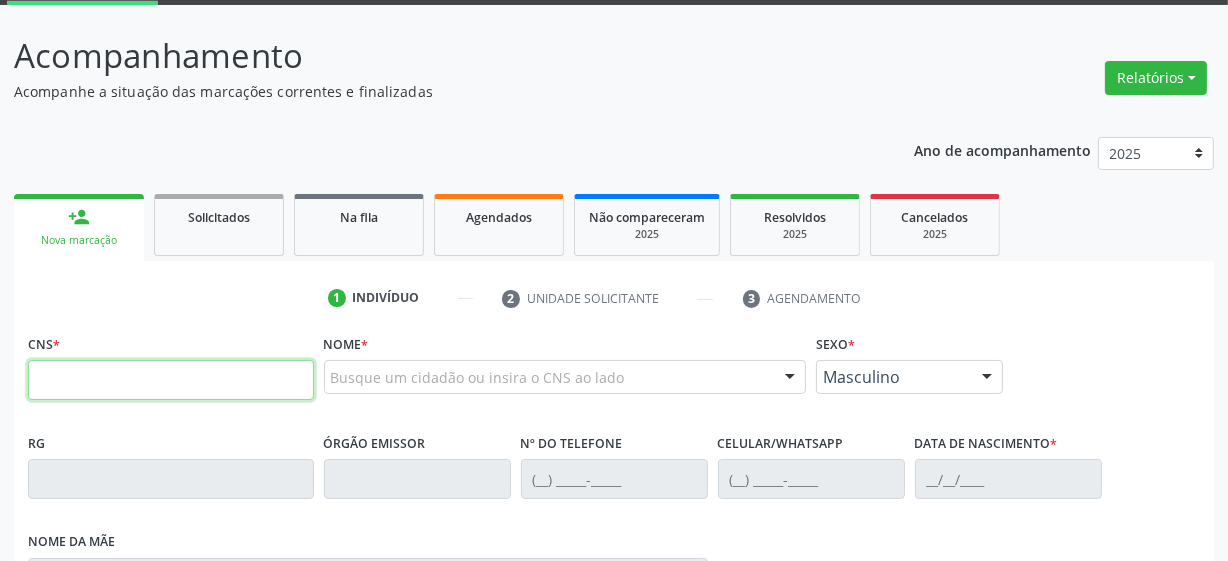click at bounding box center (171, 380) 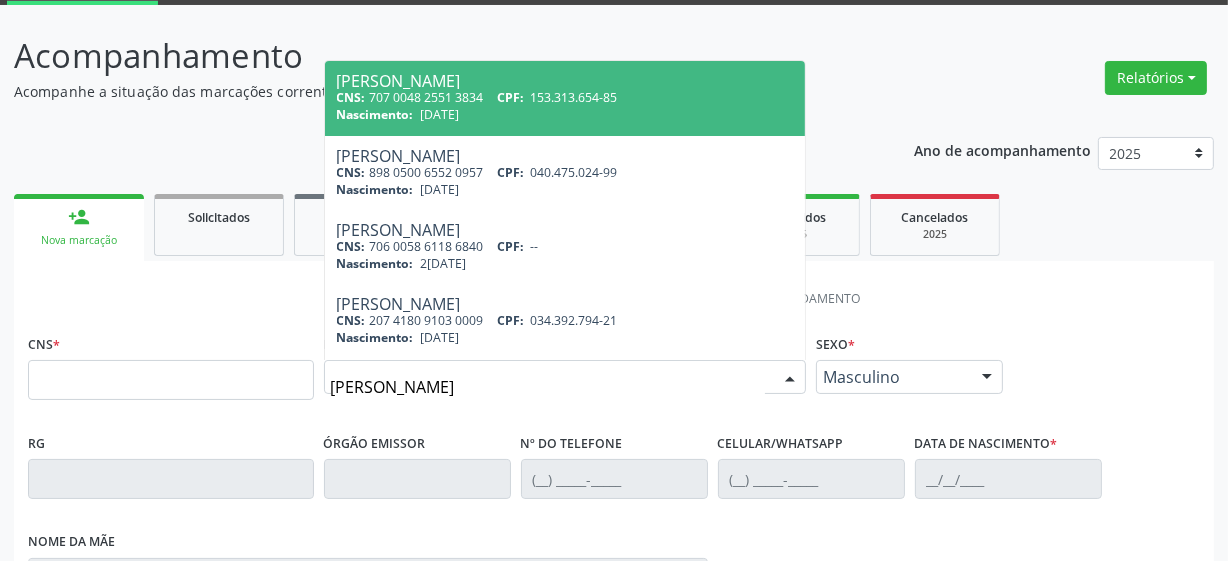type on "[PERSON_NAME]" 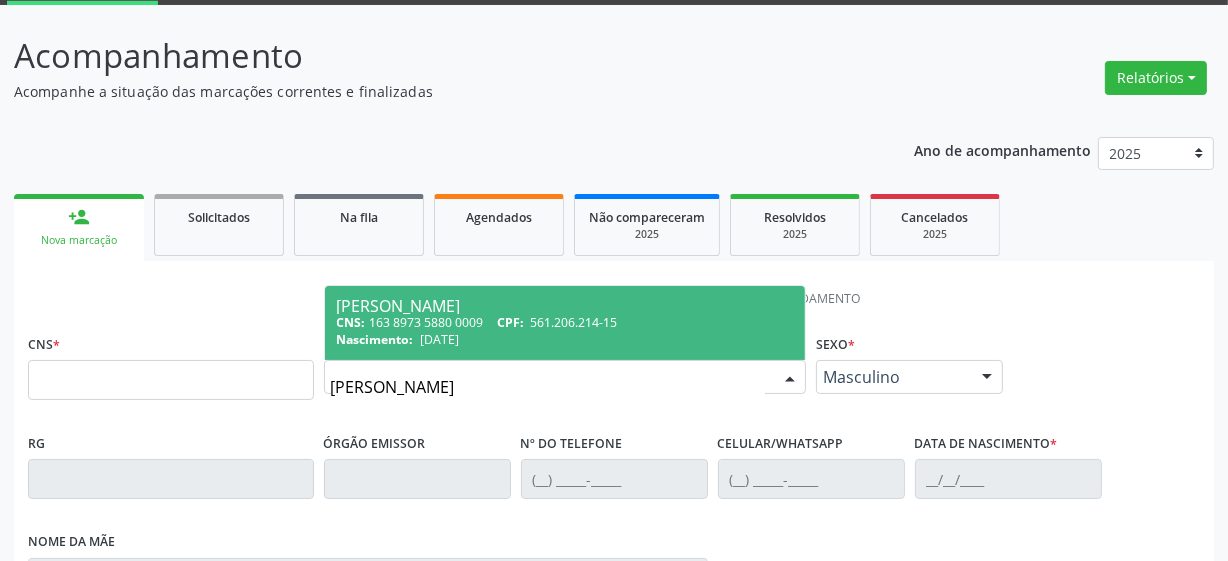 click on "[PERSON_NAME]" at bounding box center [565, 306] 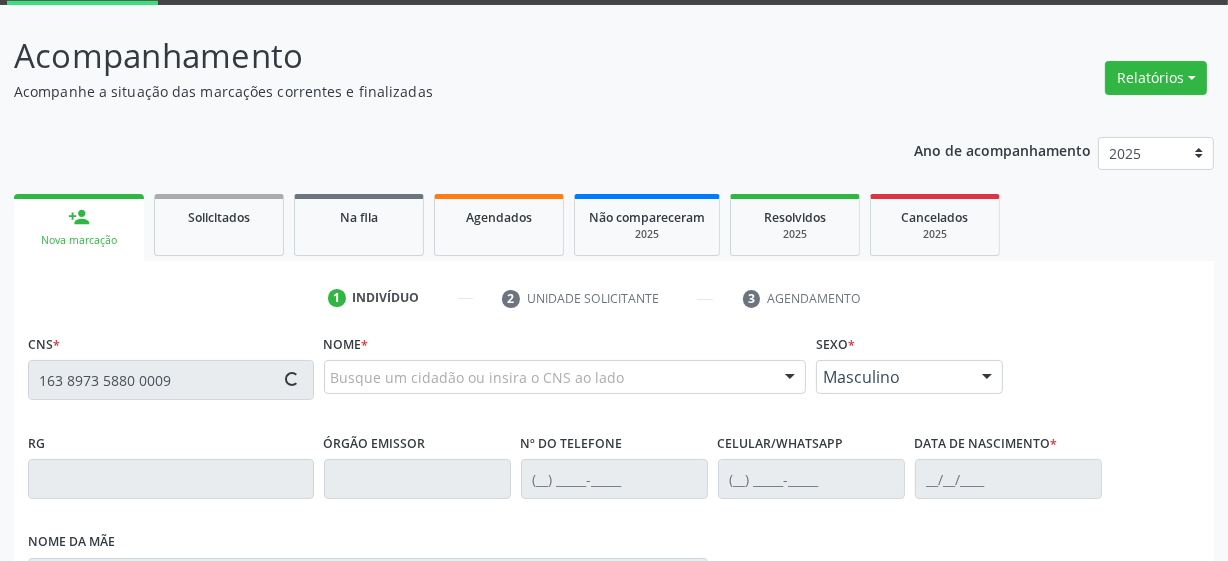 type on "163 8973 5880 0009" 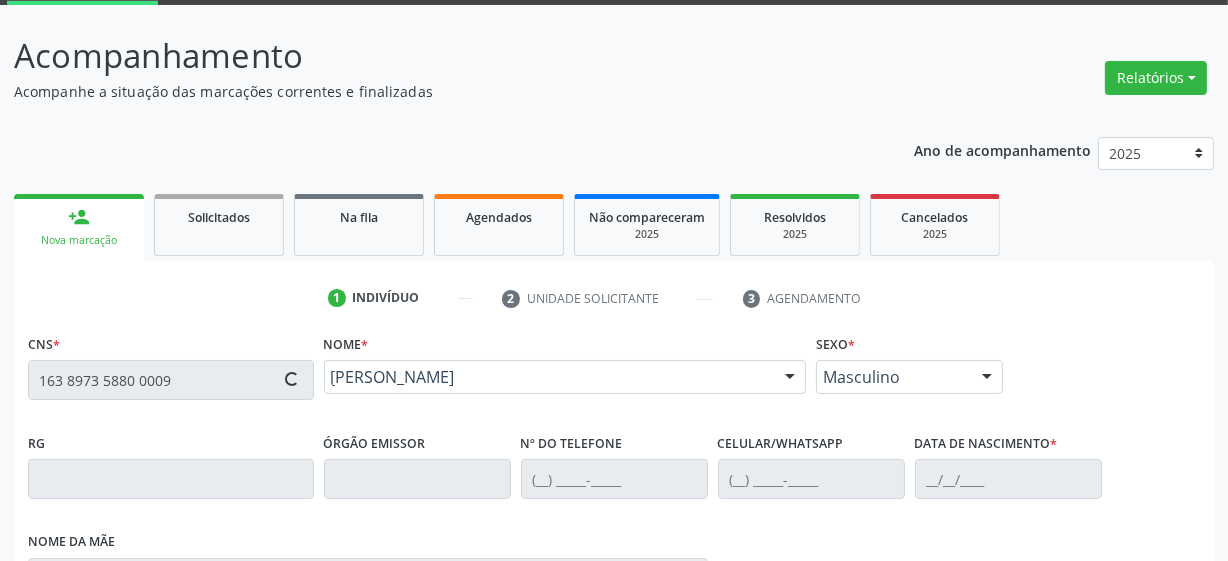 type on "[PHONE_NUMBER]" 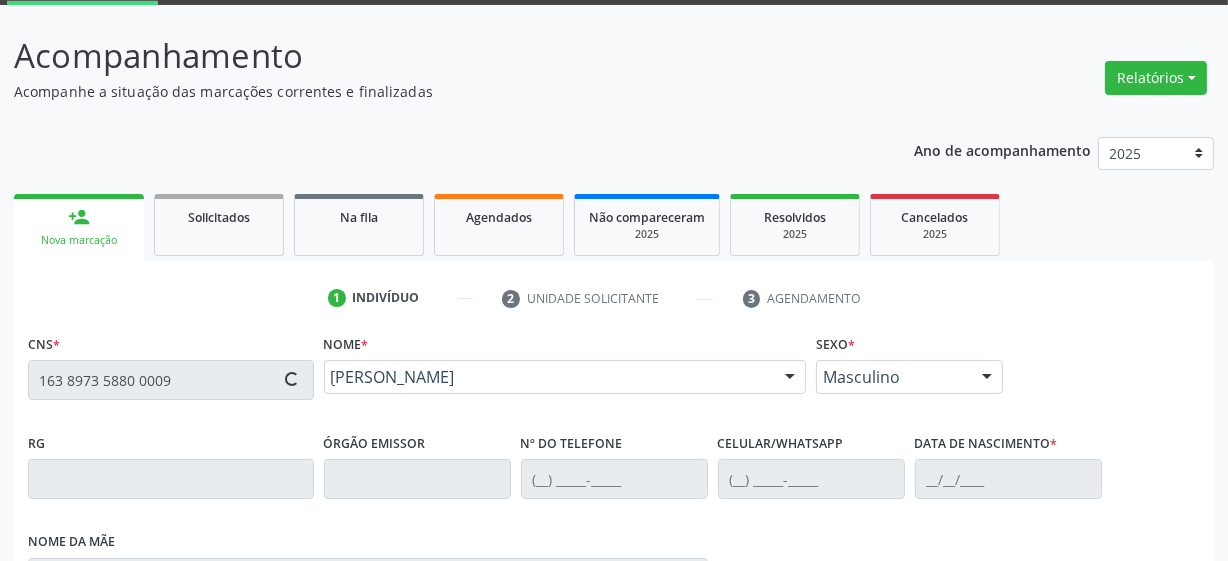 type on "[DATE]" 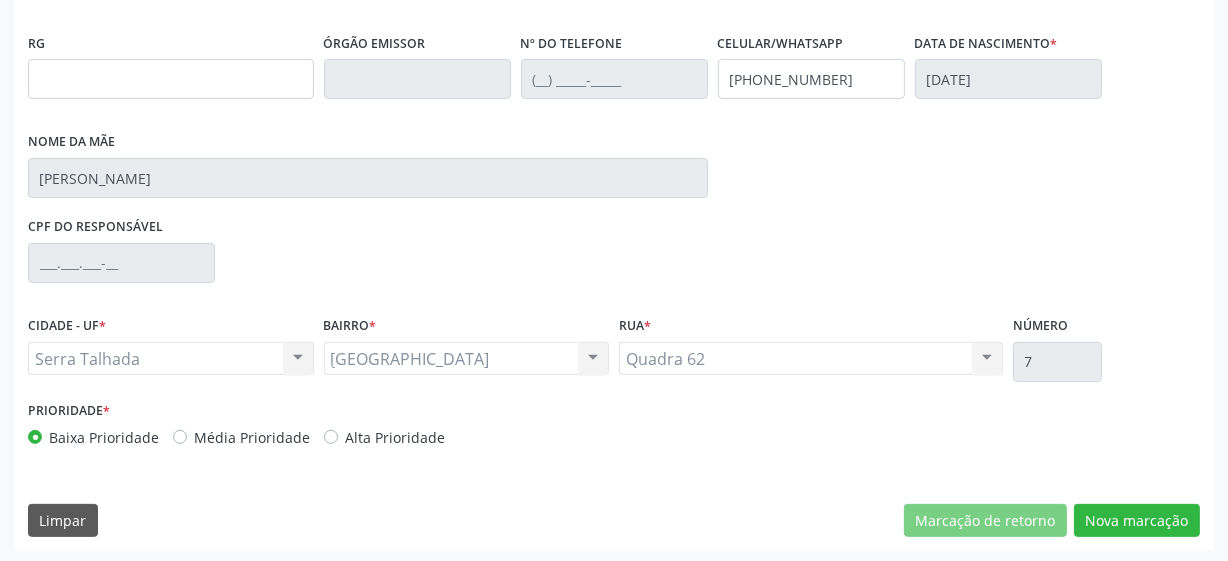 scroll, scrollTop: 508, scrollLeft: 0, axis: vertical 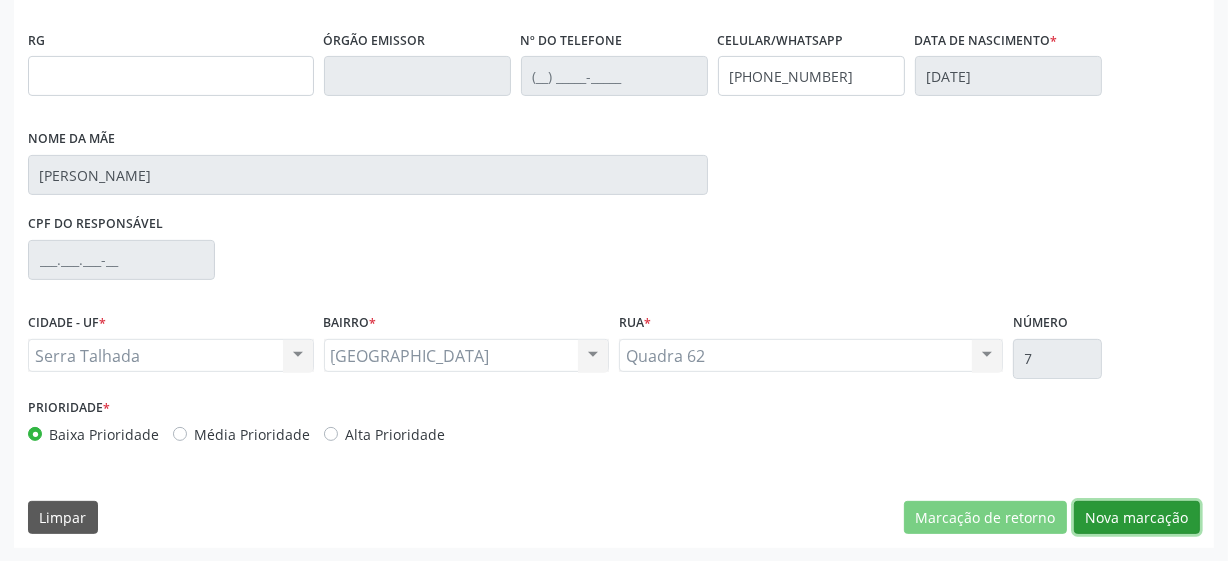 click on "Nova marcação" at bounding box center (1137, 518) 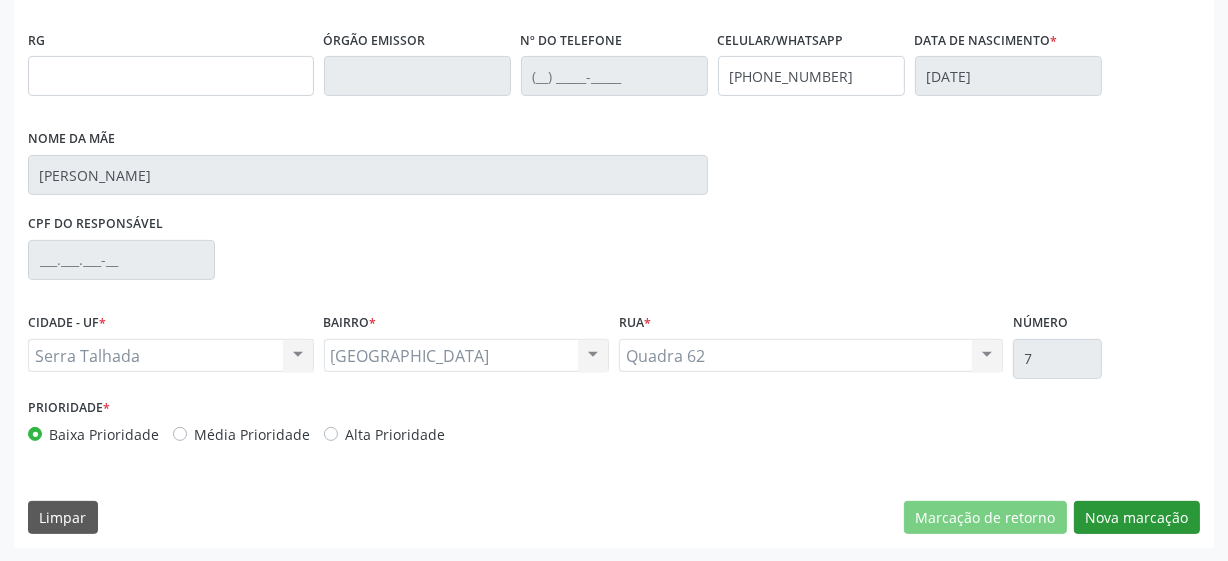 scroll, scrollTop: 343, scrollLeft: 0, axis: vertical 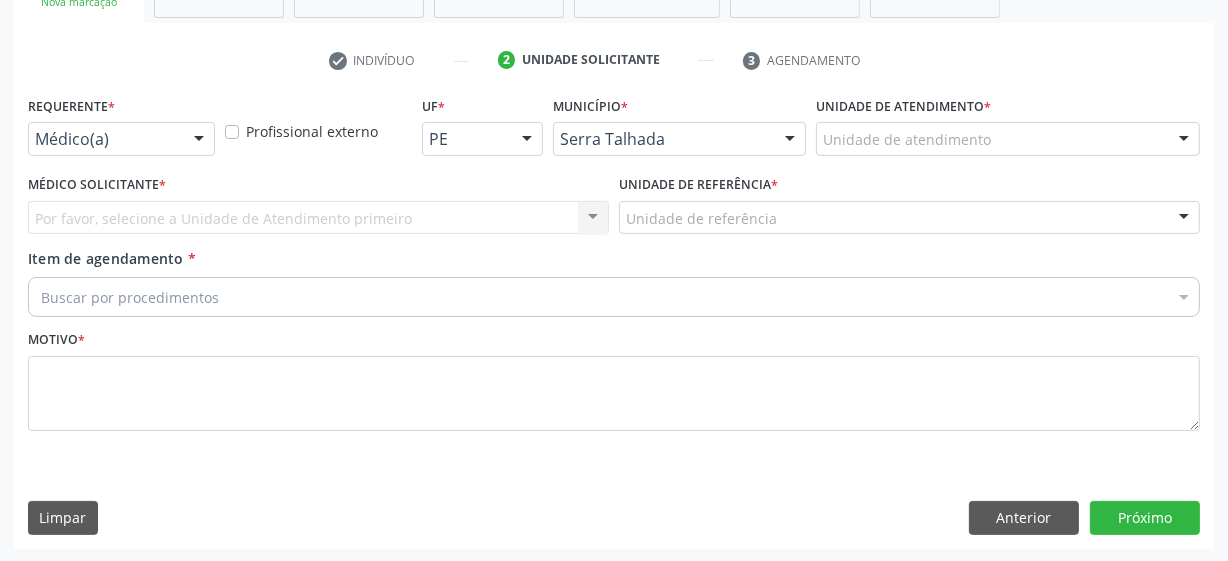 click on "Requerente
*
Médico(a)         Médico(a)   Enfermeiro(a)   Paciente
Nenhum resultado encontrado para: "   "
Não há nenhuma opção para ser exibida." at bounding box center [121, 130] 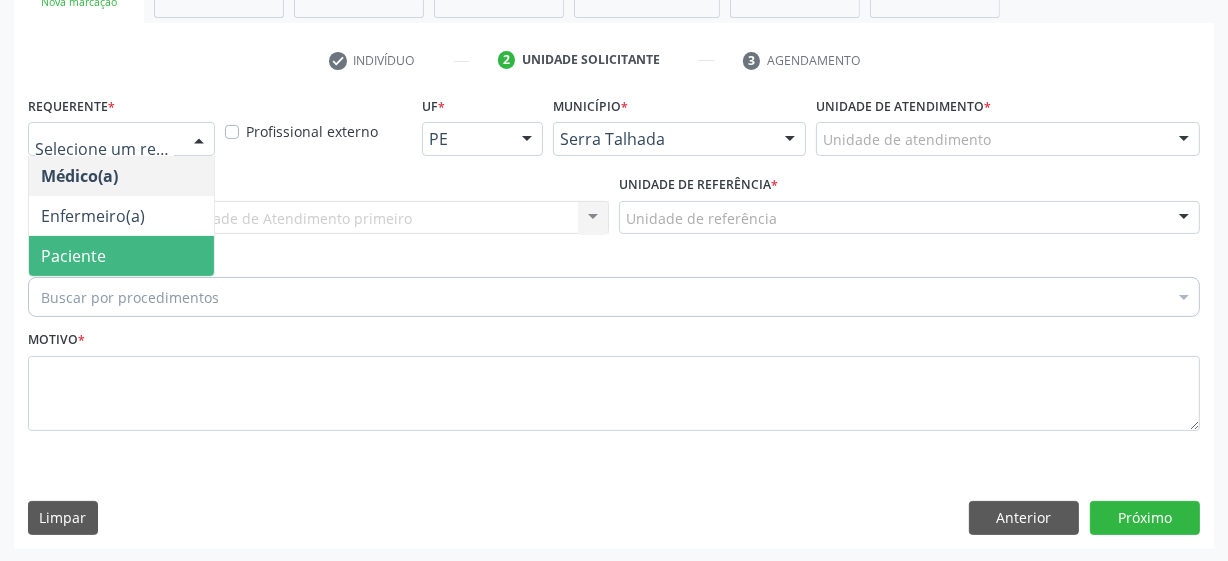 click on "Paciente" at bounding box center [121, 256] 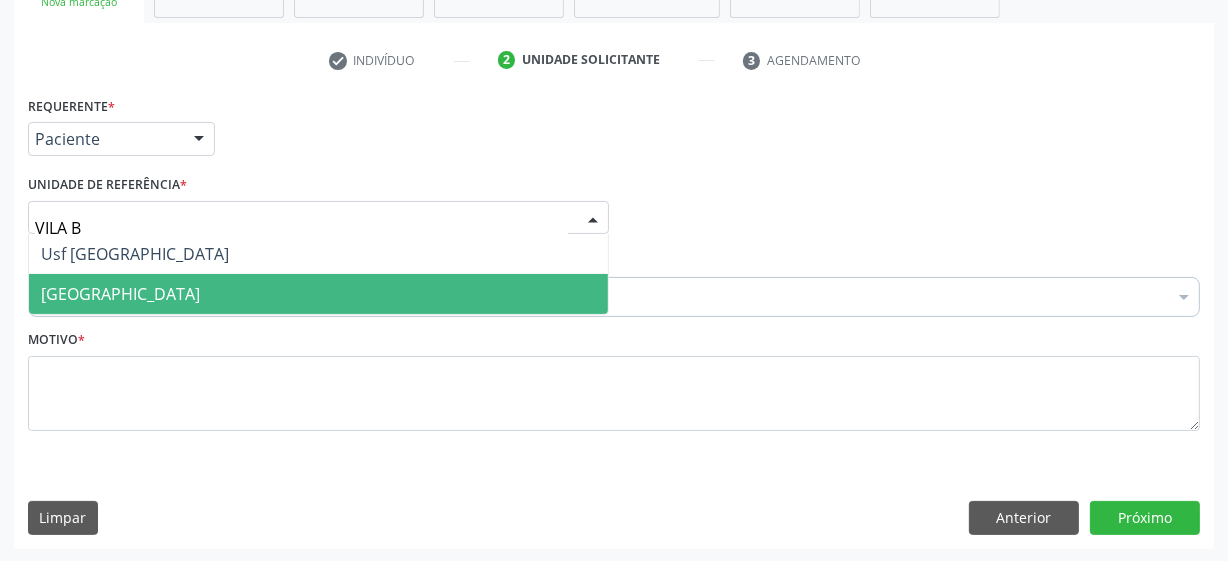 type on "VILA BE" 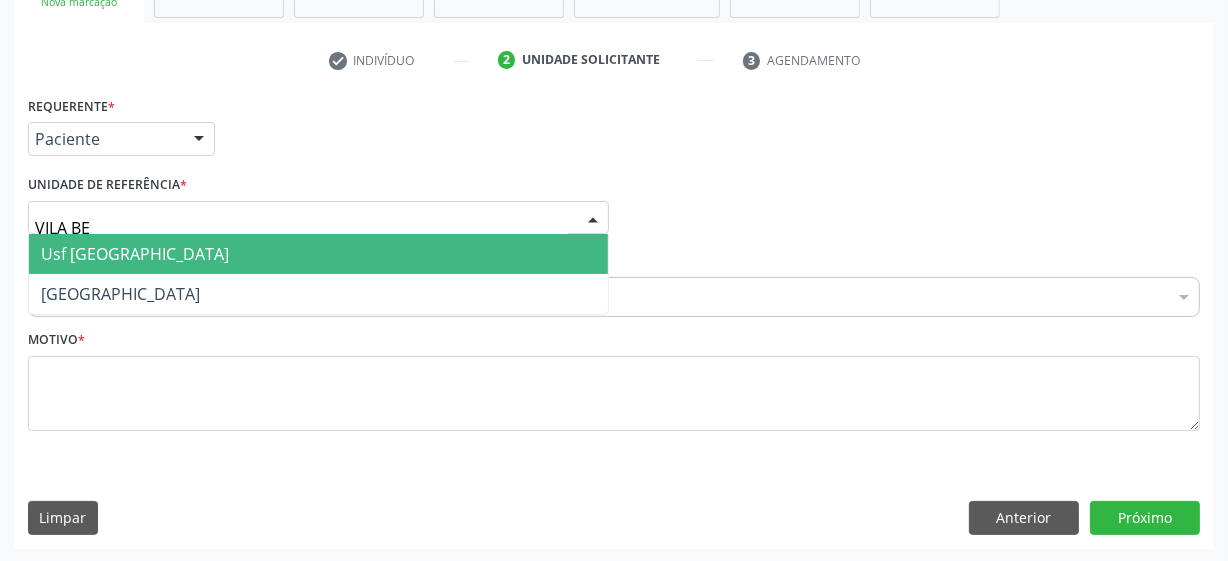 click on "Usf [GEOGRAPHIC_DATA]" at bounding box center [318, 254] 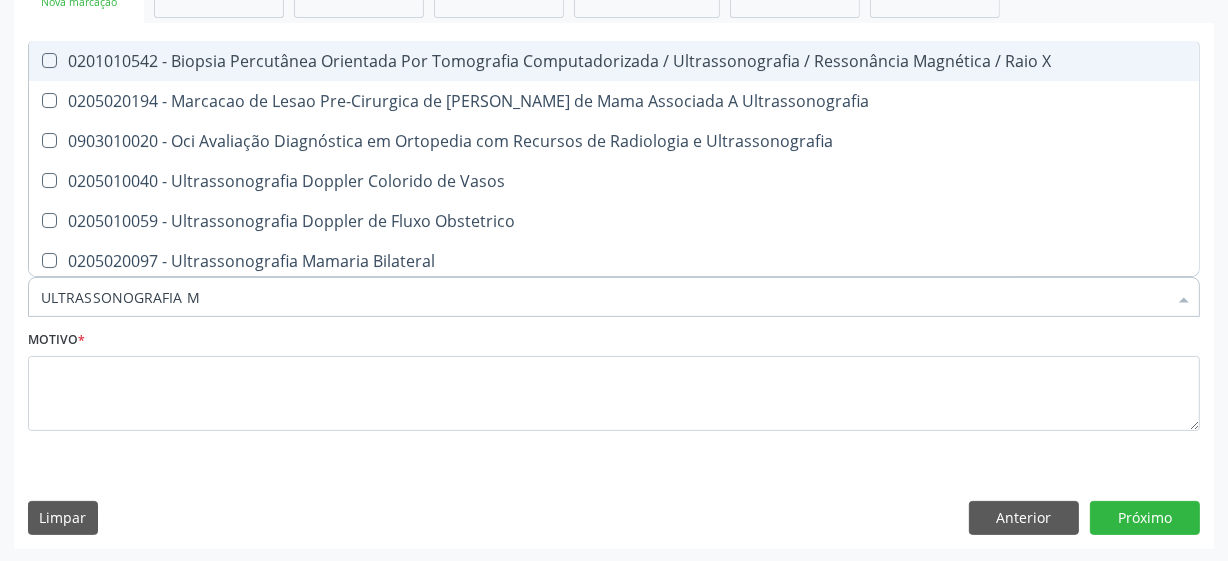 type on "ULTRASSONOGRAFIA MA" 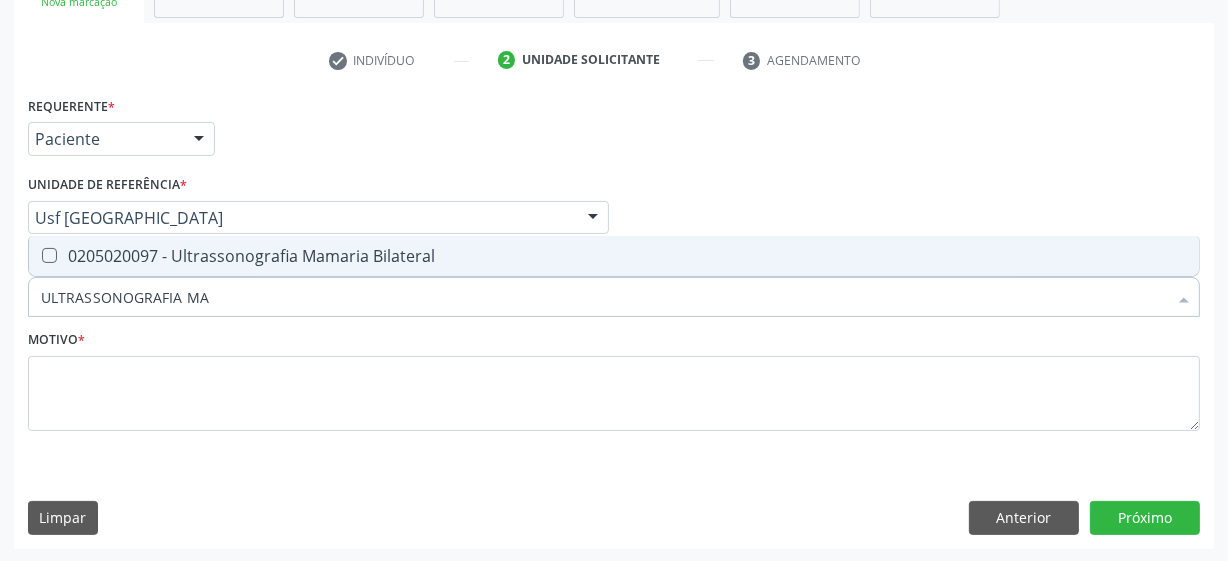 click on "0205020097 - Ultrassonografia Mamaria Bilateral" at bounding box center [614, 256] 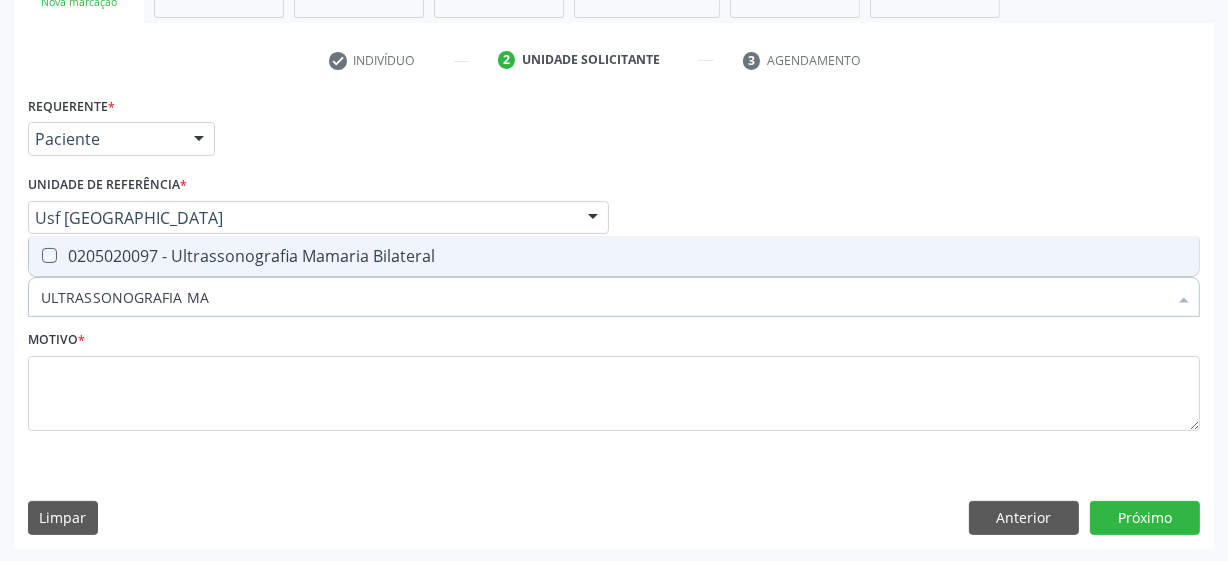 checkbox on "true" 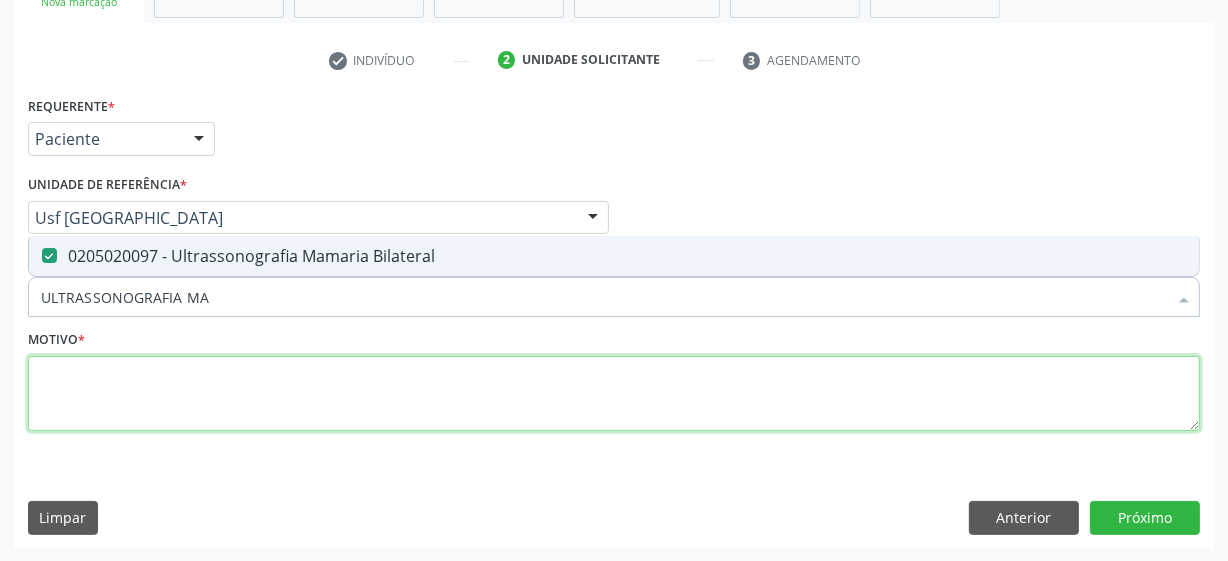 click at bounding box center (614, 394) 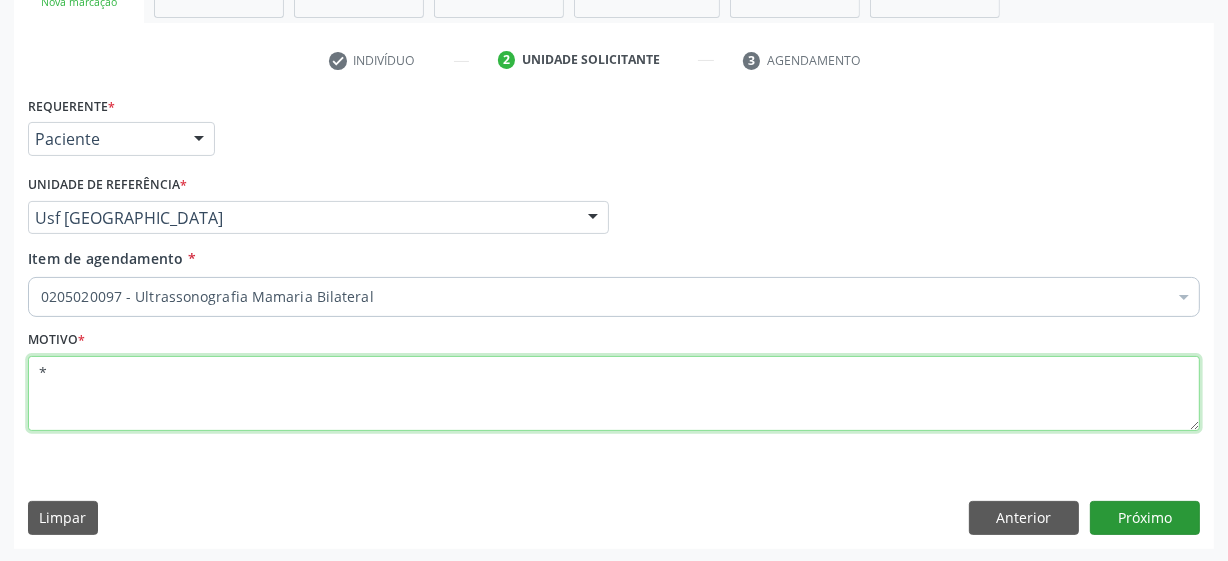 type on "*" 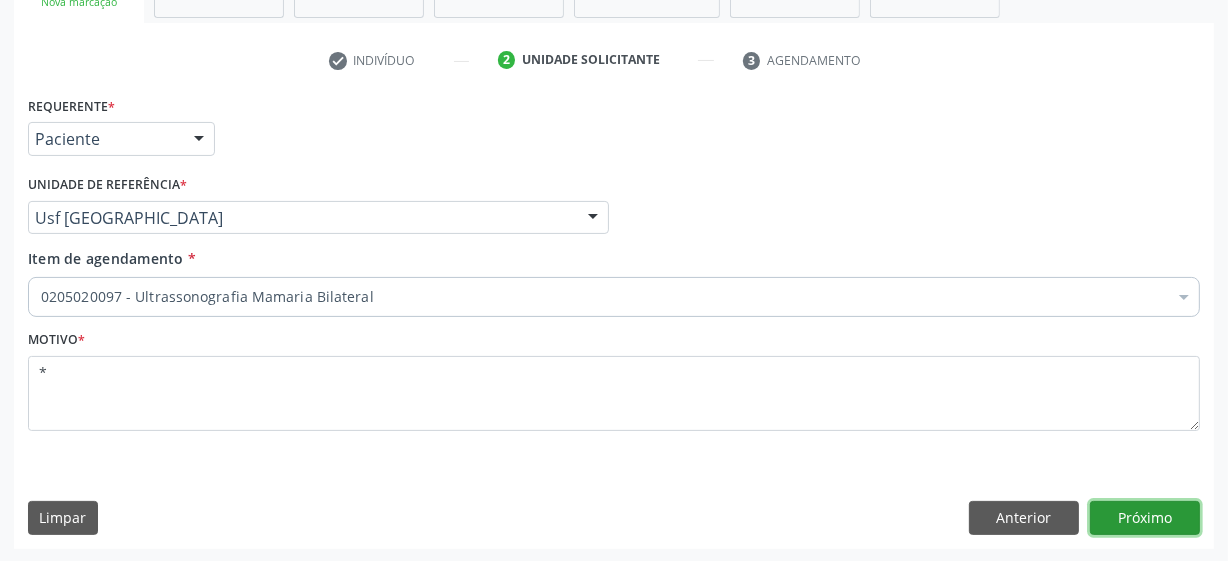 click on "Próximo" at bounding box center (1145, 518) 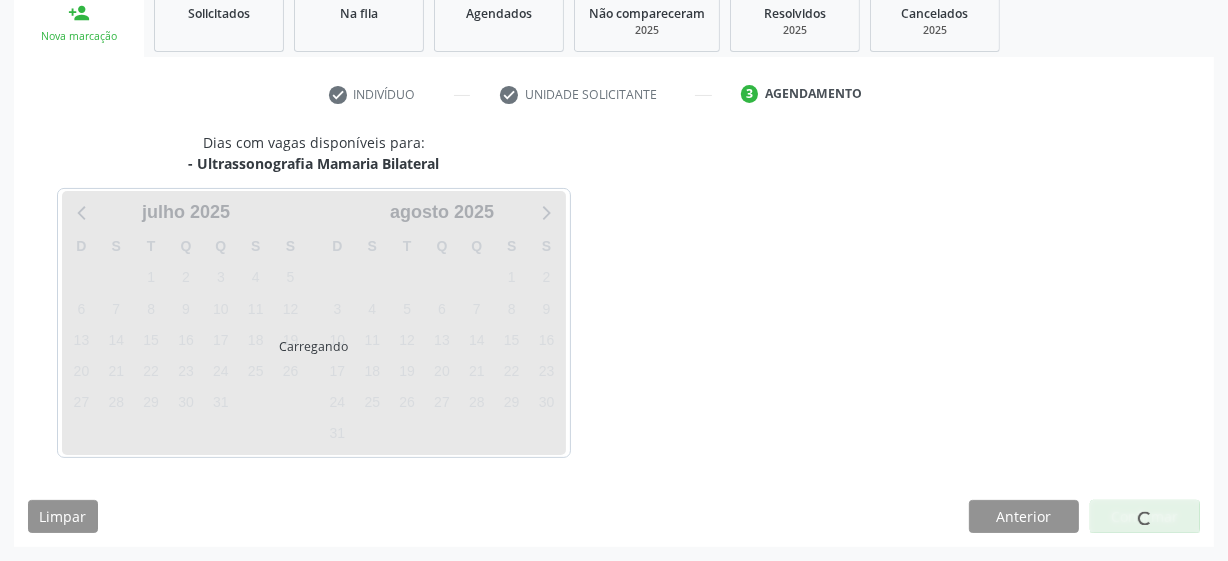 scroll, scrollTop: 308, scrollLeft: 0, axis: vertical 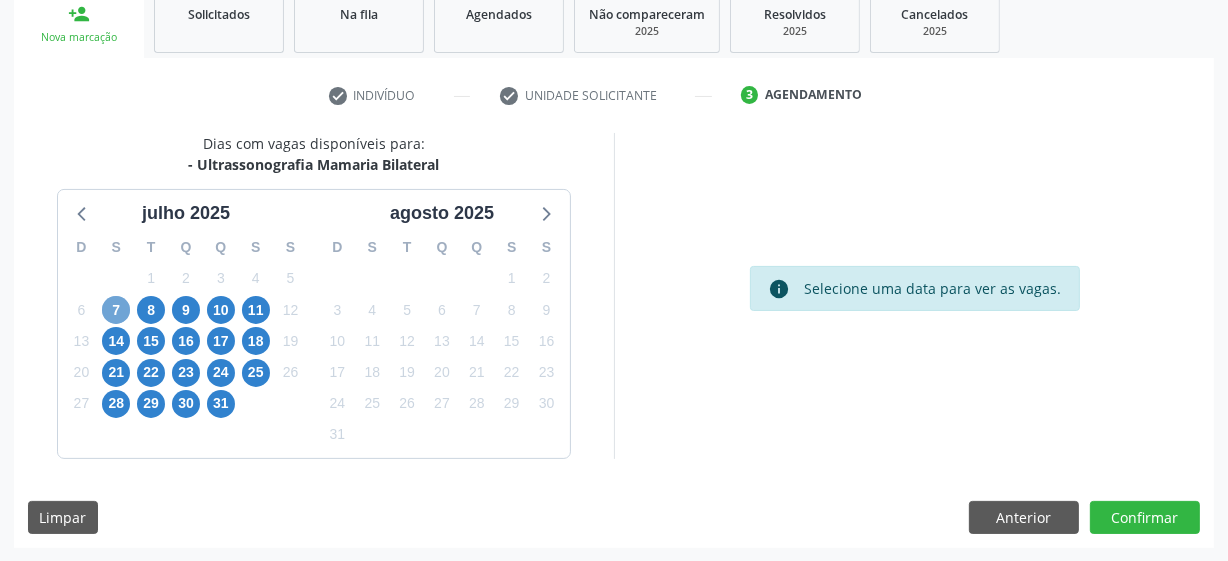 click on "7" at bounding box center (116, 310) 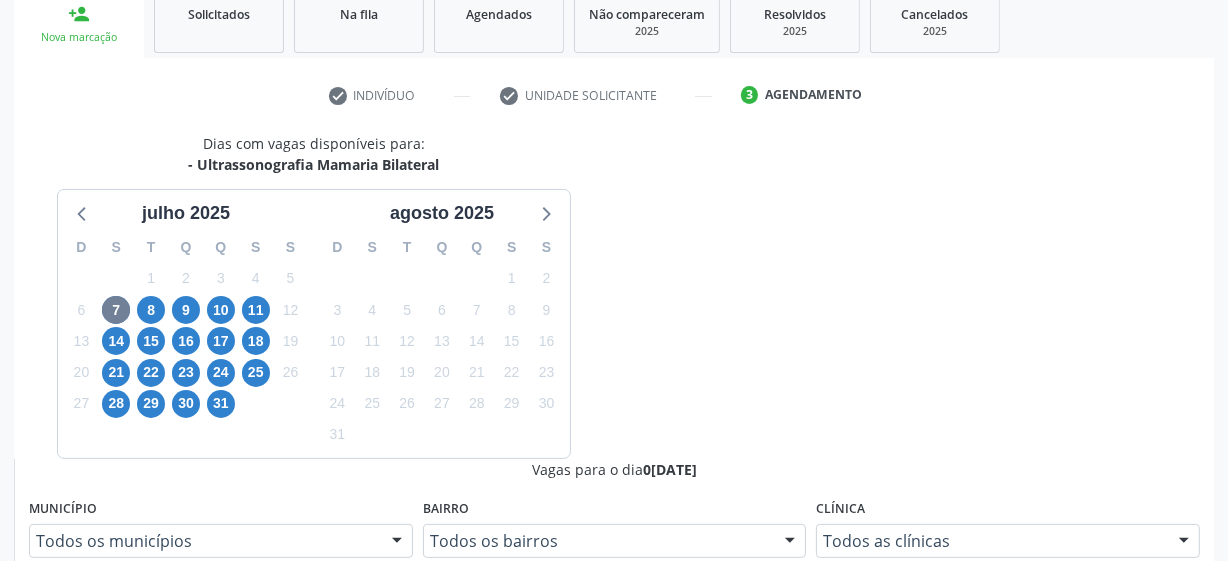 click on "Ordem de chegada
Consumidos: 16 / 20
Horário:   07:00
Clínica:  Hospital [GEOGRAPHIC_DATA]
Rede:
--
Endereço:   [STREET_ADDRESS]
Telefone:   [PHONE_NUMBER]
Profissional:
[PERSON_NAME]
Informações adicionais sobre o atendimento
Idade de atendimento:
de 0 a 120 anos
Gênero(s) atendido(s):
Masculino e Feminino
Informações adicionais:
--" at bounding box center (625, 890) 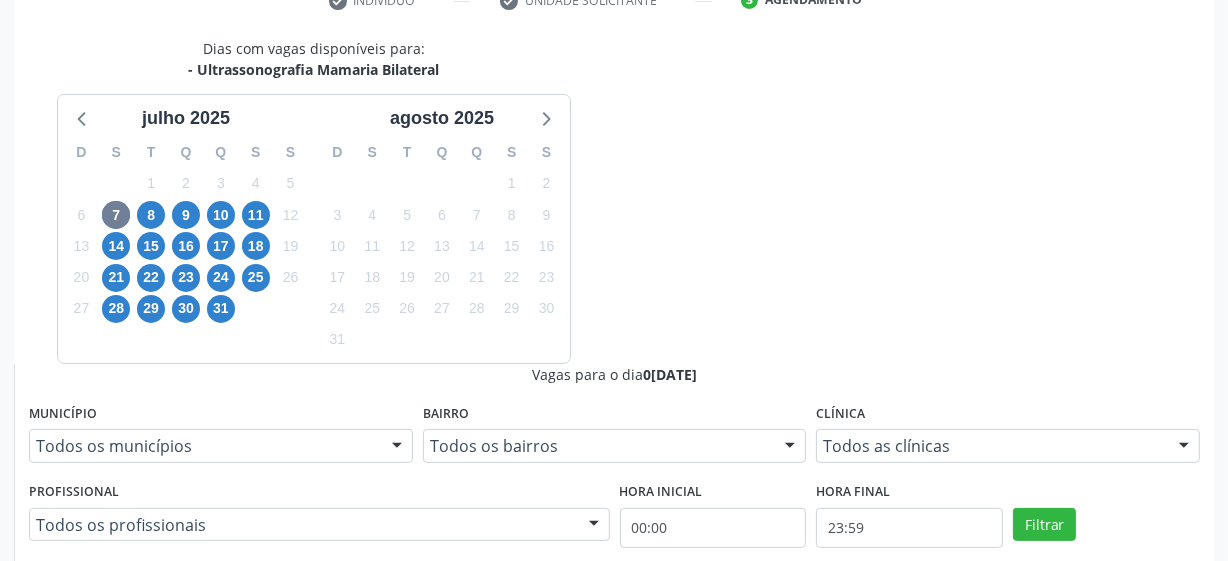 scroll, scrollTop: 632, scrollLeft: 0, axis: vertical 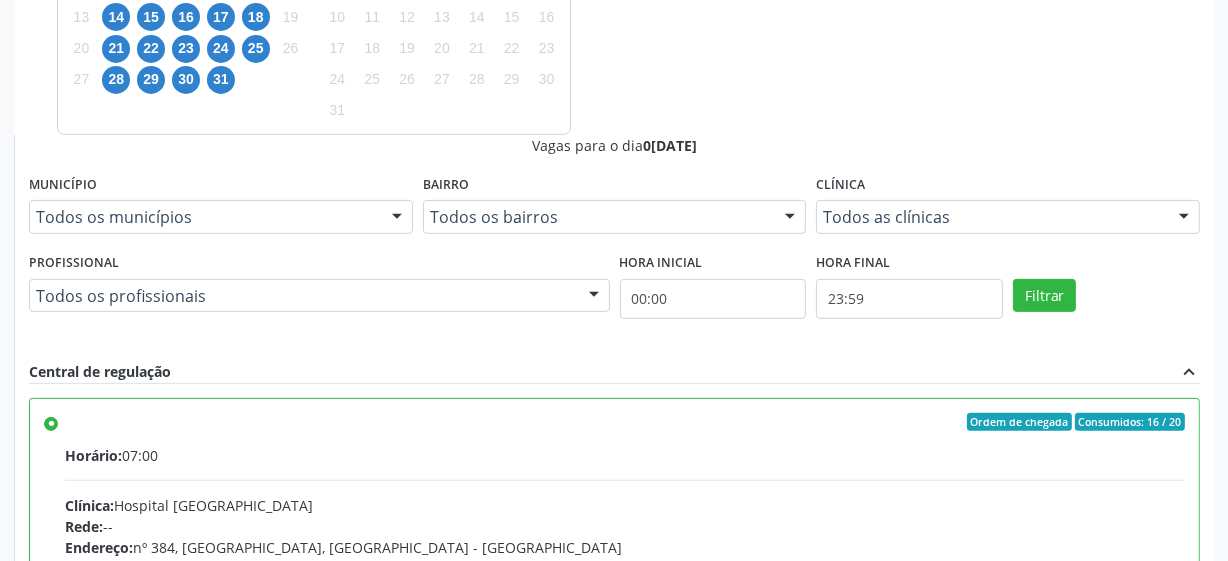 click on "Confirmar" at bounding box center (1145, 843) 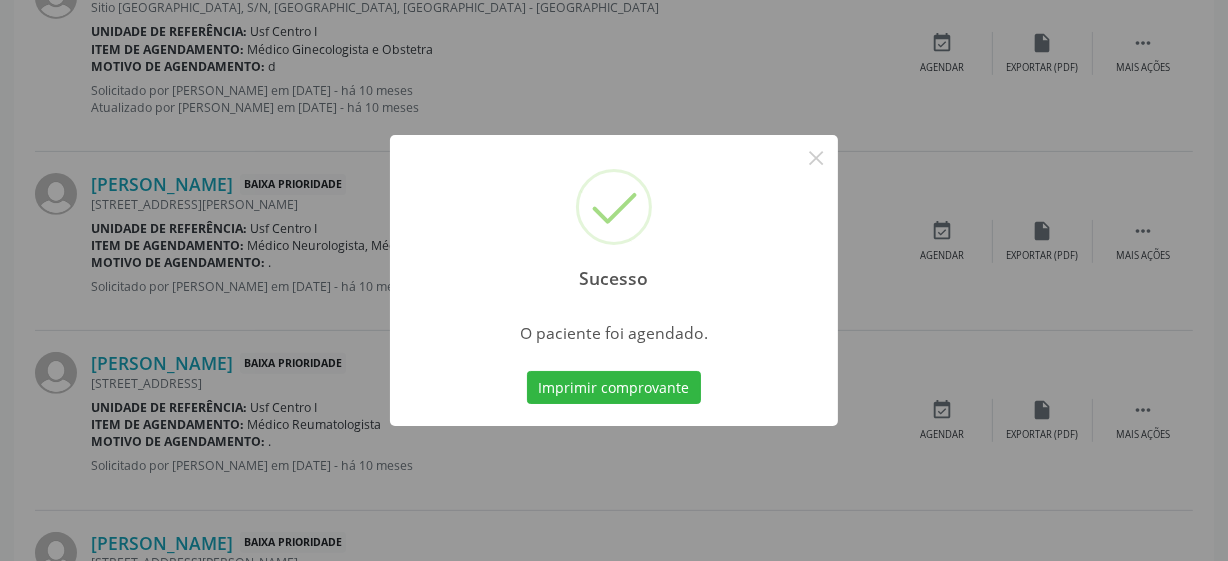 scroll, scrollTop: 105, scrollLeft: 0, axis: vertical 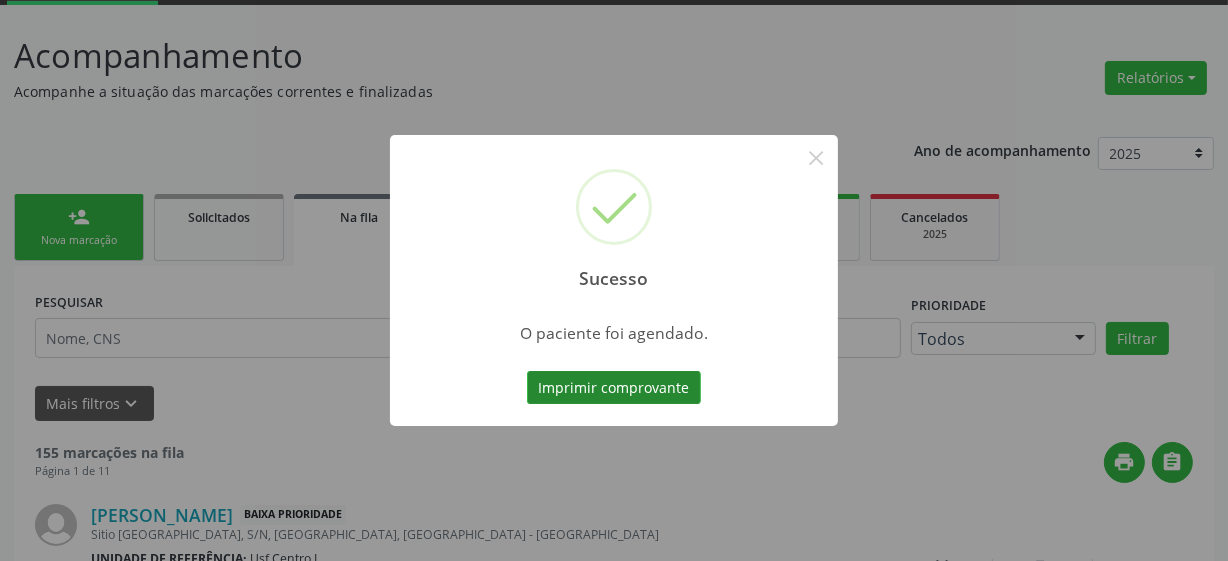 click on "Imprimir comprovante" at bounding box center [614, 388] 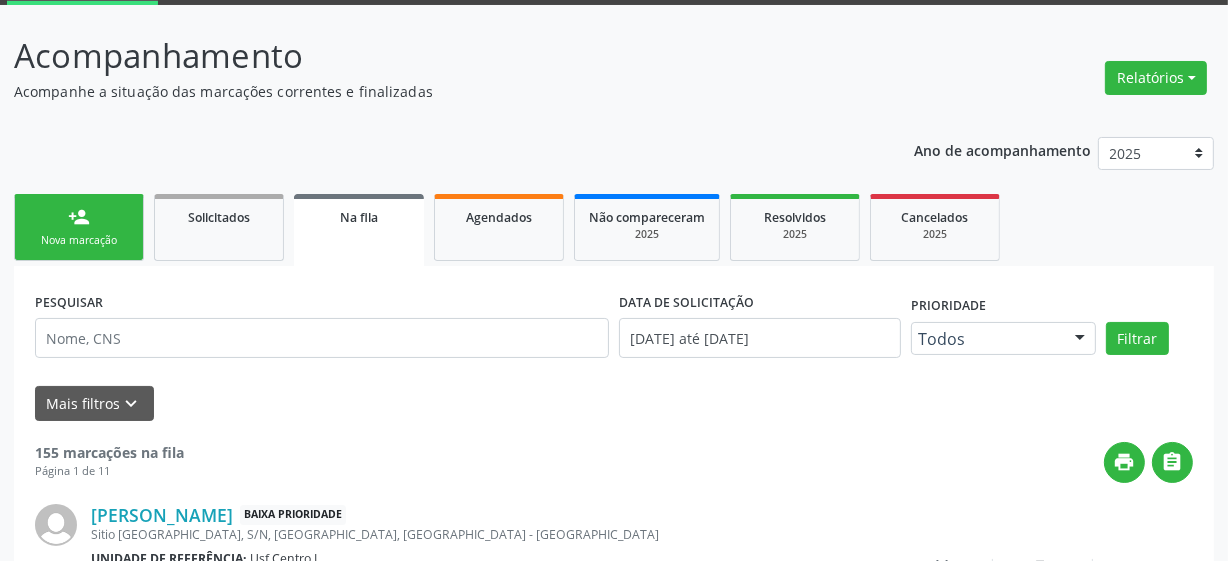 click on "Sucesso × O paciente foi agendado. Imprimir comprovante Cancel" at bounding box center (614, 280) 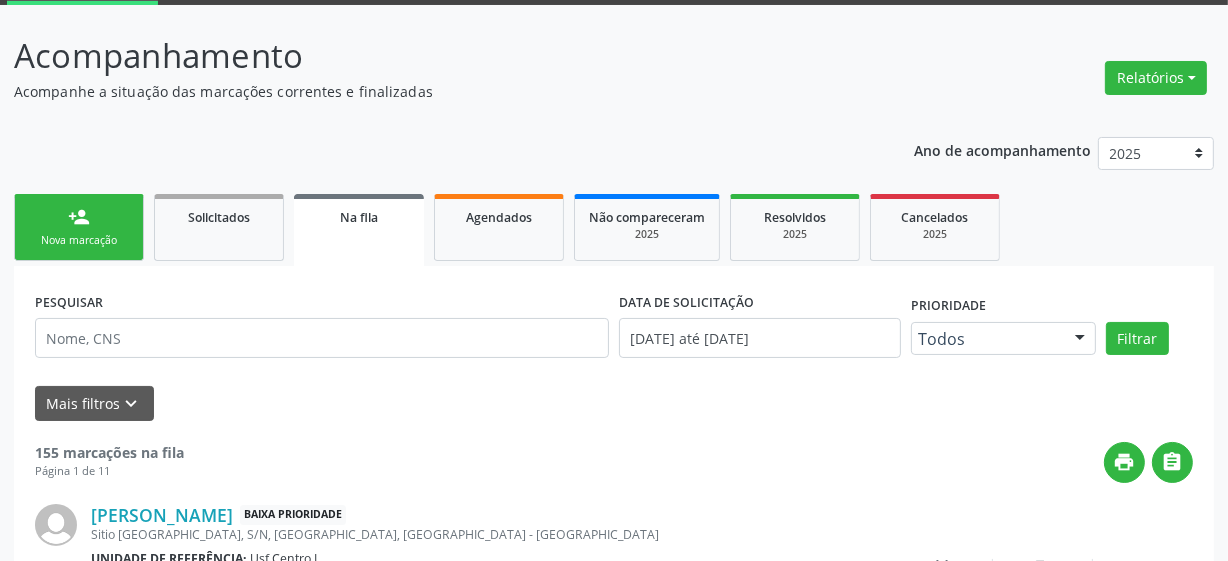 click on "person_add
Nova marcação" at bounding box center [79, 227] 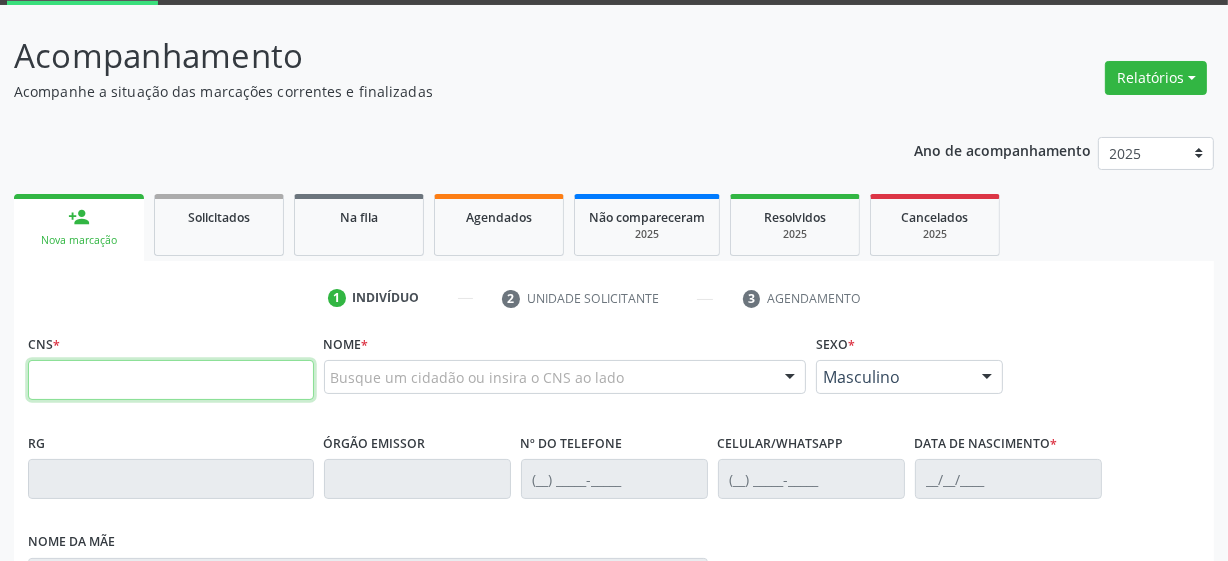 click at bounding box center (171, 380) 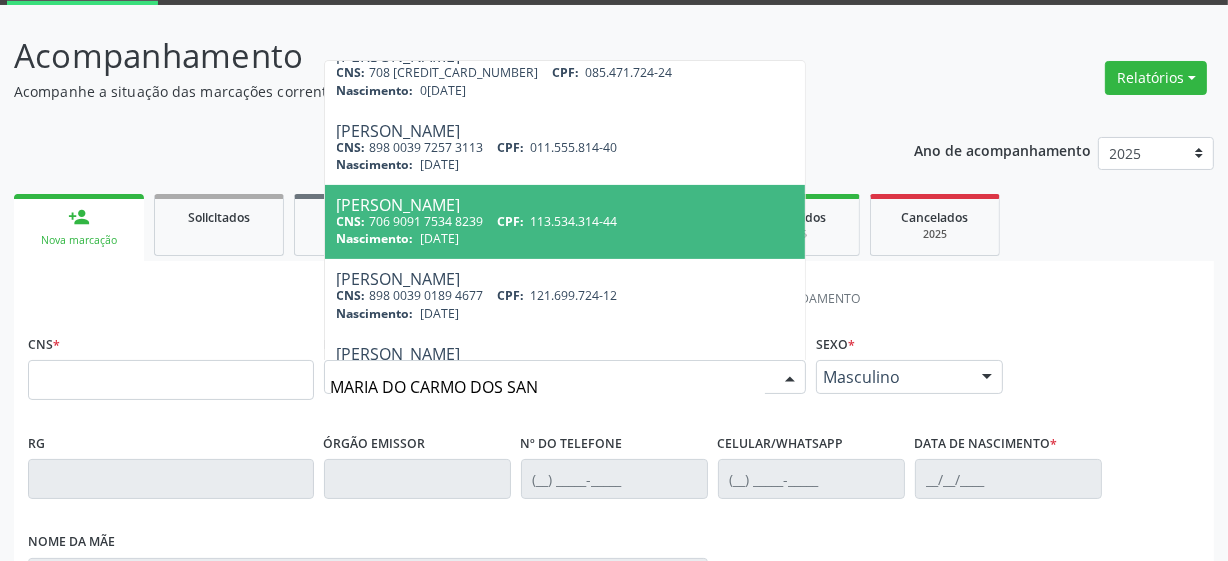 scroll, scrollTop: 591, scrollLeft: 0, axis: vertical 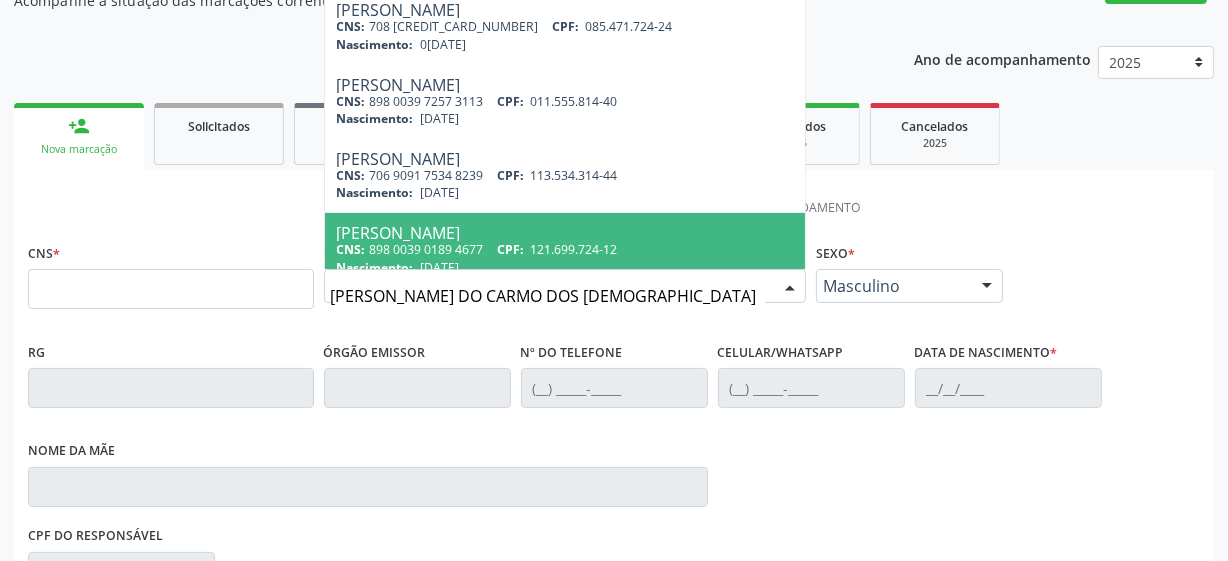 type on "[PERSON_NAME]" 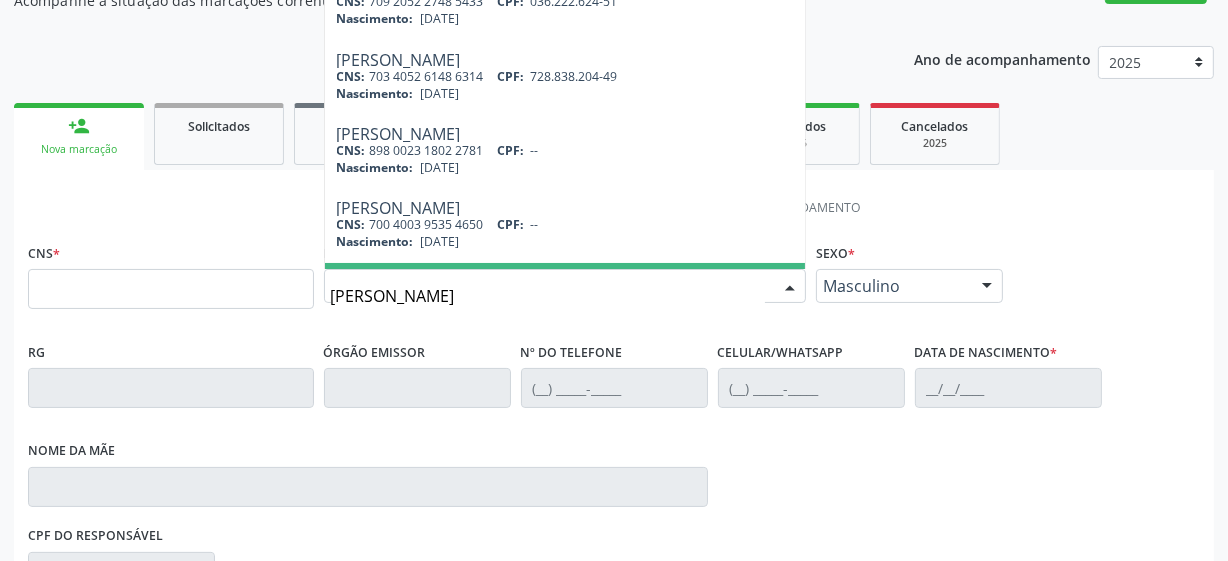 scroll, scrollTop: 0, scrollLeft: 0, axis: both 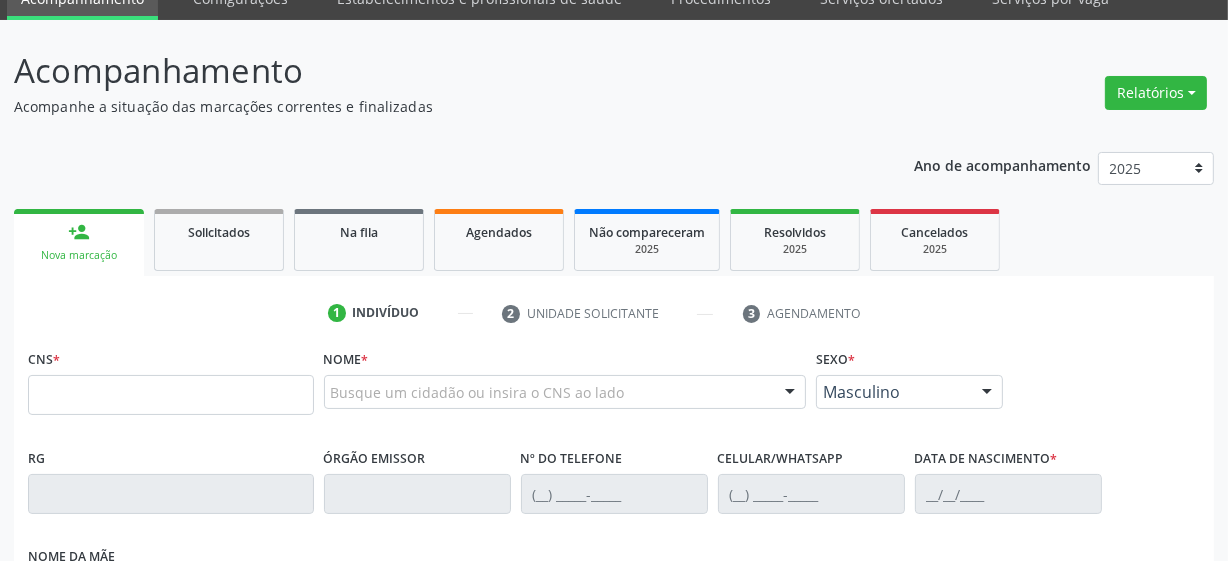 click on "1
Indivíduo
2
Unidade solicitante
3
Agendamento" at bounding box center (614, 313) 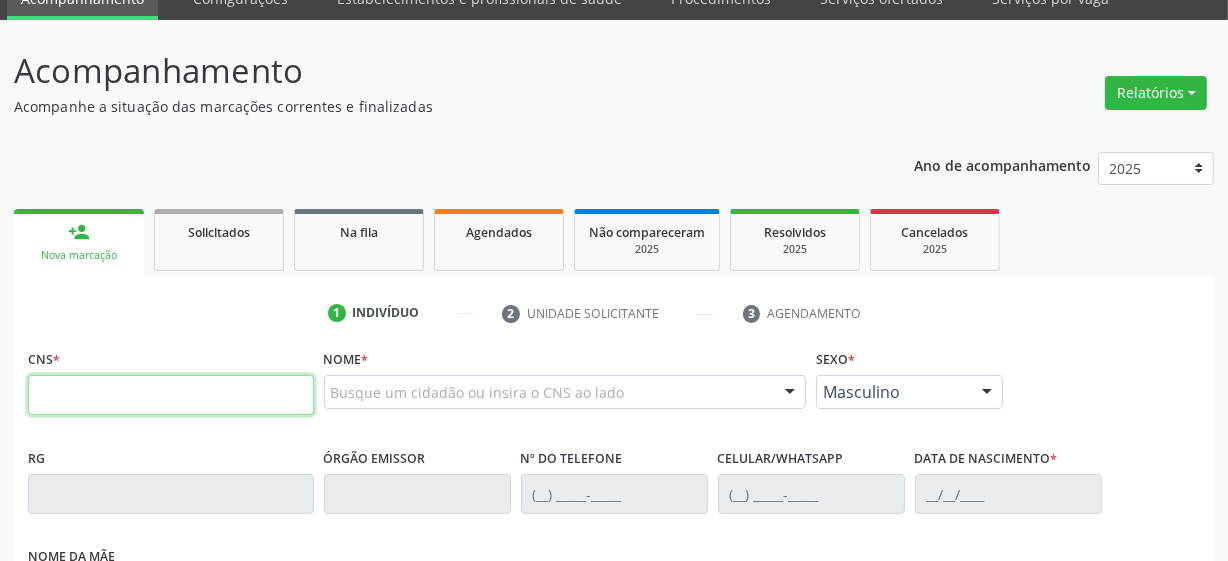 click at bounding box center [171, 395] 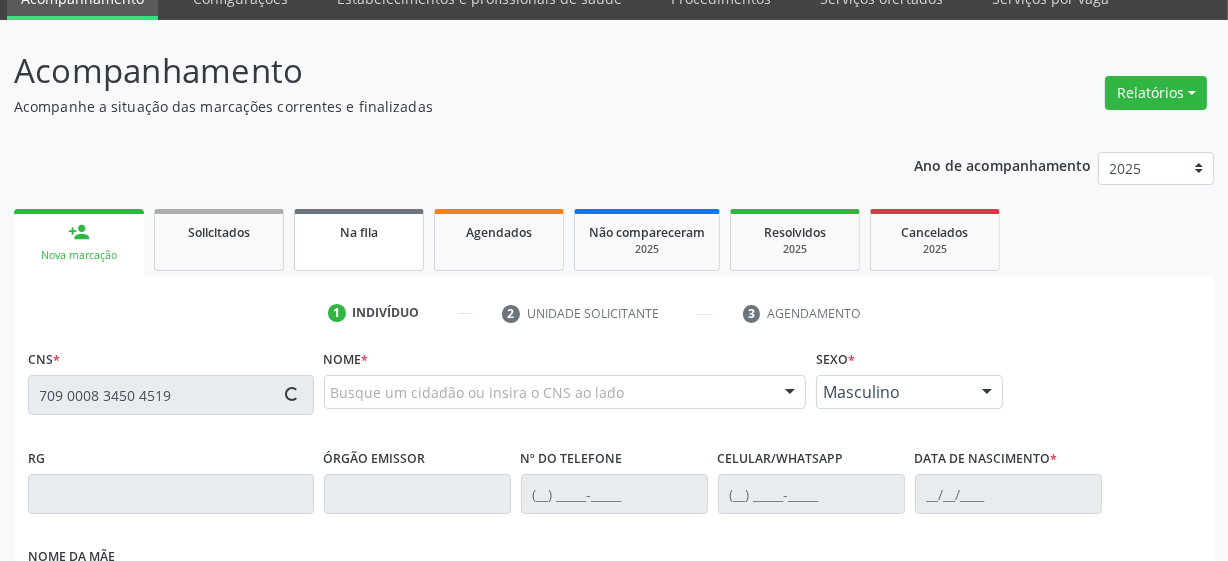 type on "709 0008 3450 4519" 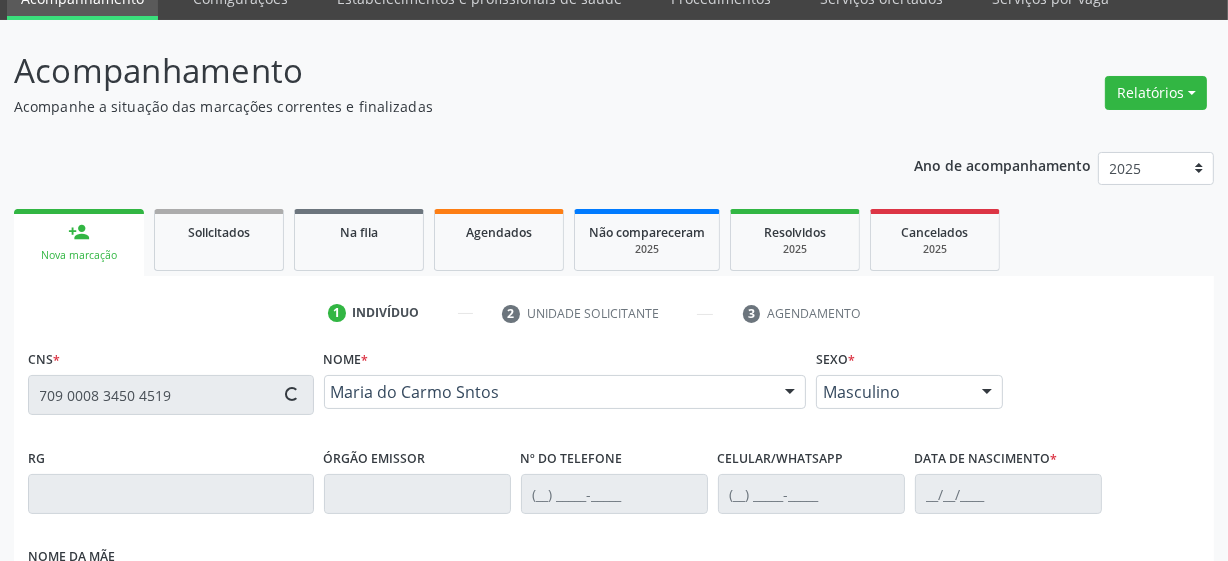 type on "[PHONE_NUMBER]" 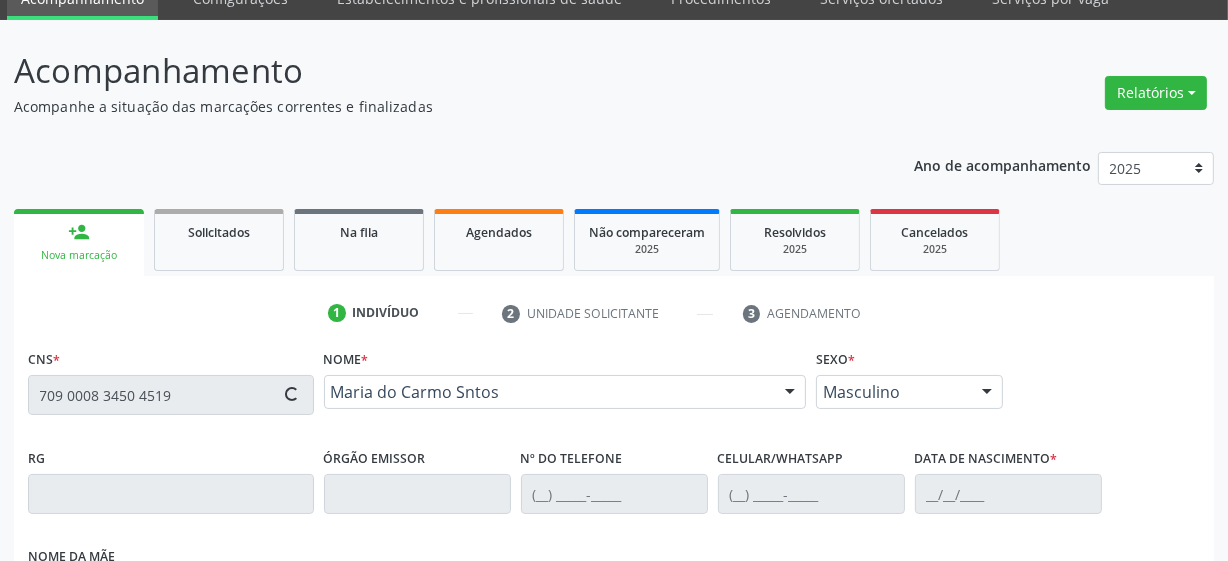 type on "[DATE]" 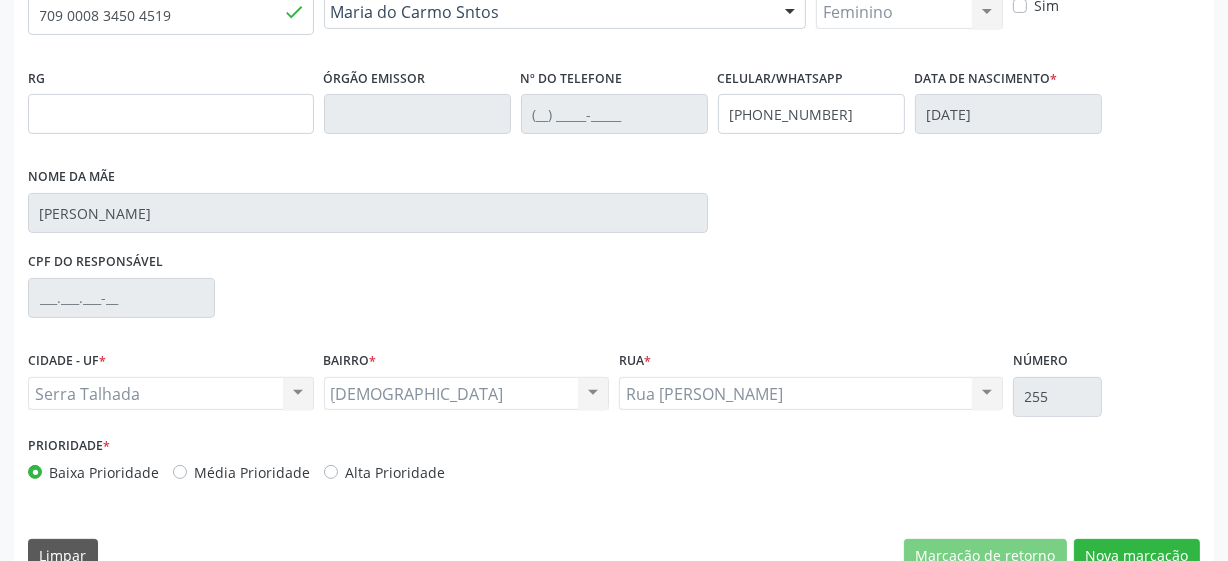 scroll, scrollTop: 508, scrollLeft: 0, axis: vertical 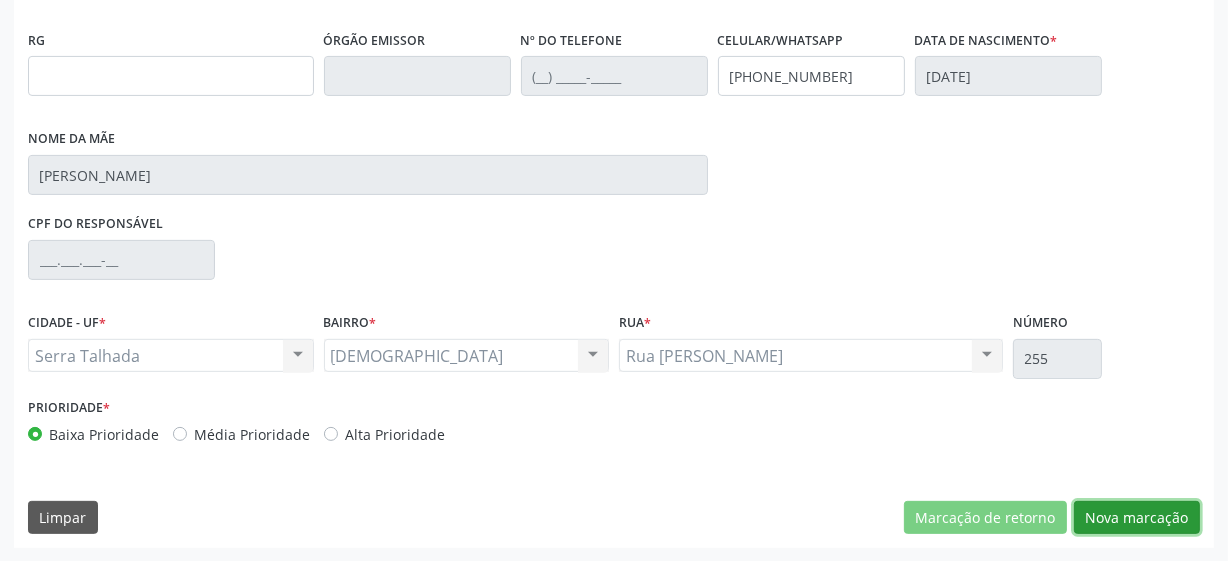 click on "Nova marcação" at bounding box center (1137, 518) 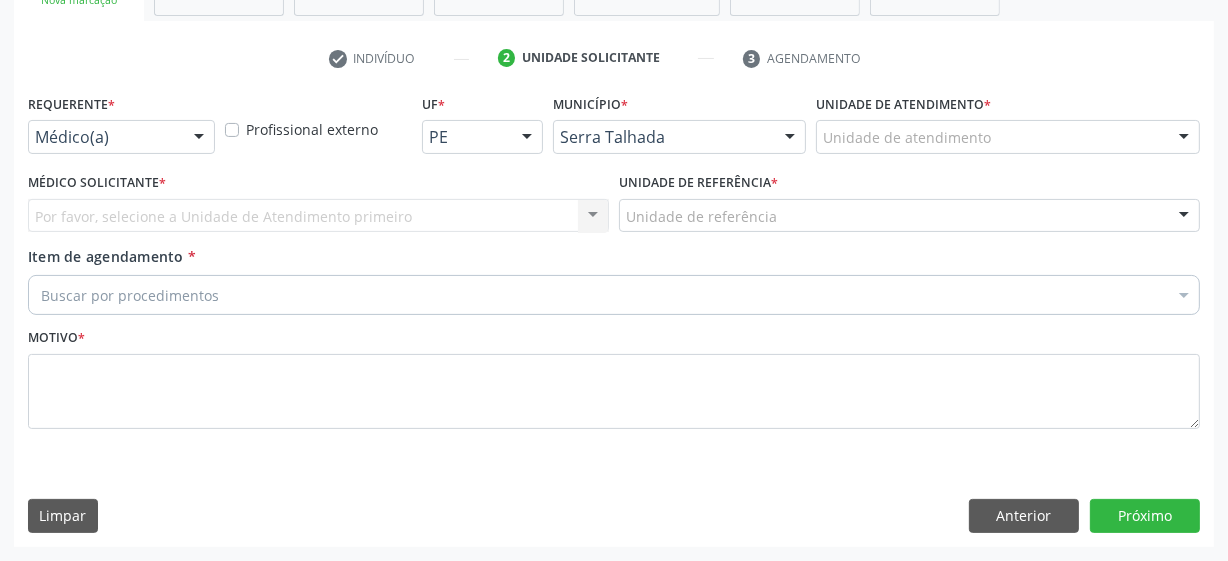 scroll, scrollTop: 343, scrollLeft: 0, axis: vertical 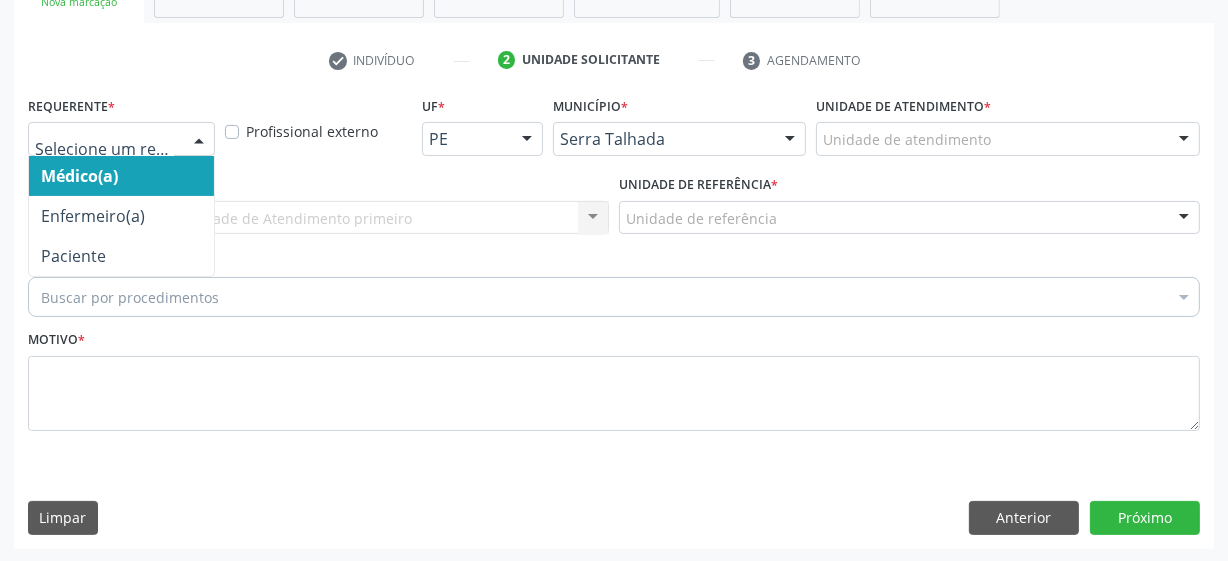 click at bounding box center (121, 139) 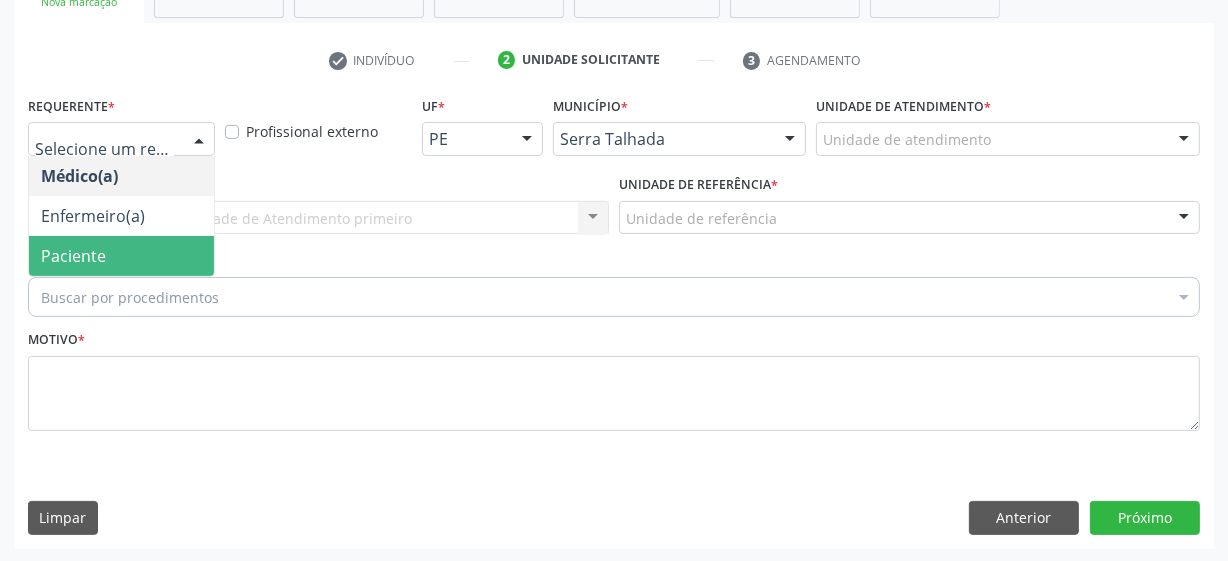 click on "Paciente" at bounding box center (73, 256) 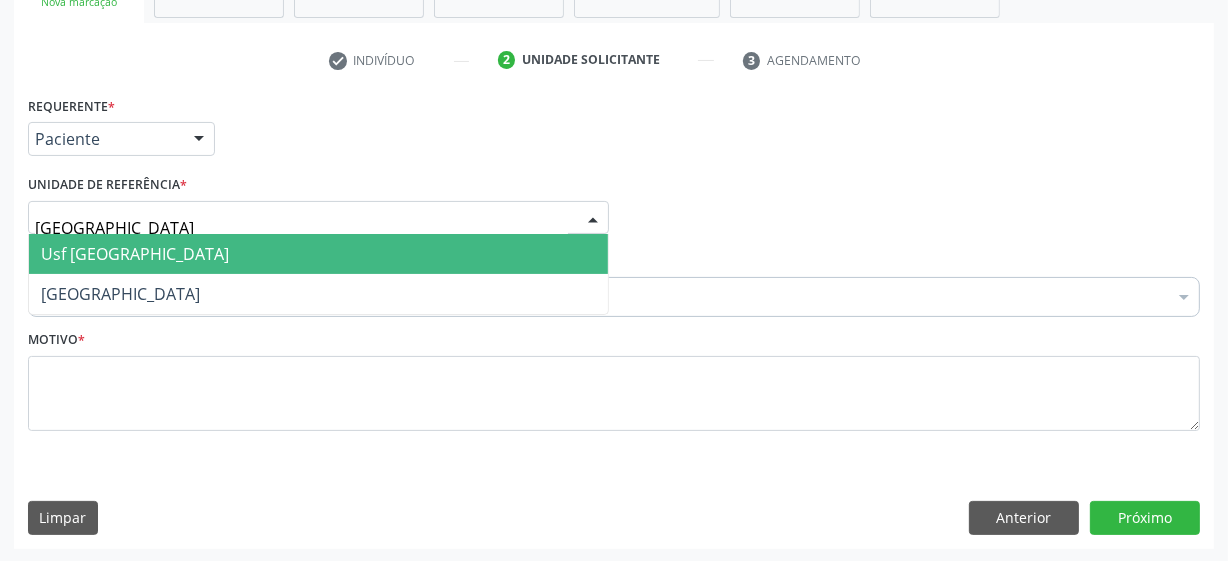 type on "[GEOGRAPHIC_DATA]" 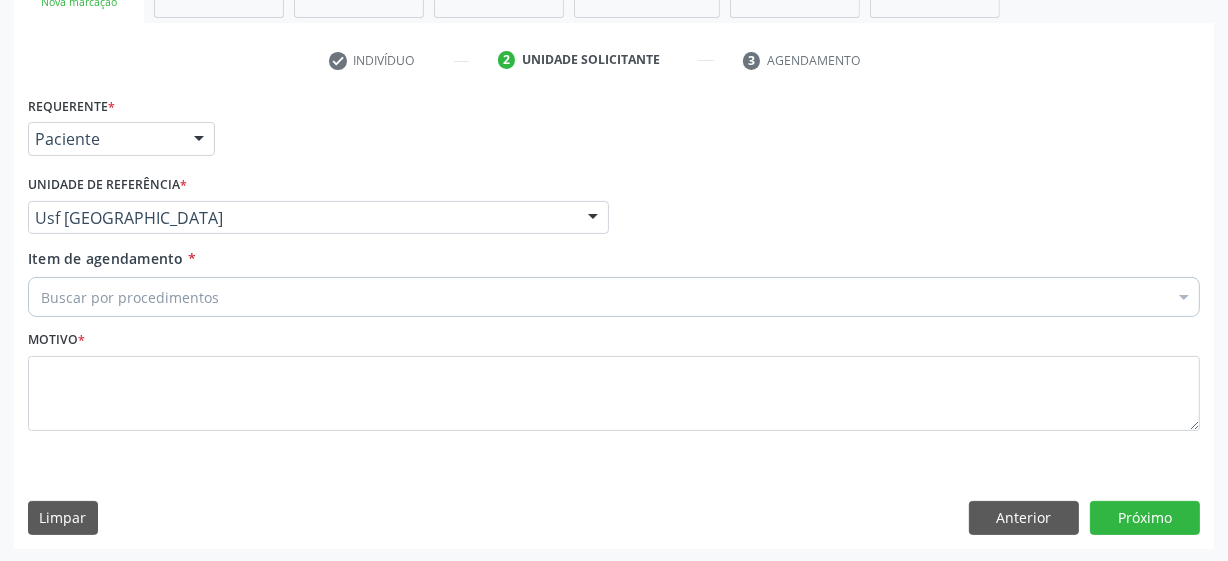 click on "Buscar por procedimentos" at bounding box center [614, 297] 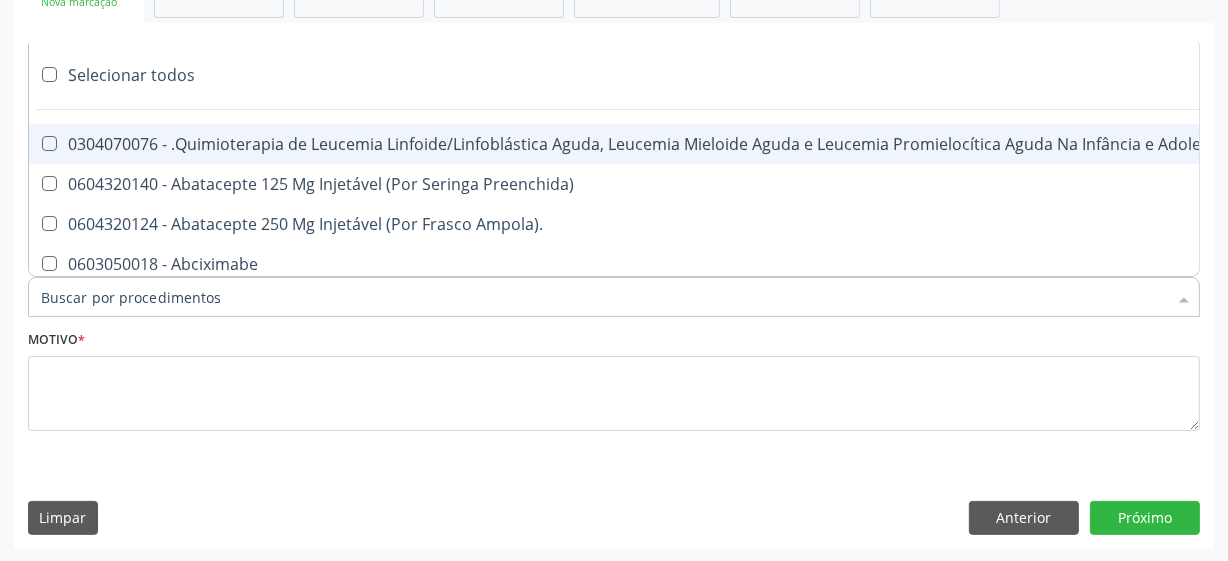 click on "Item de agendamento
*" at bounding box center (604, 297) 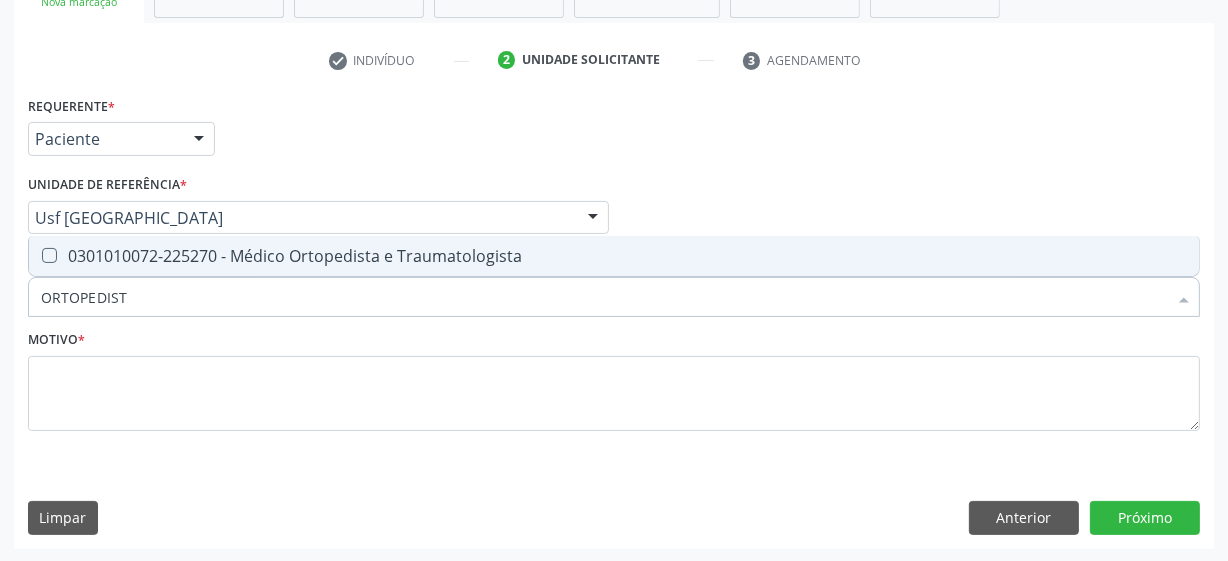 type on "ORTOPEDISTA" 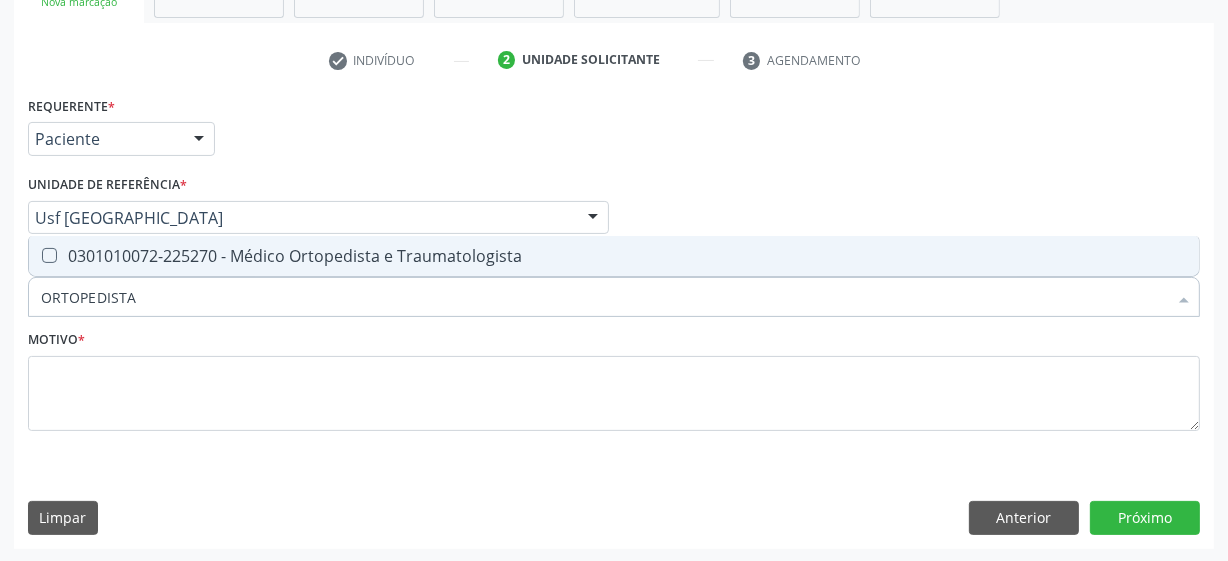 click on "0301010072-225270 - Médico Ortopedista e Traumatologista" at bounding box center [614, 256] 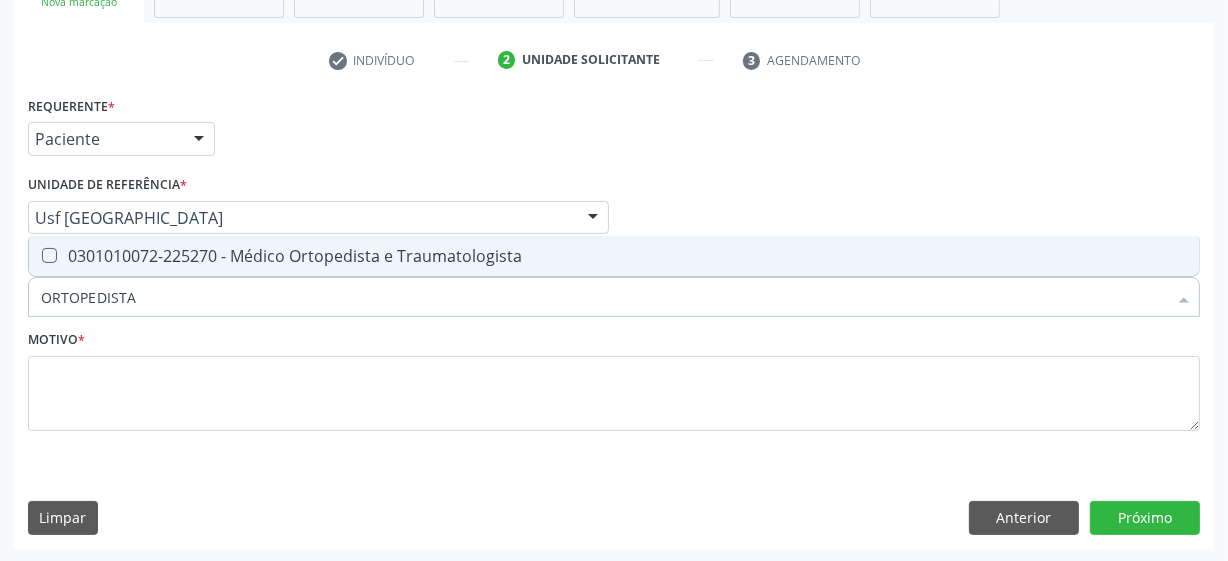 checkbox on "true" 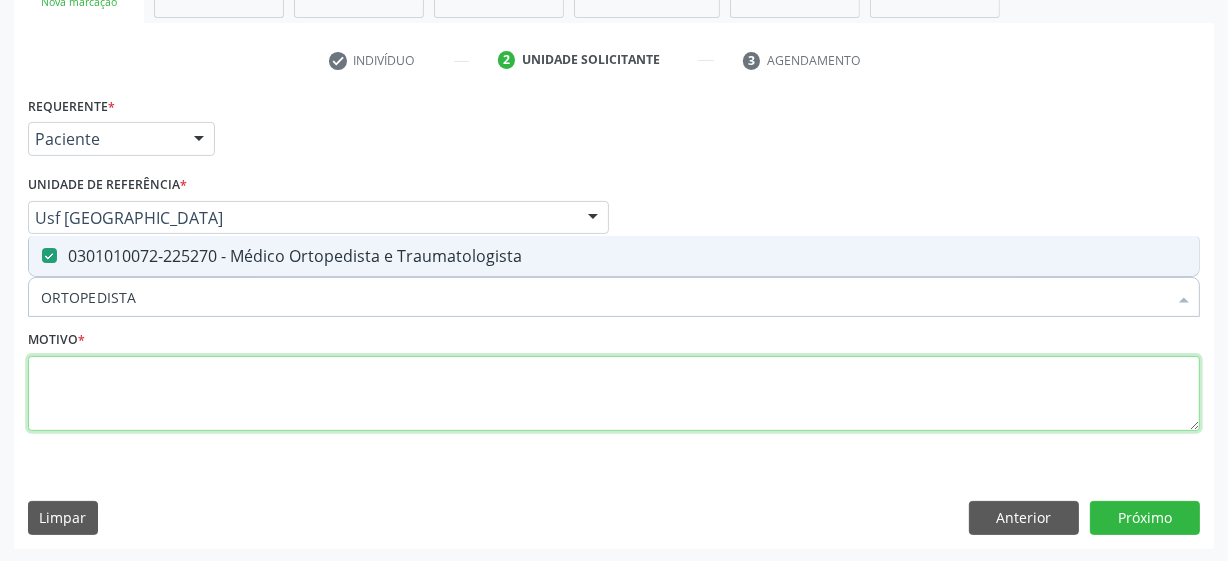 click at bounding box center [614, 394] 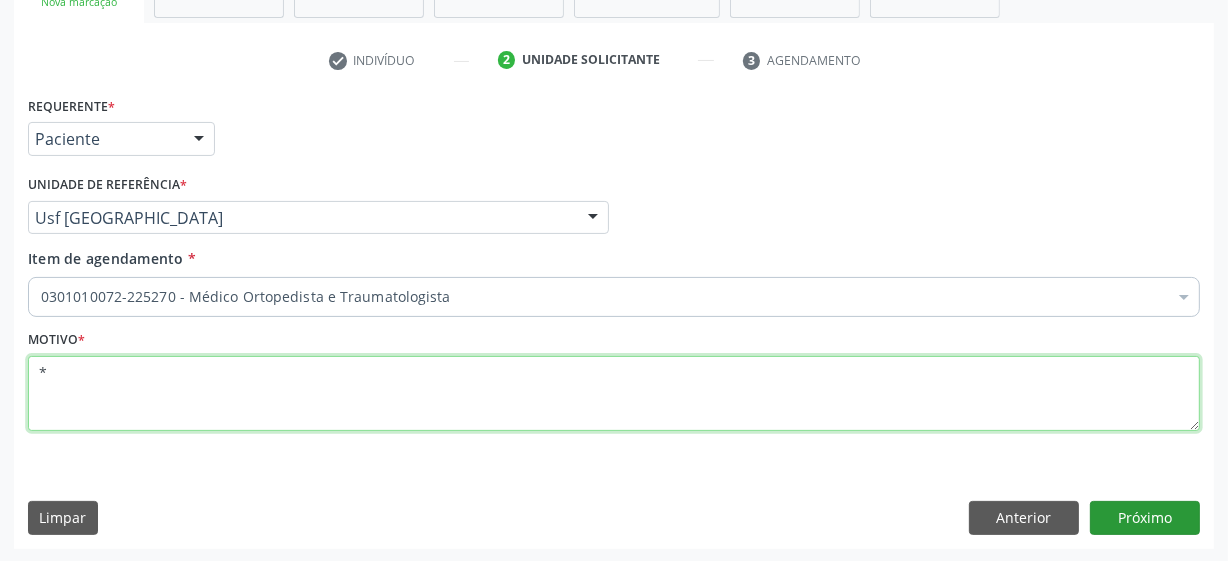 type on "*" 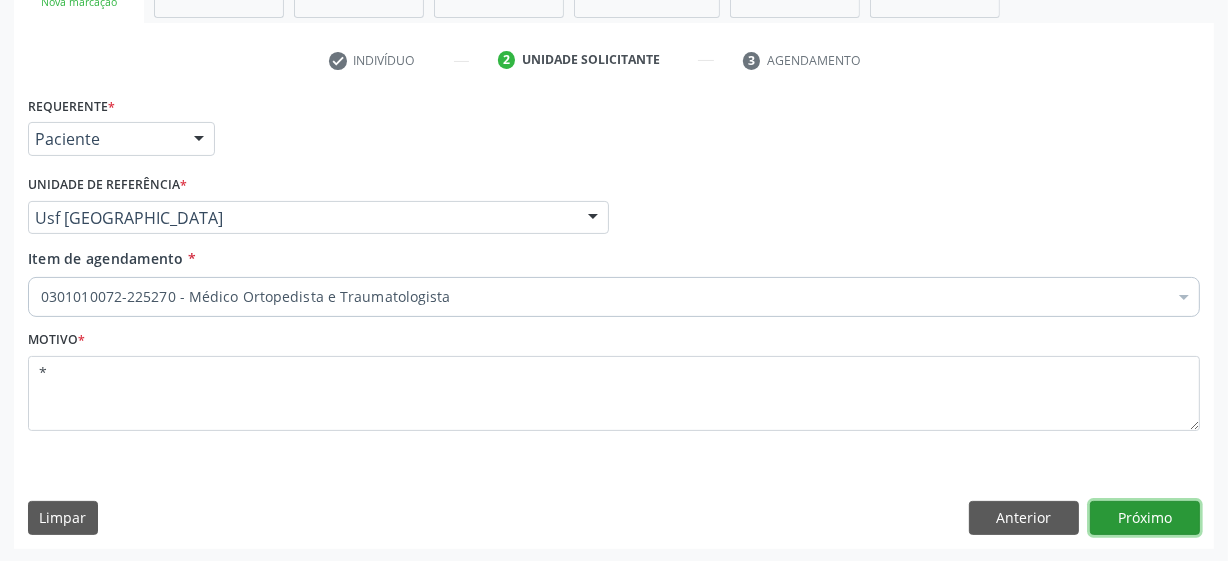 click on "Próximo" at bounding box center (1145, 518) 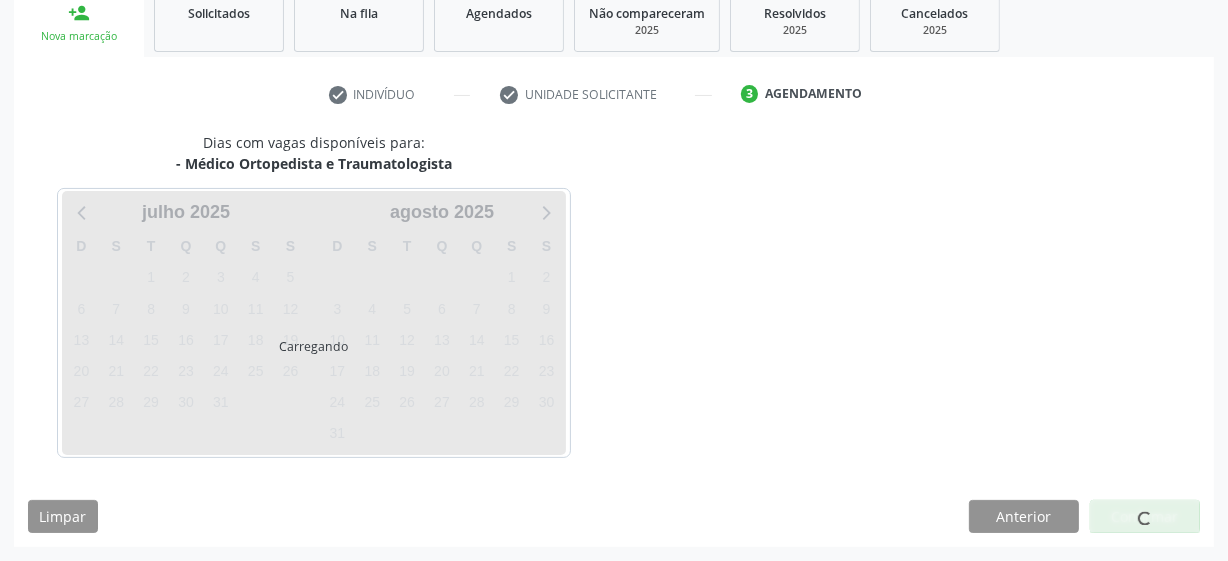 scroll, scrollTop: 308, scrollLeft: 0, axis: vertical 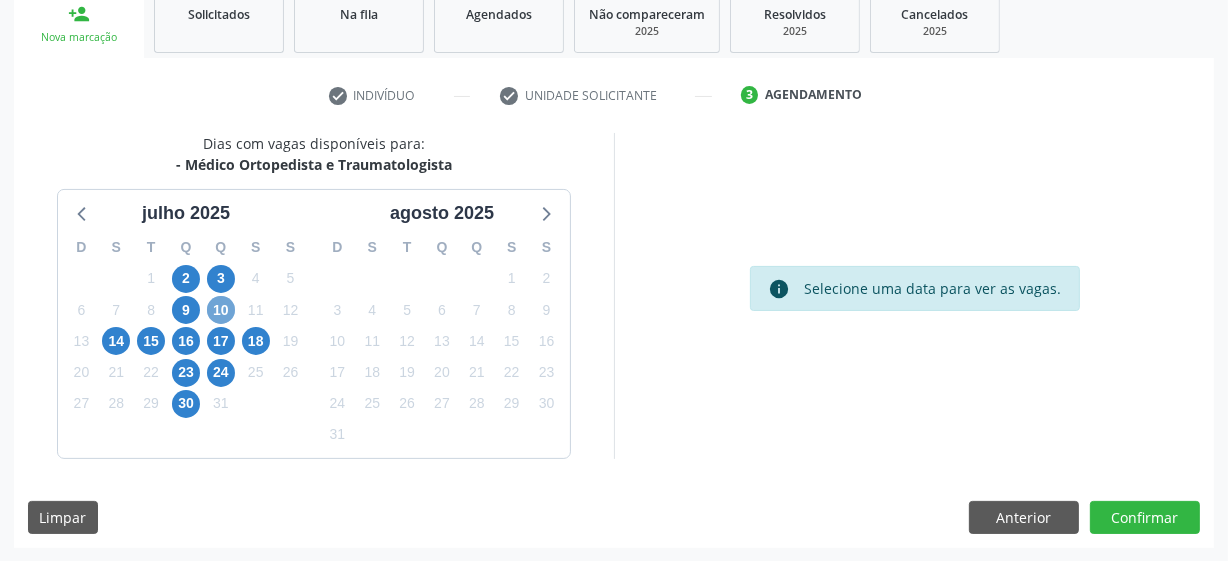 click on "10" at bounding box center (221, 310) 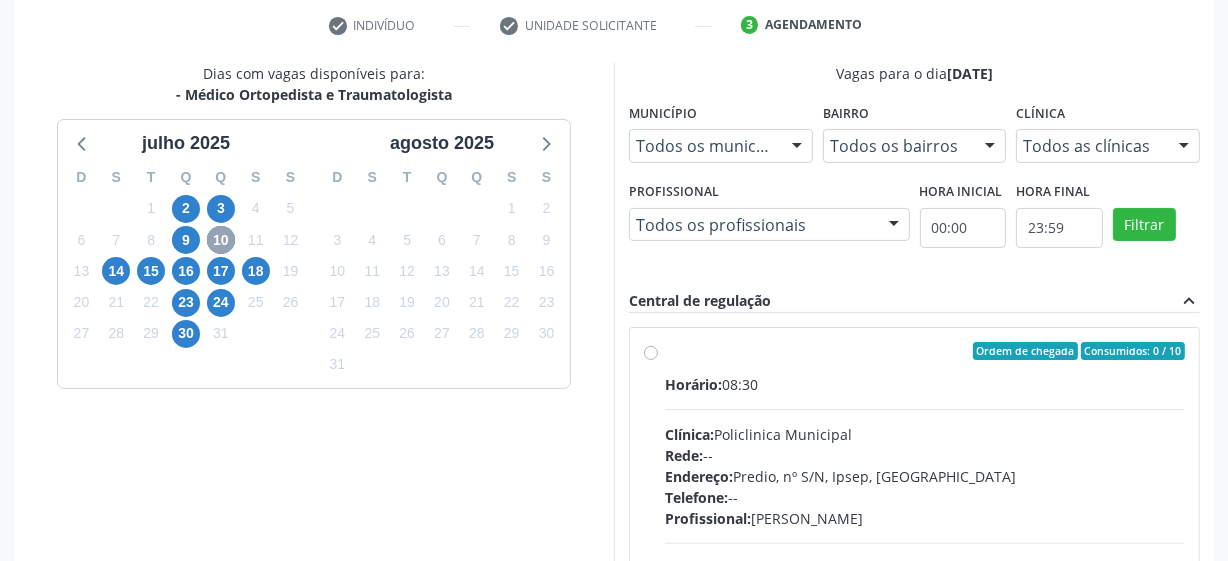 scroll, scrollTop: 399, scrollLeft: 0, axis: vertical 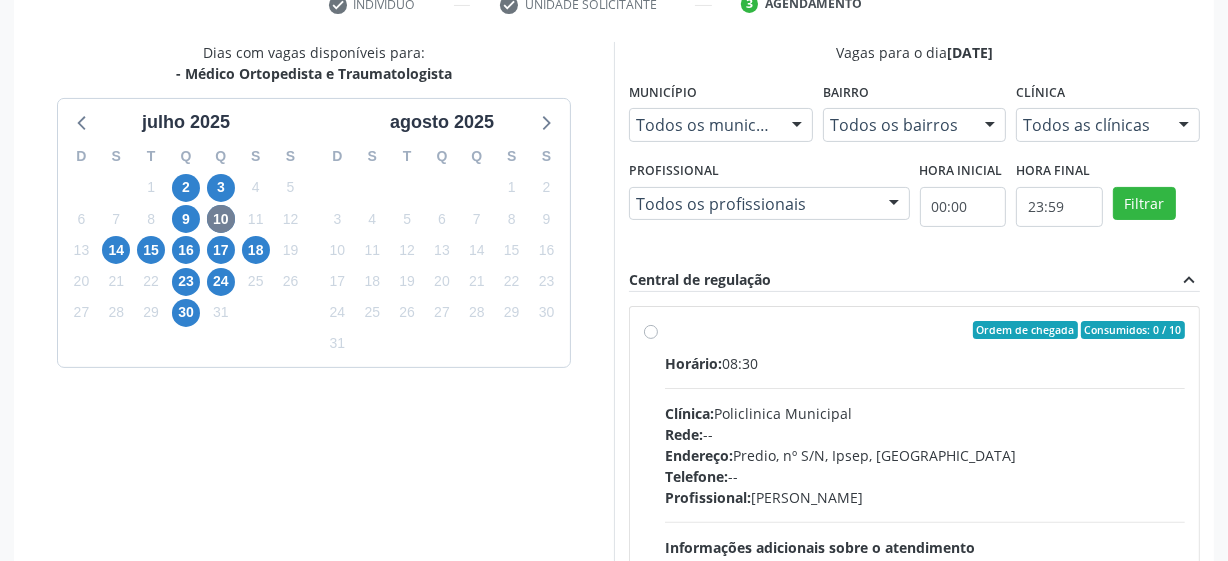 click on "Ordem de chegada
Consumidos: 0 / 10
Horário:   08:30
Clínica:  Policlinica Municipal
Rede:
--
Endereço:   Predio, nº S/N, Ipsep, [GEOGRAPHIC_DATA] - PE
Telefone:   --
Profissional:
[PERSON_NAME]
Informações adicionais sobre o atendimento
Idade de atendimento:
de 0 a 120 anos
Gênero(s) atendido(s):
Masculino e Feminino
Informações adicionais:
--" at bounding box center [925, 474] 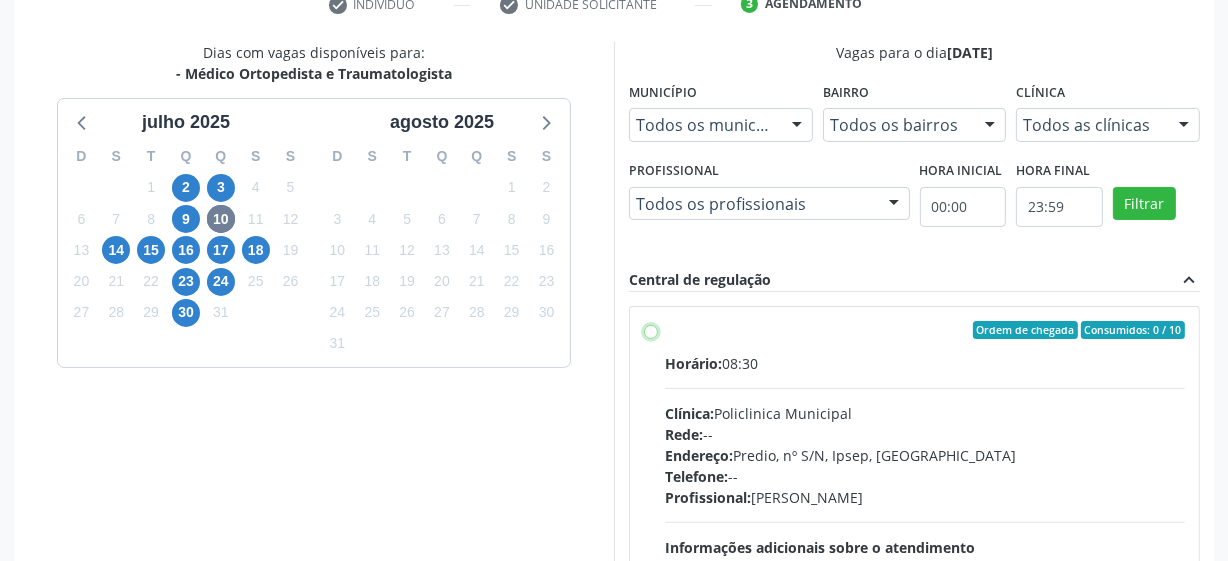 click on "Ordem de chegada
Consumidos: 0 / 10
Horário:   08:30
Clínica:  Policlinica Municipal
Rede:
--
Endereço:   Predio, nº S/N, Ipsep, [GEOGRAPHIC_DATA] - PE
Telefone:   --
Profissional:
[PERSON_NAME]
Informações adicionais sobre o atendimento
Idade de atendimento:
de 0 a 120 anos
Gênero(s) atendido(s):
Masculino e Feminino
Informações adicionais:
--" at bounding box center (651, 330) 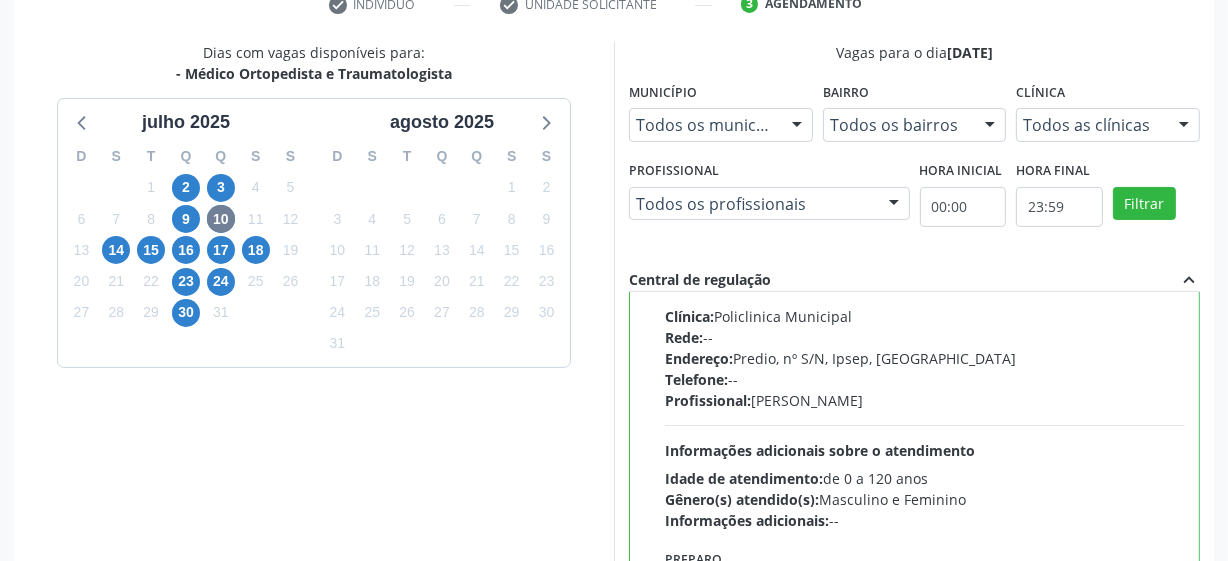 scroll, scrollTop: 99, scrollLeft: 0, axis: vertical 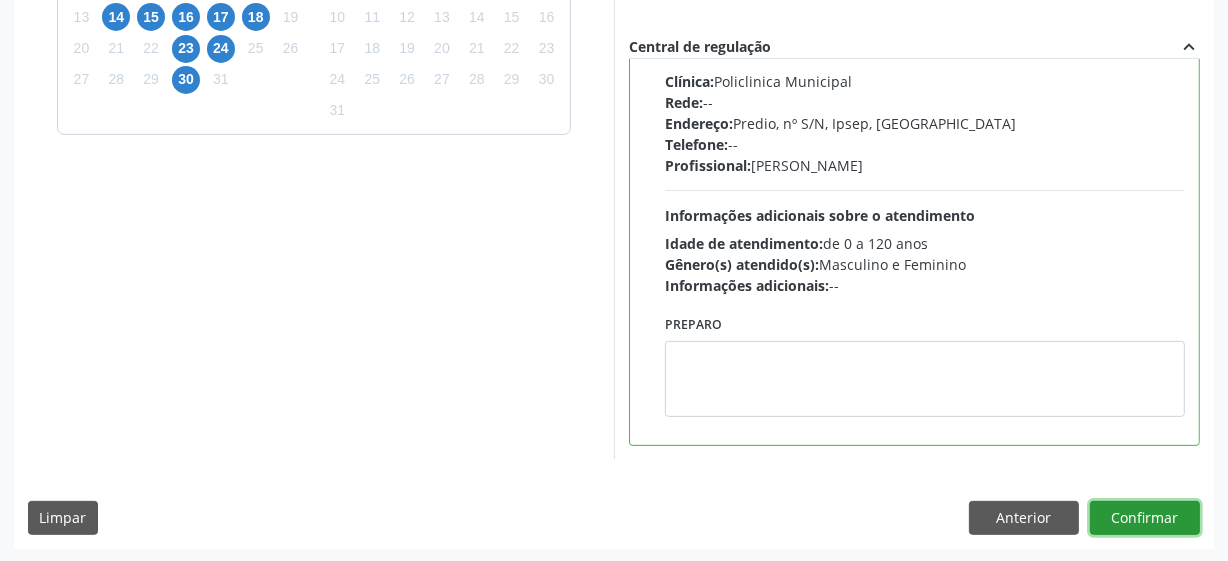 click on "Confirmar" at bounding box center (1145, 518) 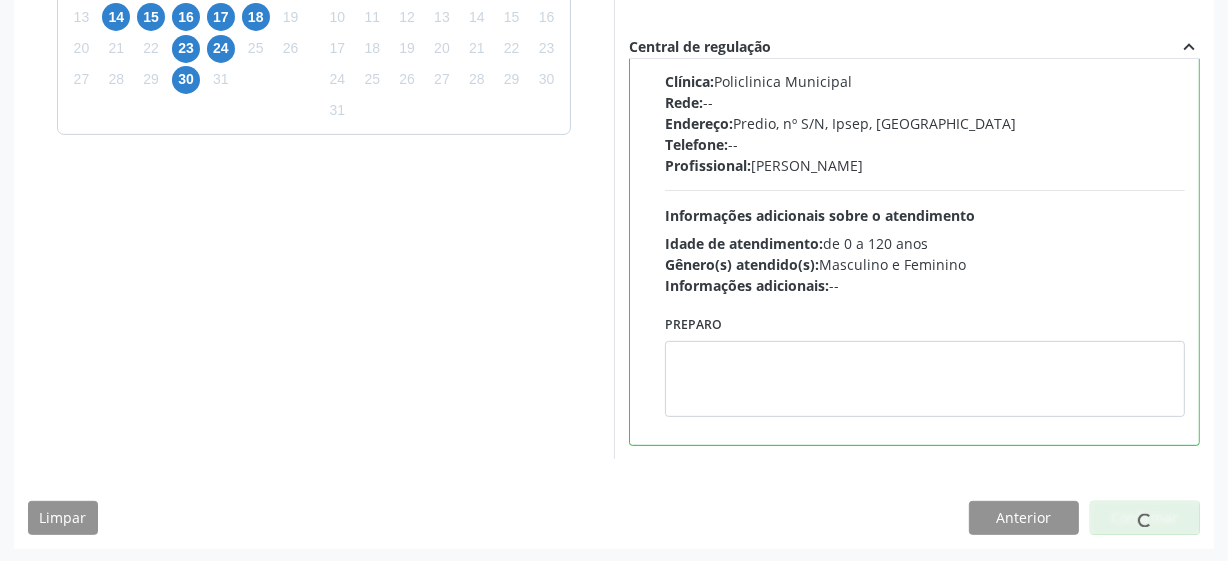 scroll, scrollTop: 105, scrollLeft: 0, axis: vertical 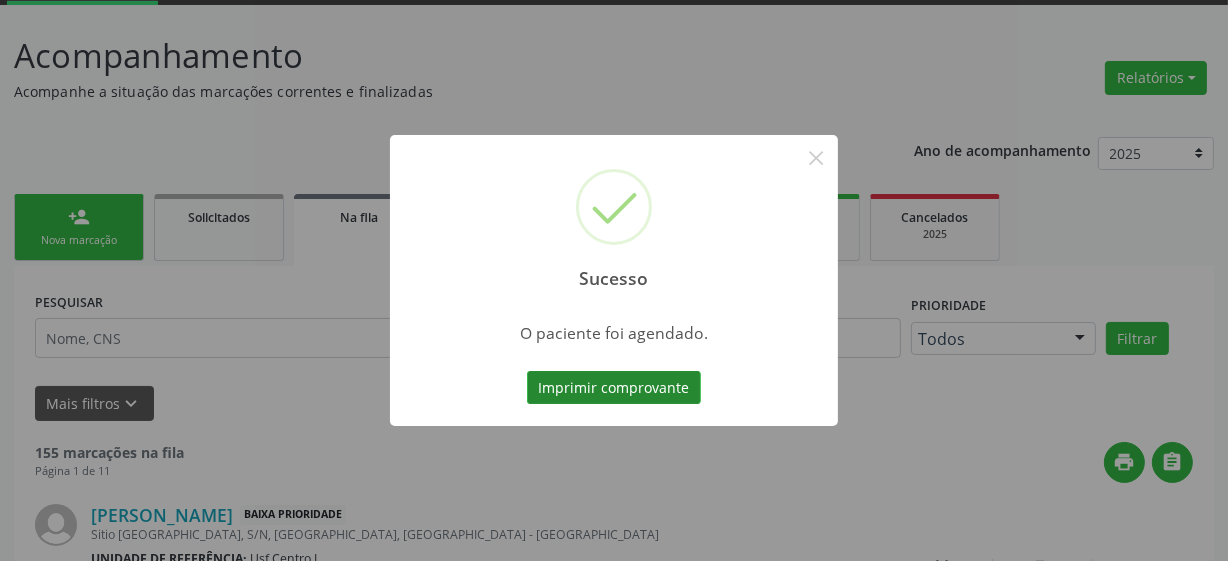 click on "Imprimir comprovante" at bounding box center (614, 388) 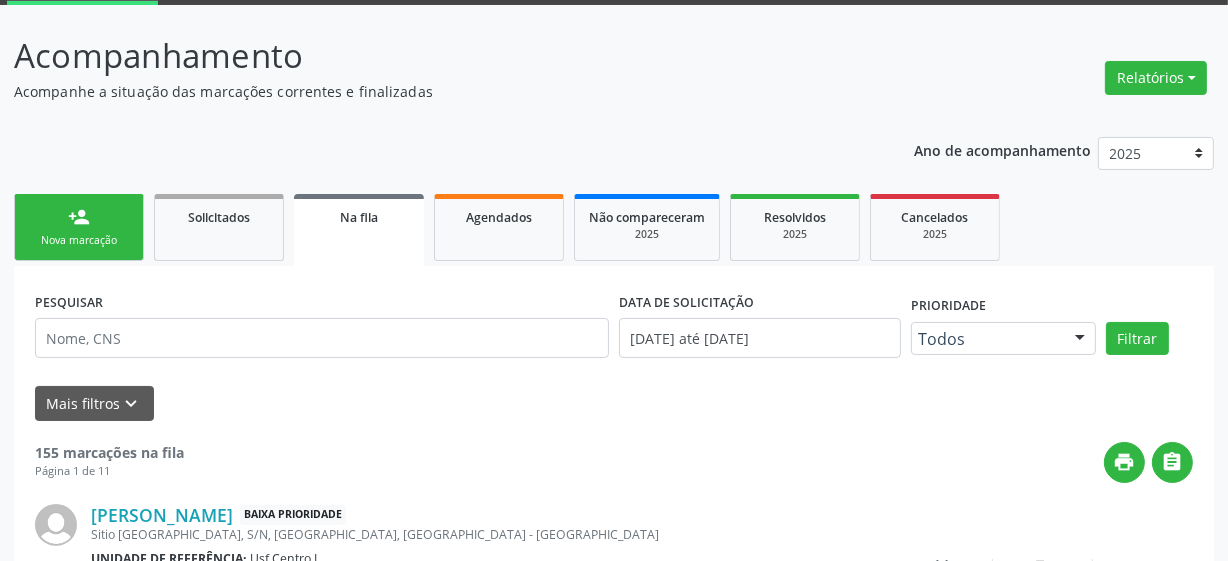 click on "person_add
Nova marcação" at bounding box center (79, 227) 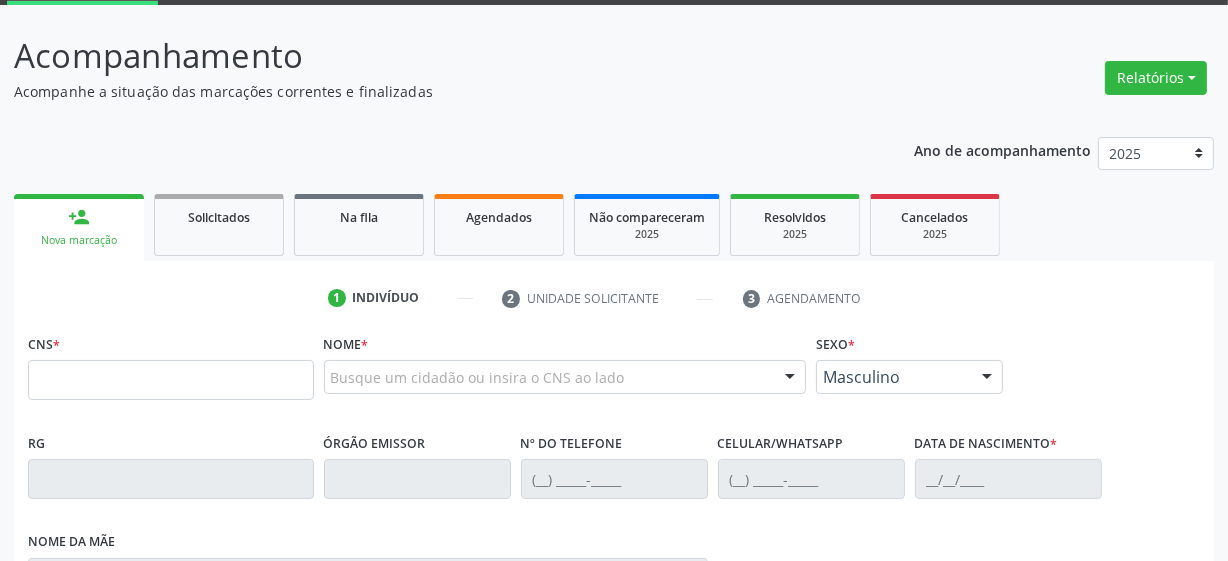 click on "person_add" at bounding box center (79, 217) 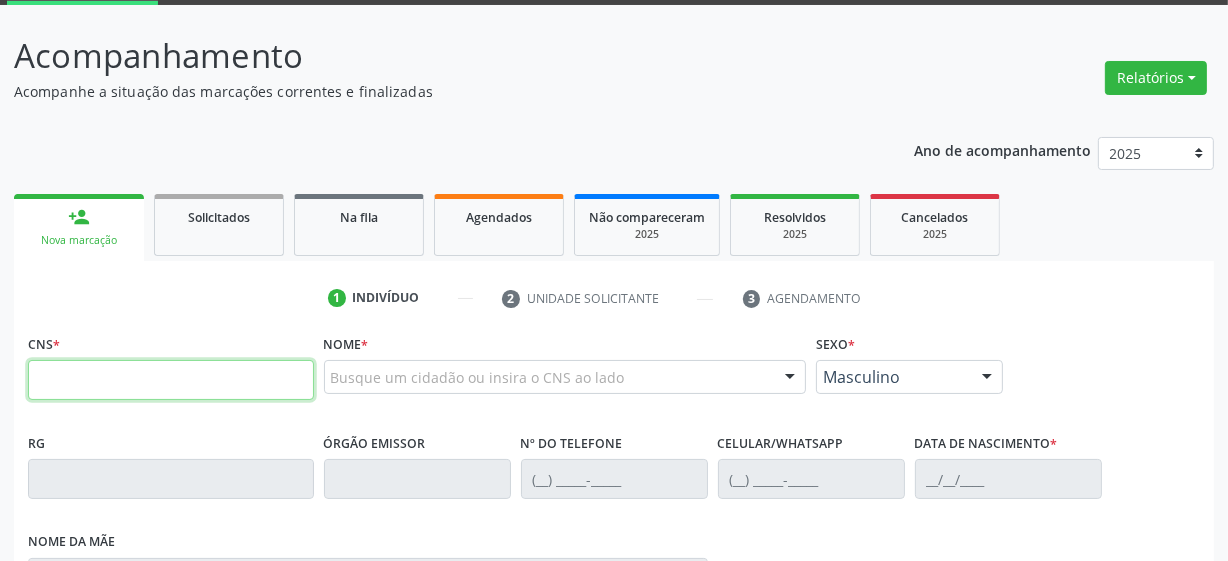 click at bounding box center (171, 380) 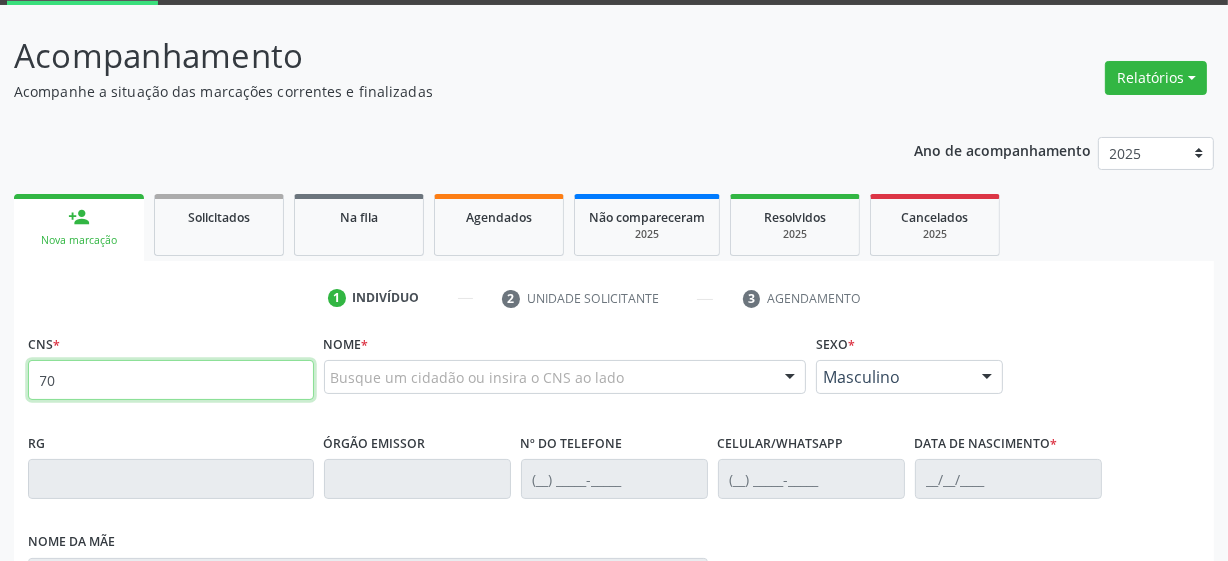 type on "7" 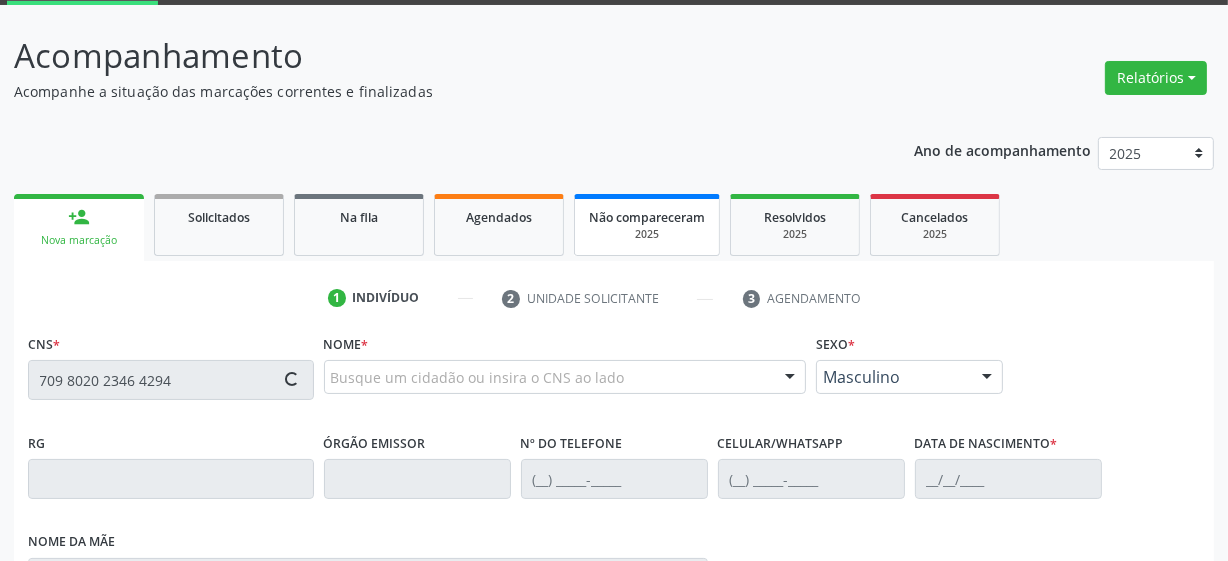 type on "709 8020 2346 4294" 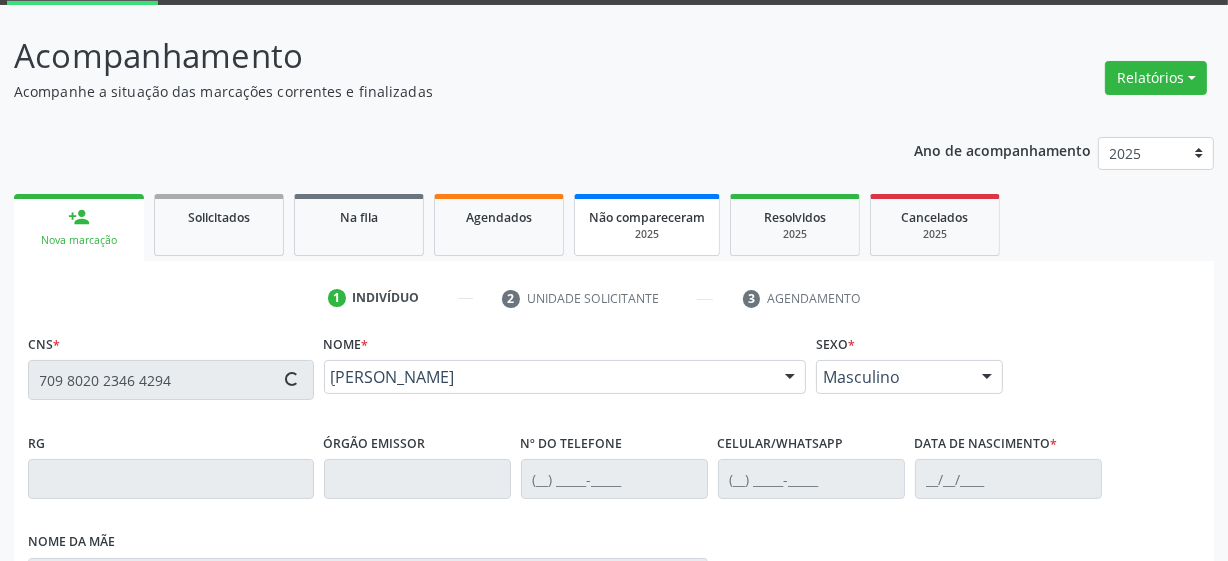 type on "[PHONE_NUMBER]" 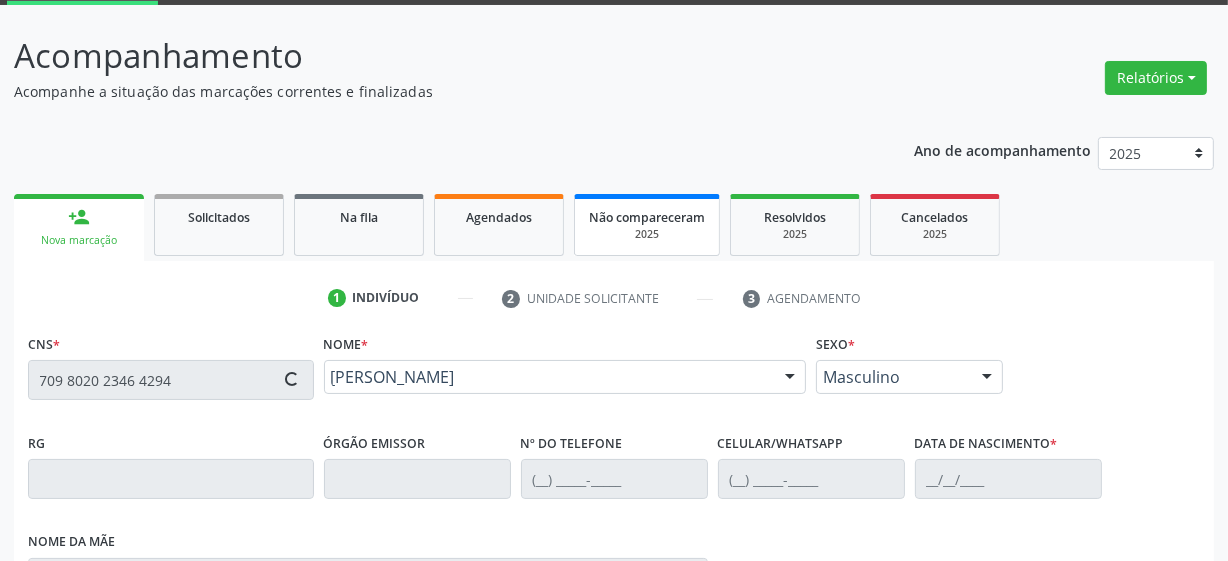 type on "[PHONE_NUMBER]" 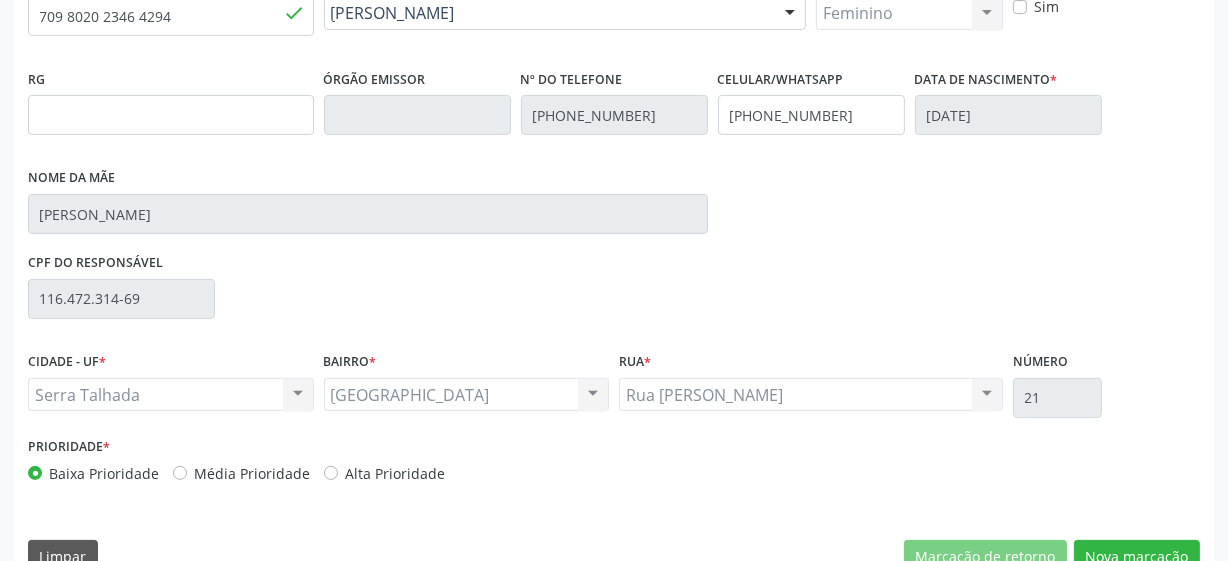 scroll, scrollTop: 508, scrollLeft: 0, axis: vertical 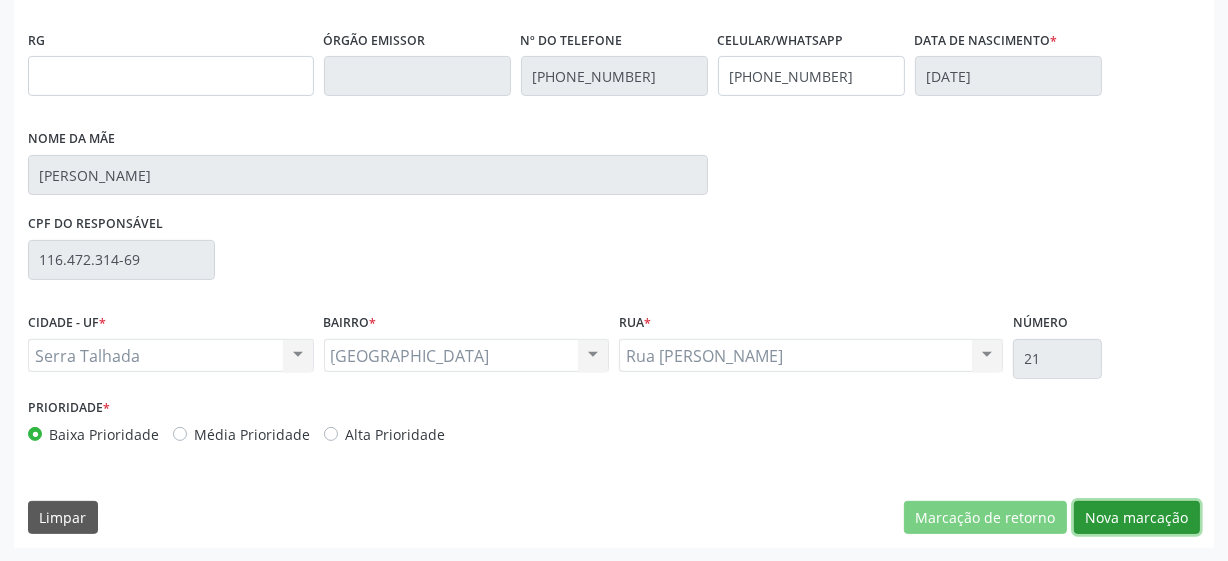 click on "Nova marcação" at bounding box center [1137, 518] 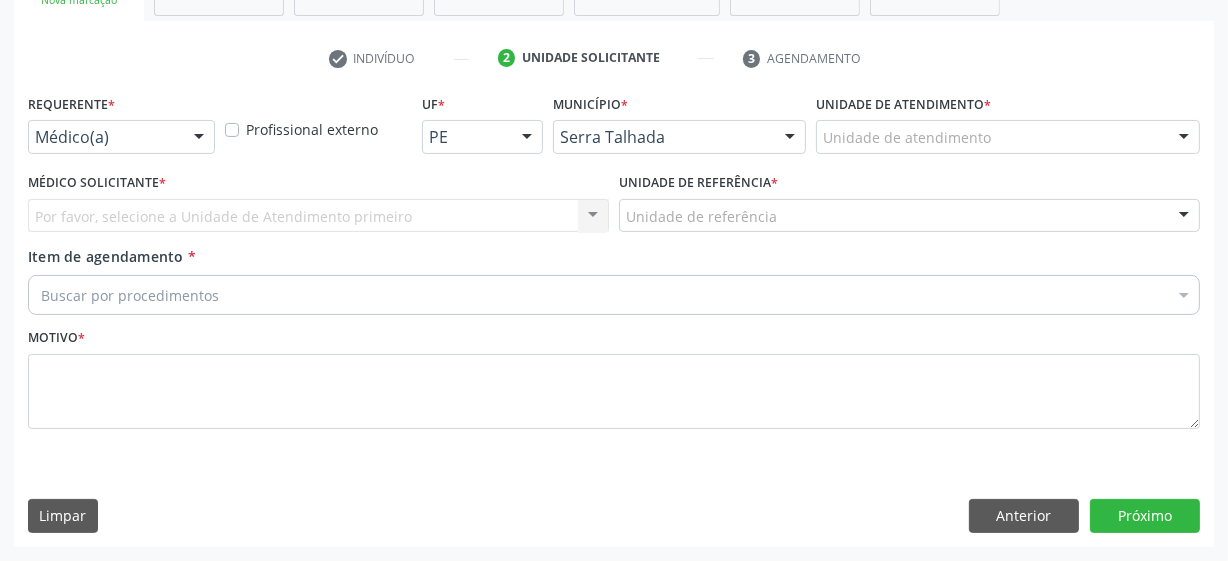 scroll, scrollTop: 343, scrollLeft: 0, axis: vertical 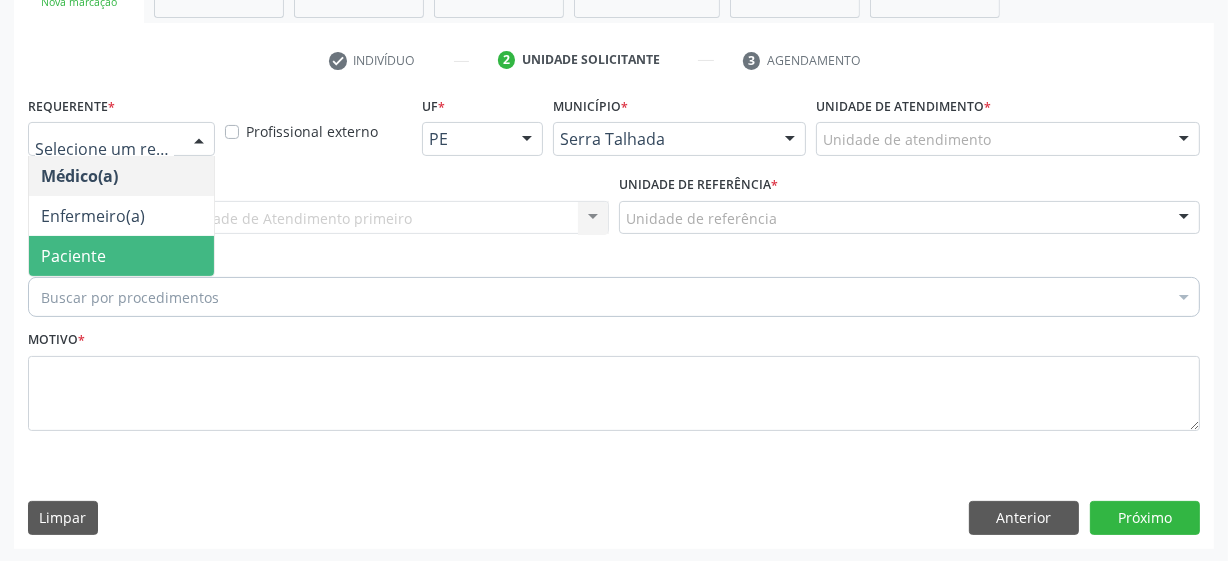 click on "Paciente" at bounding box center (121, 256) 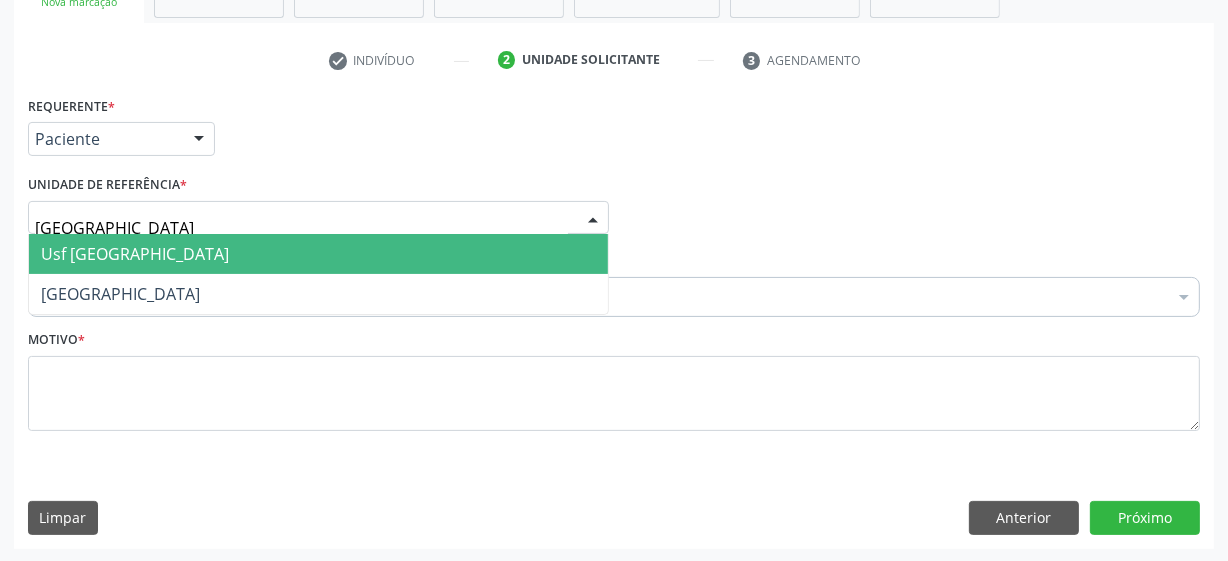 type on "[GEOGRAPHIC_DATA]" 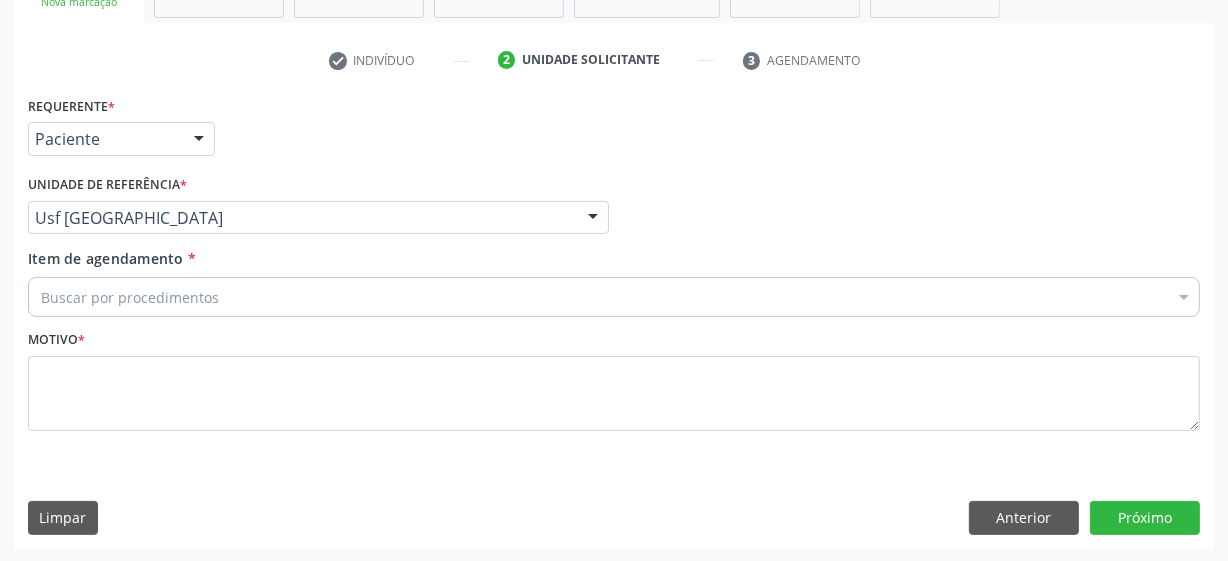 click on "Buscar por procedimentos" at bounding box center [614, 297] 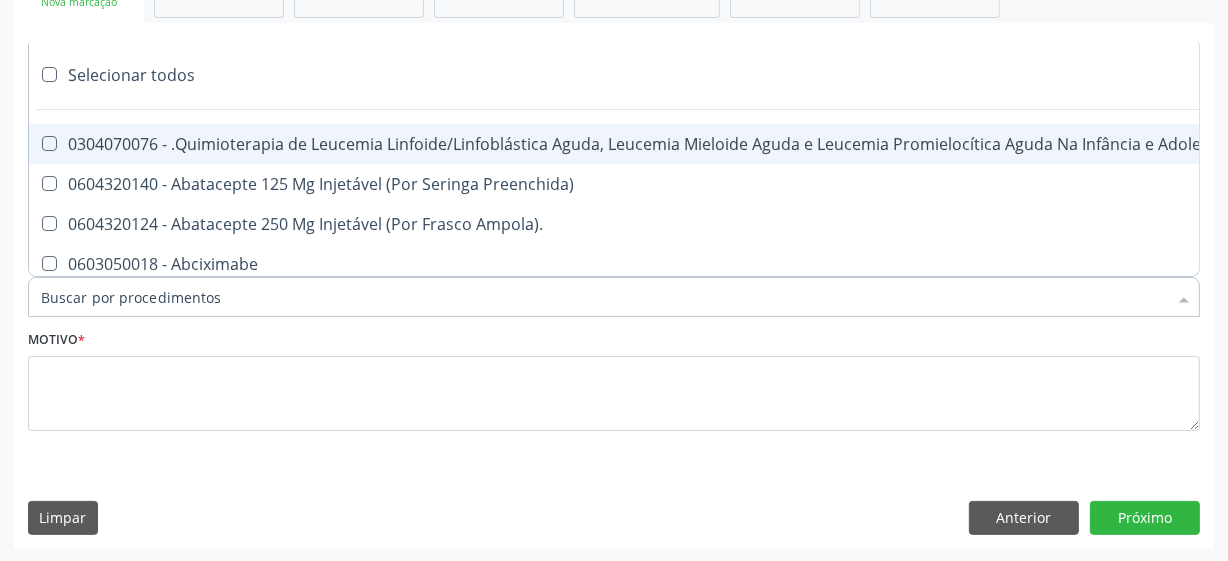 click on "Item de agendamento
*" at bounding box center (604, 297) 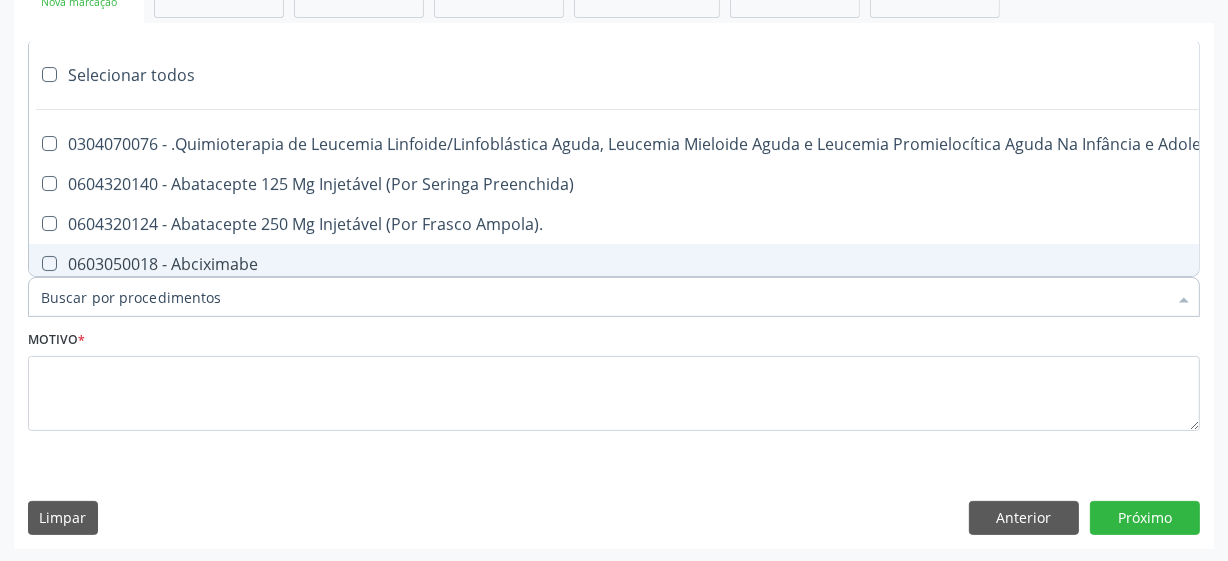 click on "Item de agendamento
*" at bounding box center (604, 297) 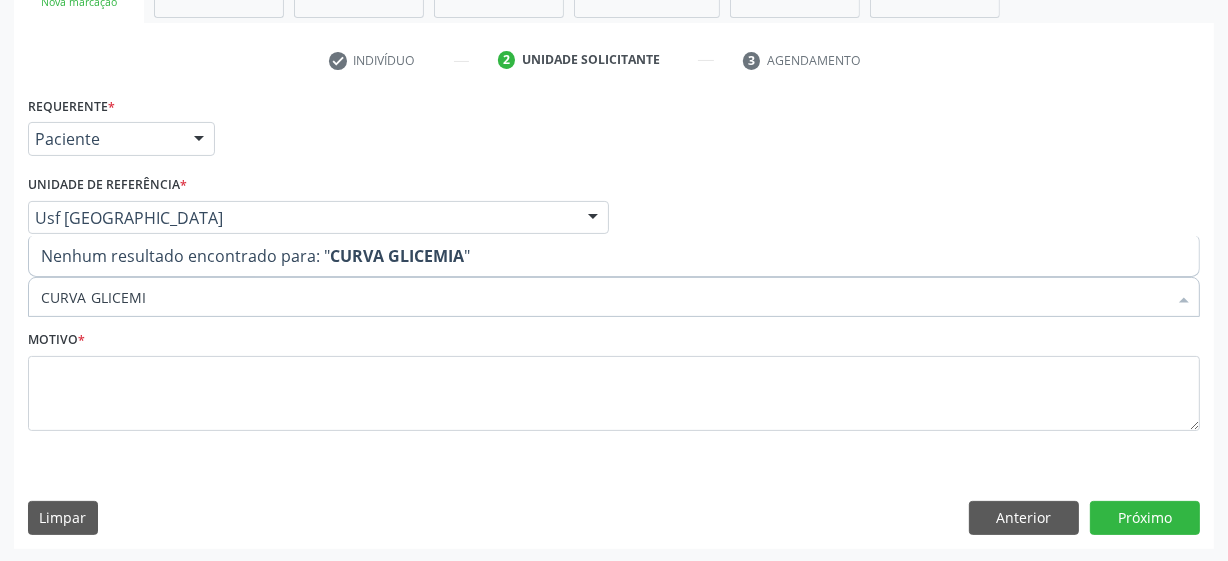 type on "CURVA GLICEM" 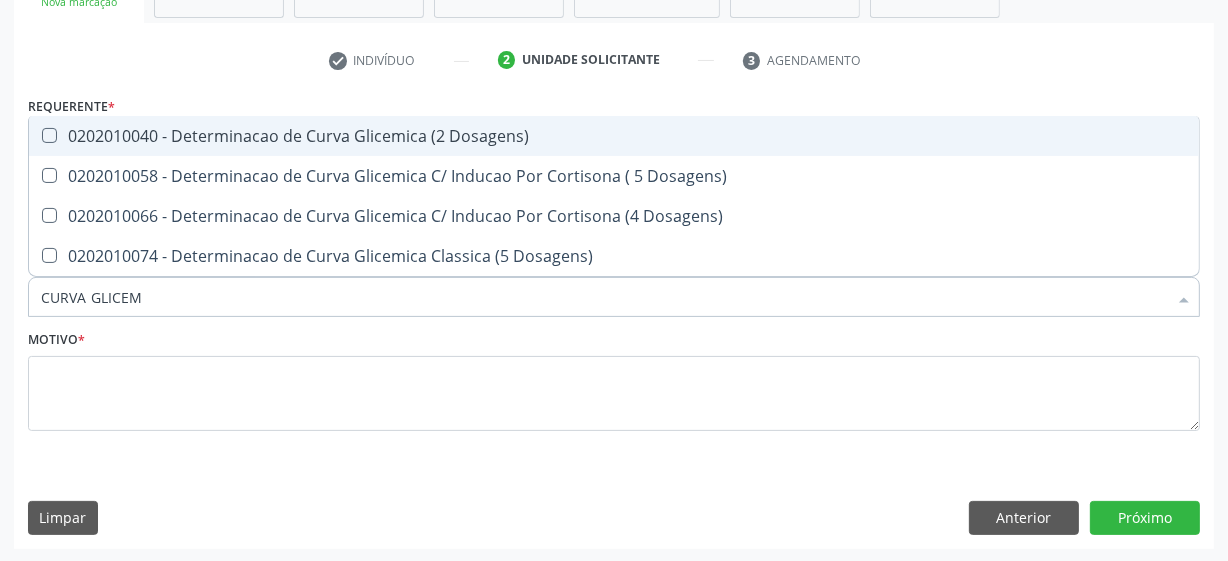 click at bounding box center [49, 135] 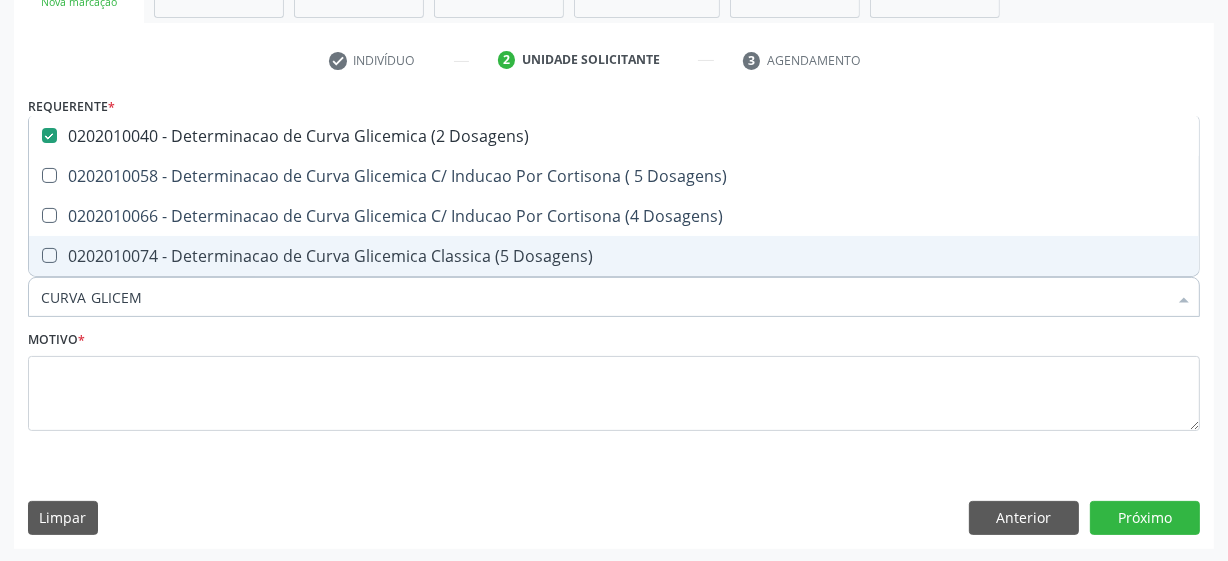click on "CURVA GLICEM" at bounding box center [604, 297] 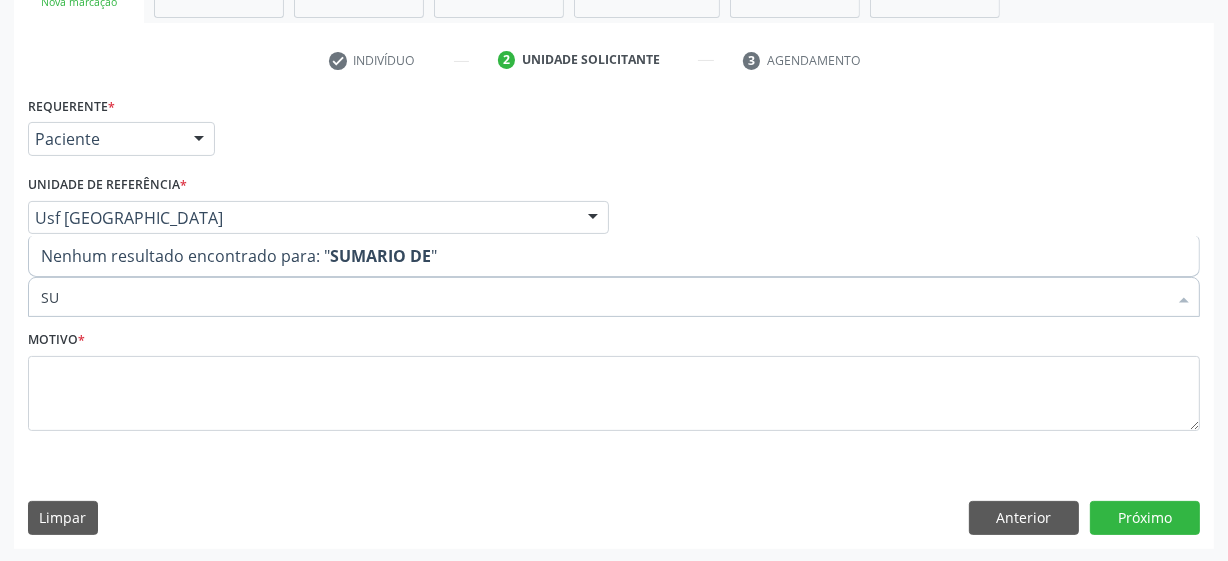 type on "S" 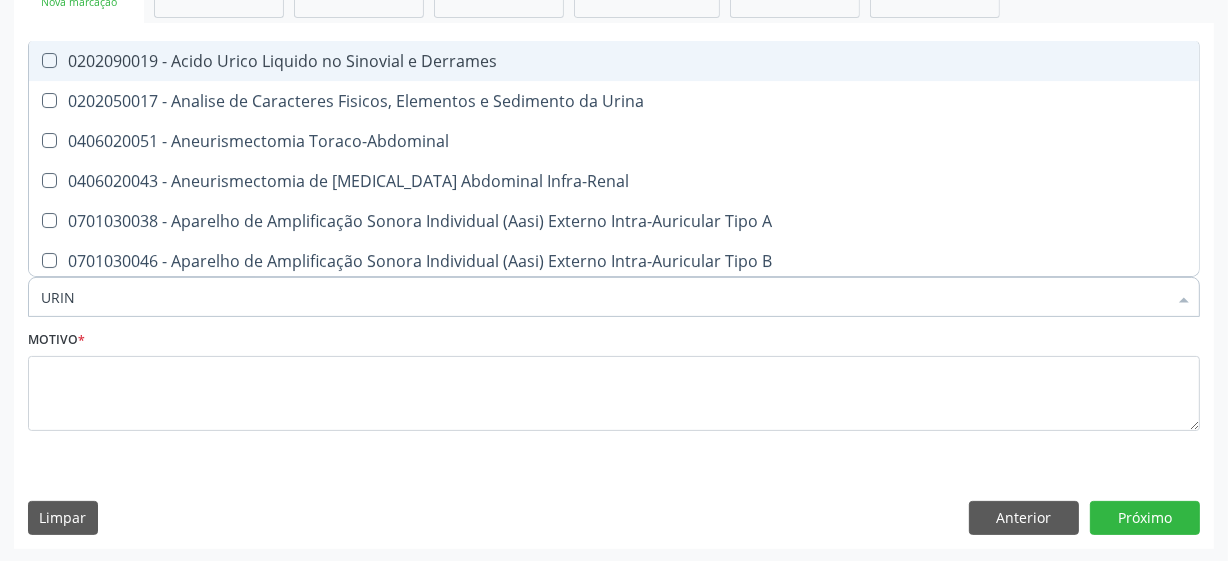 type on "URINA" 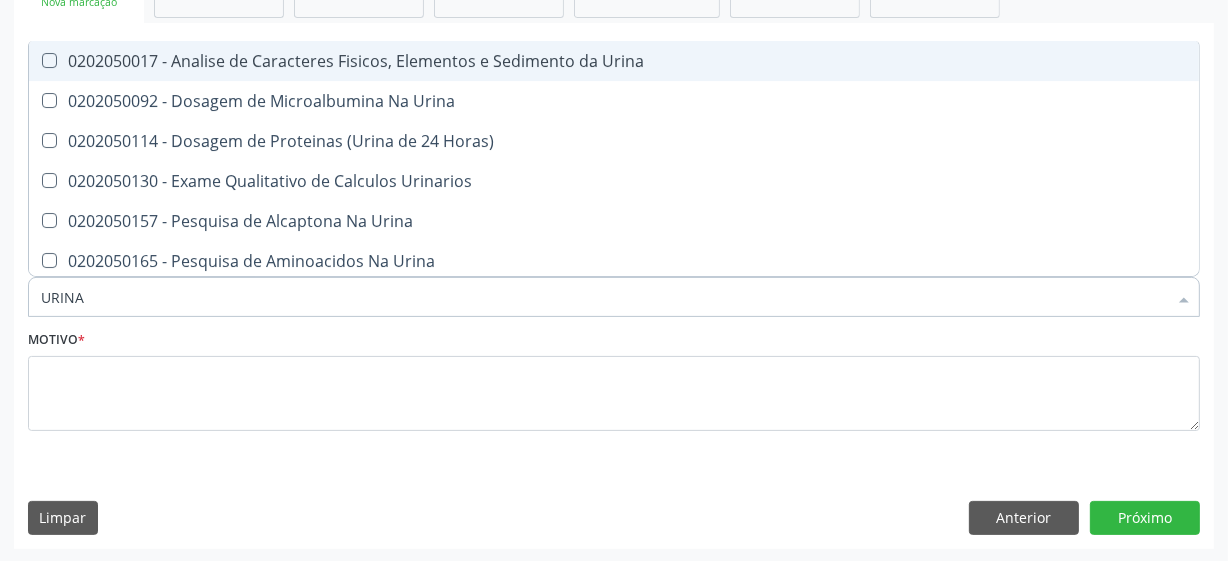 click on "0202050017 - Analise de Caracteres Fisicos, Elementos e Sedimento da Urina" at bounding box center (614, 61) 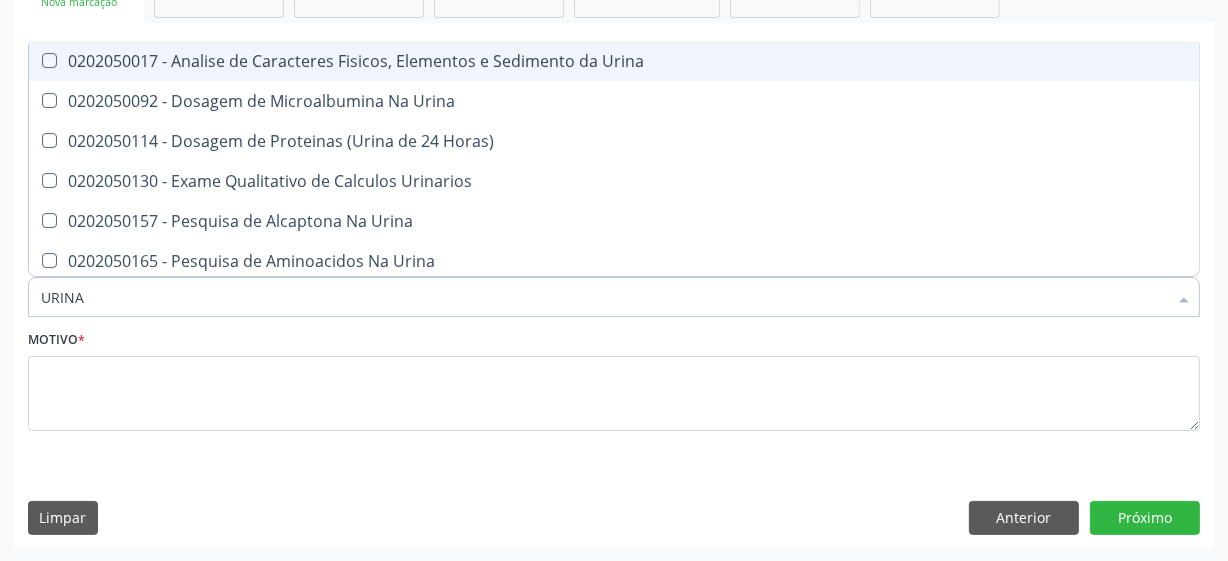 checkbox on "true" 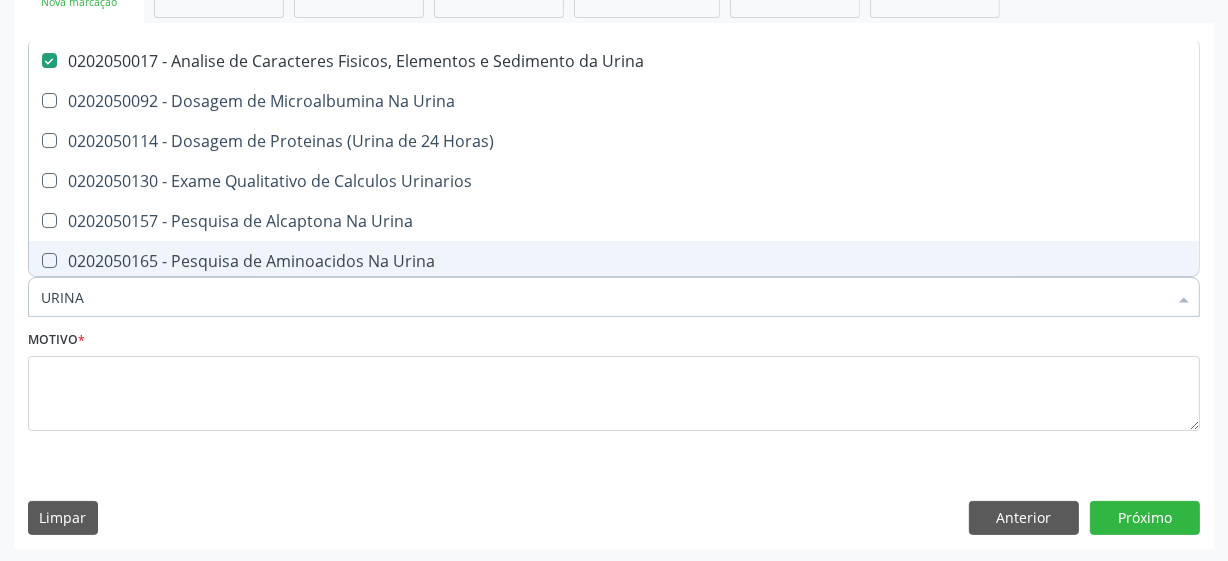 click on "URINA" at bounding box center [604, 297] 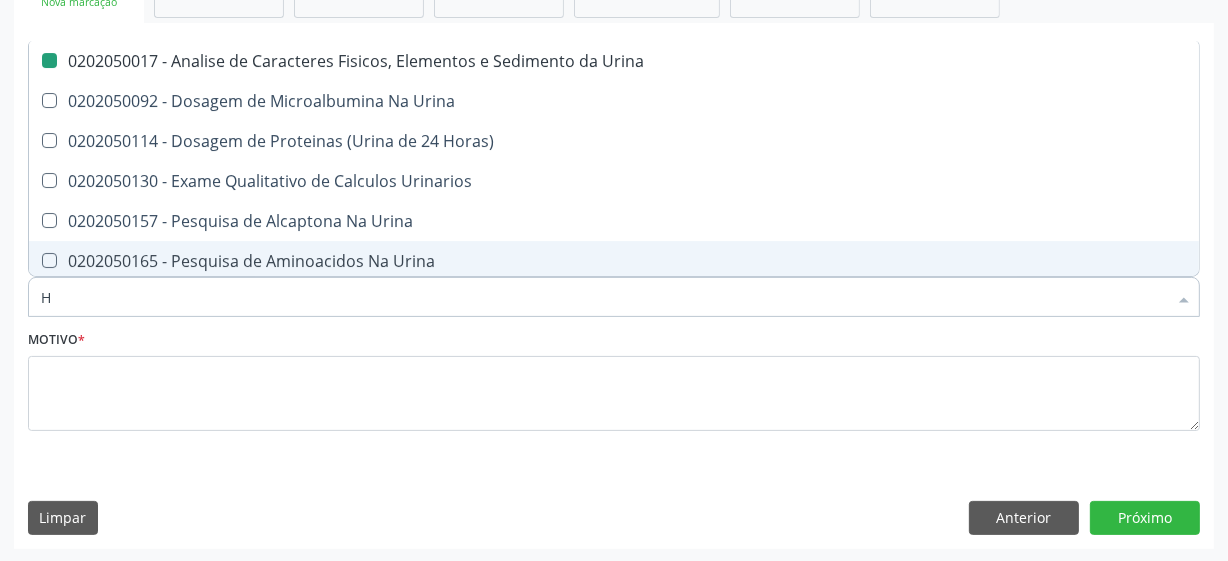 type on "HE" 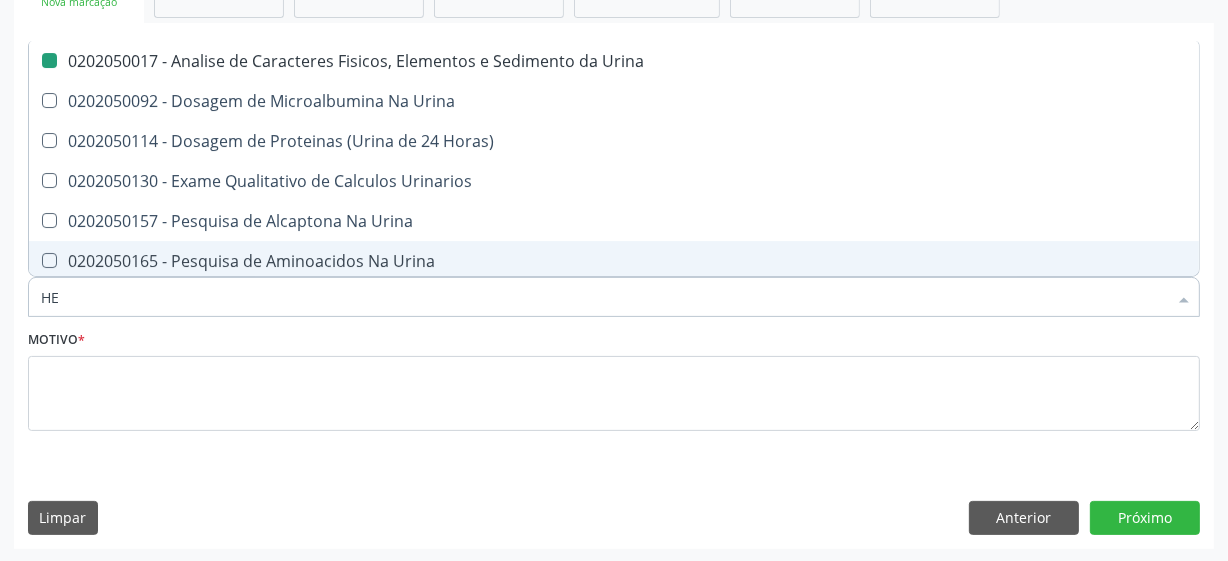 checkbox on "false" 